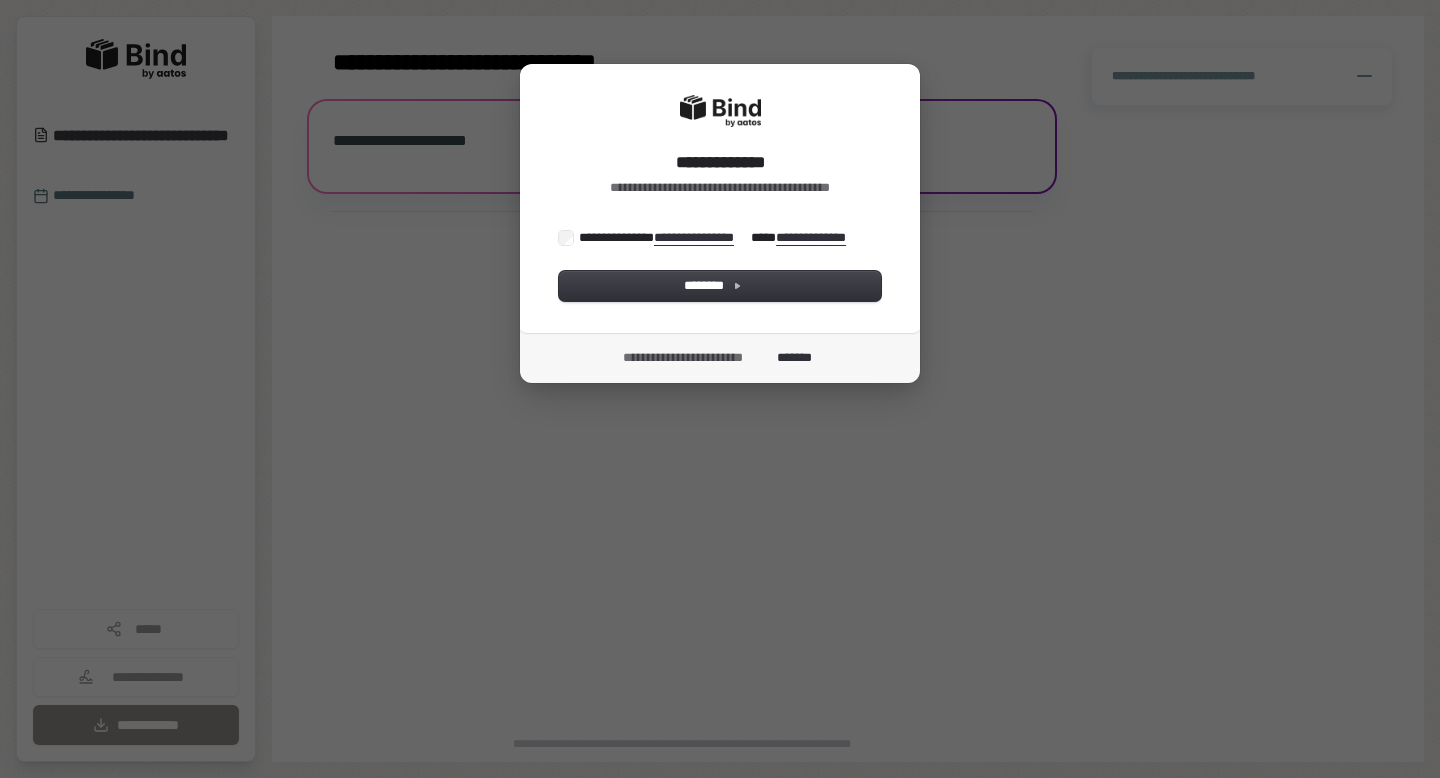 scroll, scrollTop: 0, scrollLeft: 0, axis: both 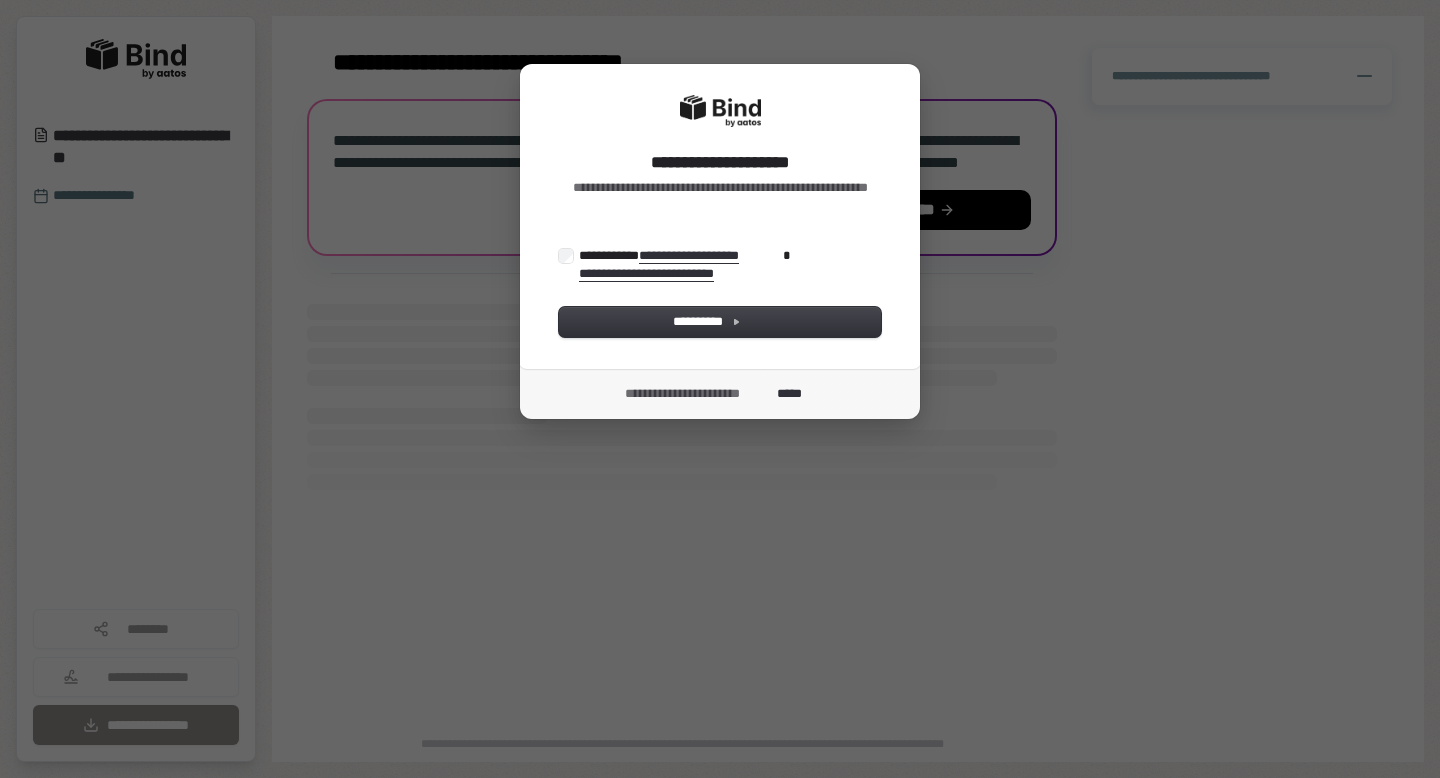 click on "**********" at bounding box center (727, 265) 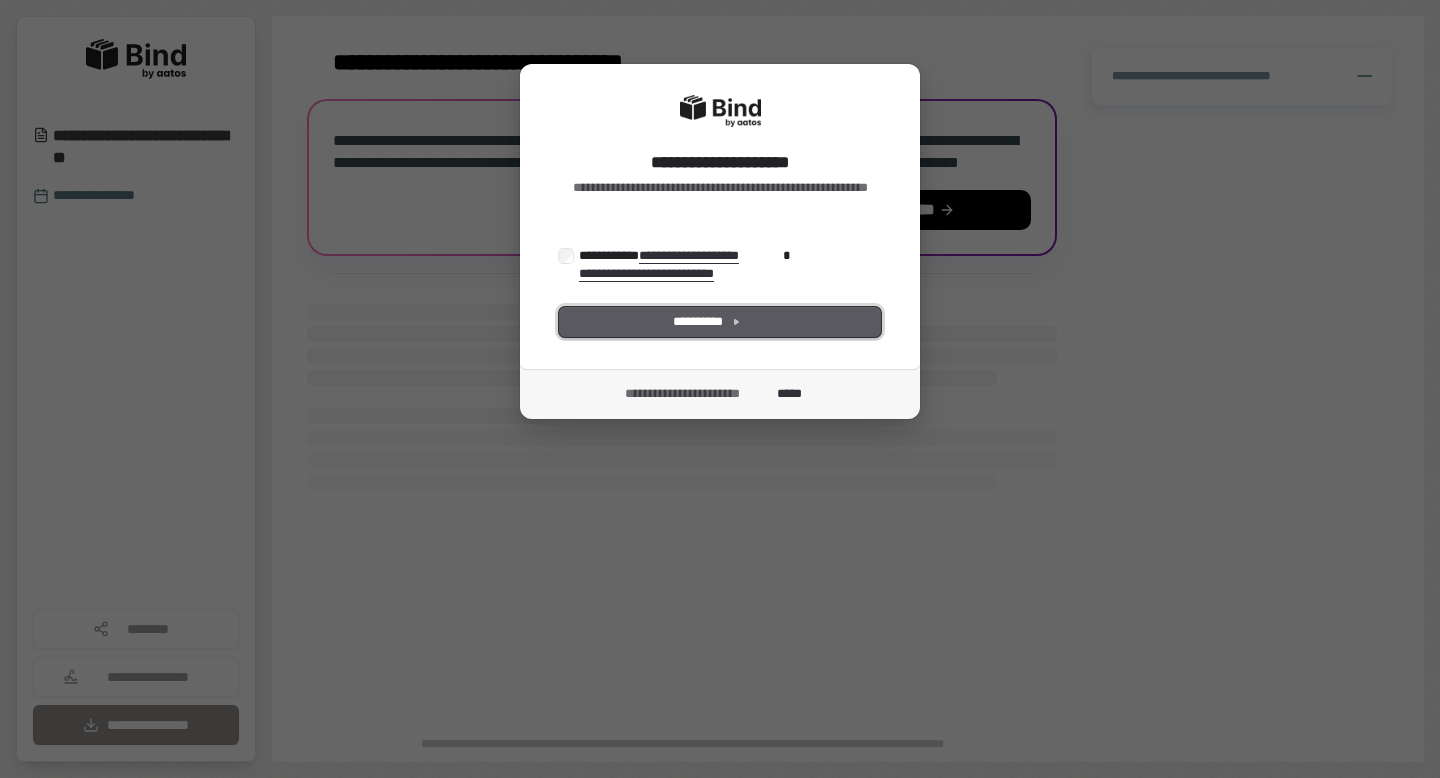 click on "**********" at bounding box center (698, 321) 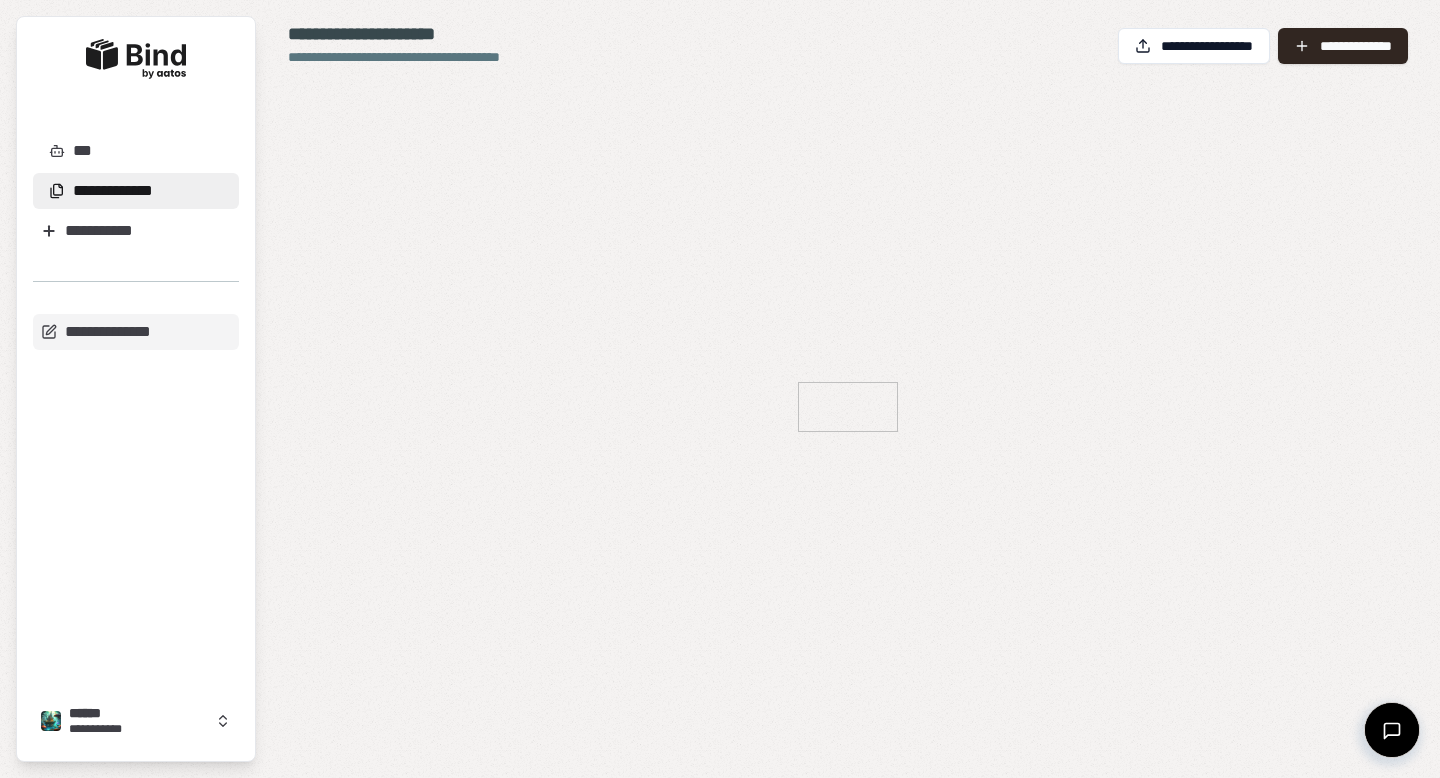 scroll, scrollTop: 0, scrollLeft: 0, axis: both 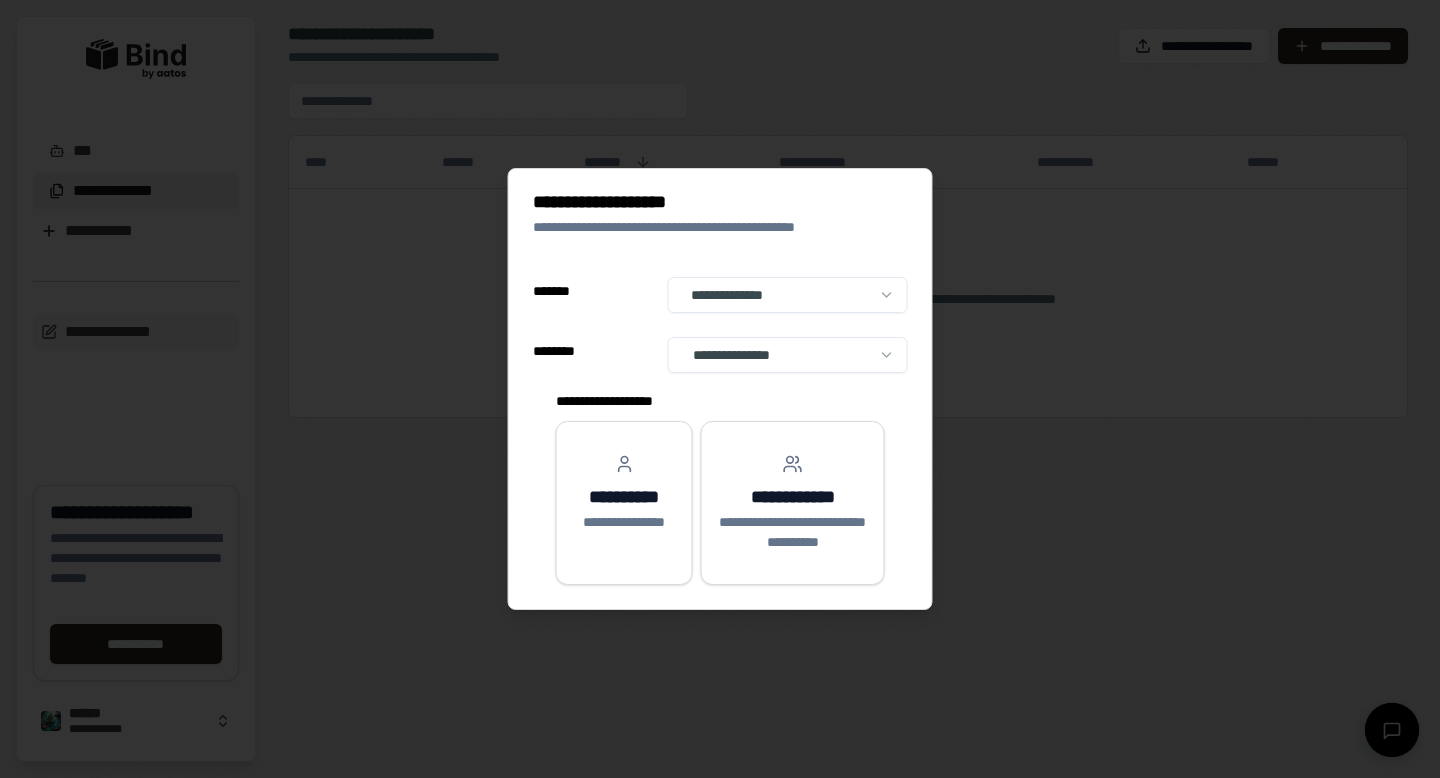 select on "**" 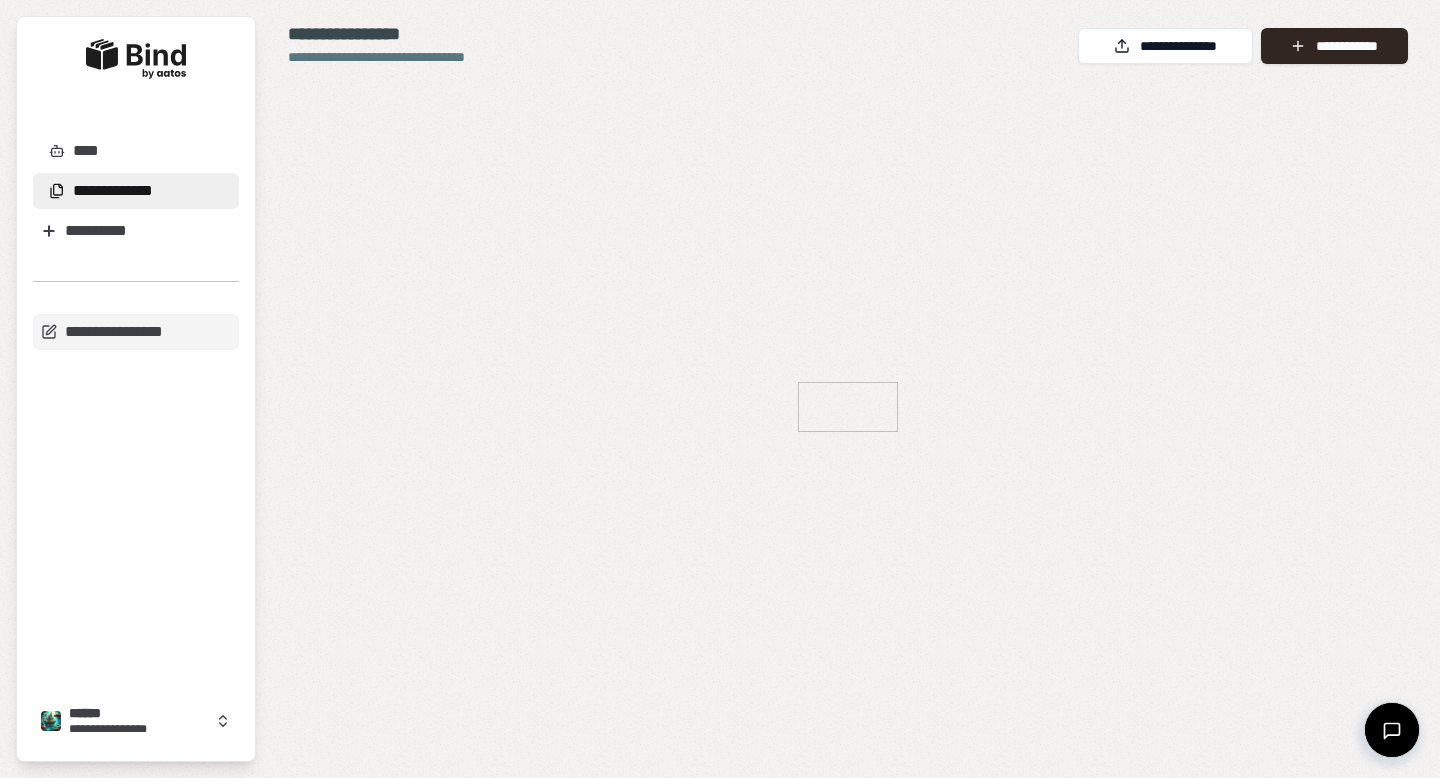 scroll, scrollTop: 0, scrollLeft: 0, axis: both 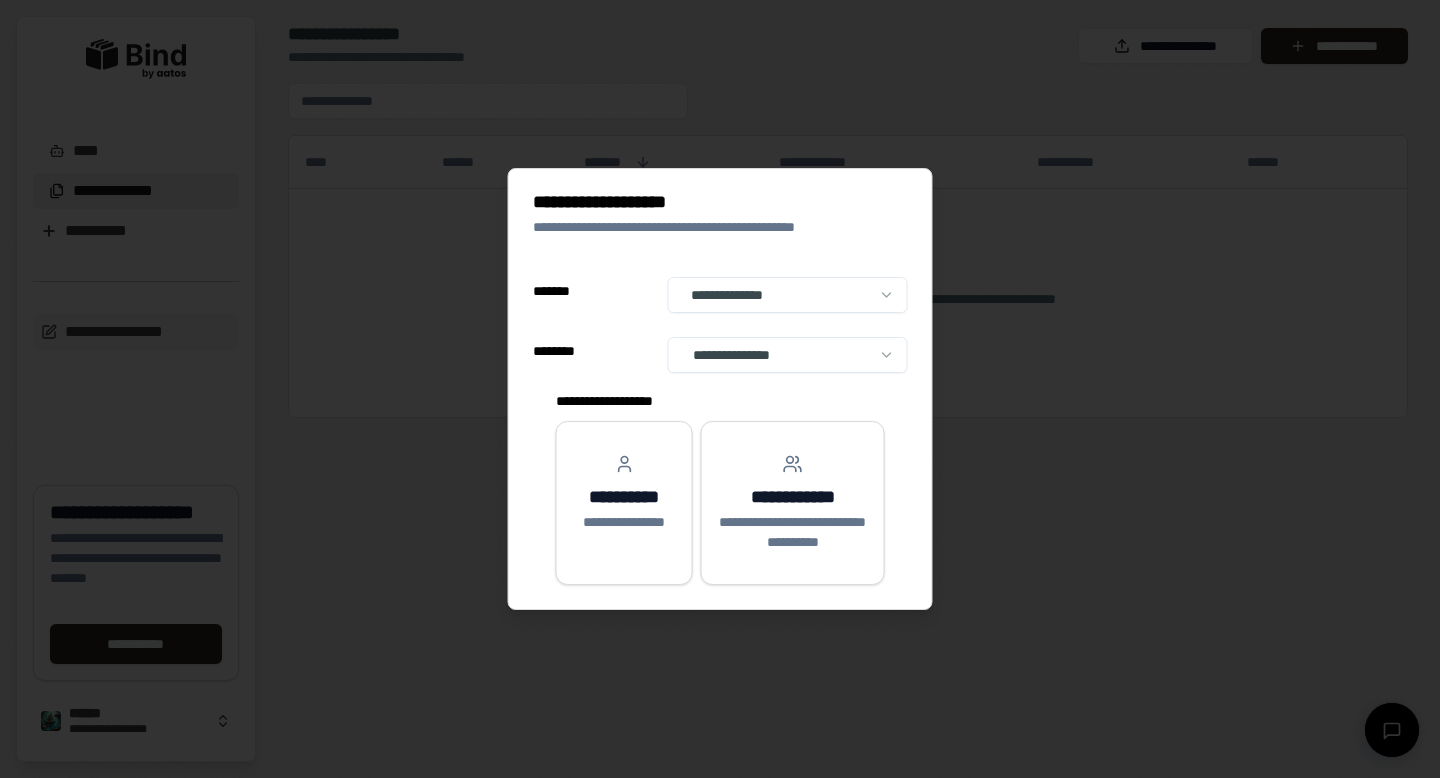 select on "**" 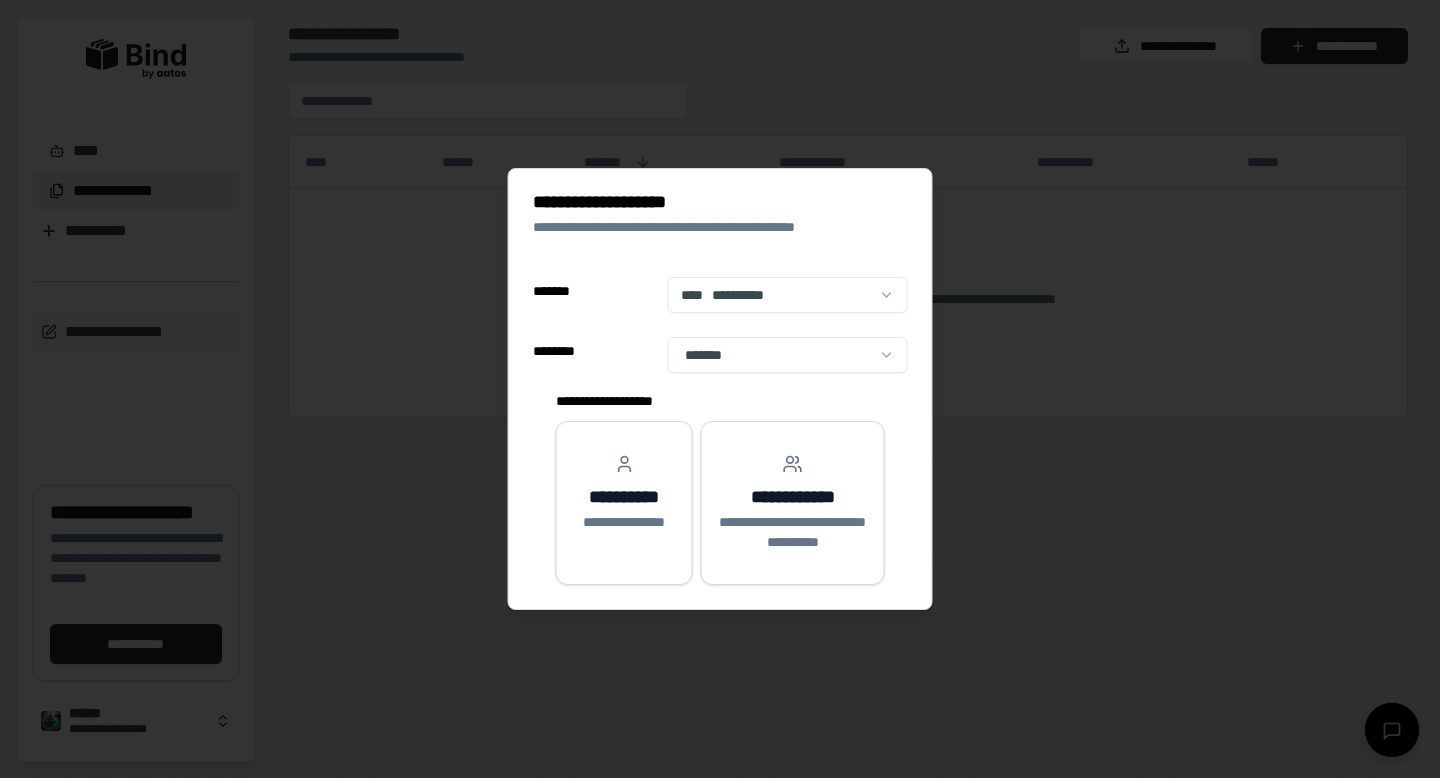 click on "**********" at bounding box center (720, 389) 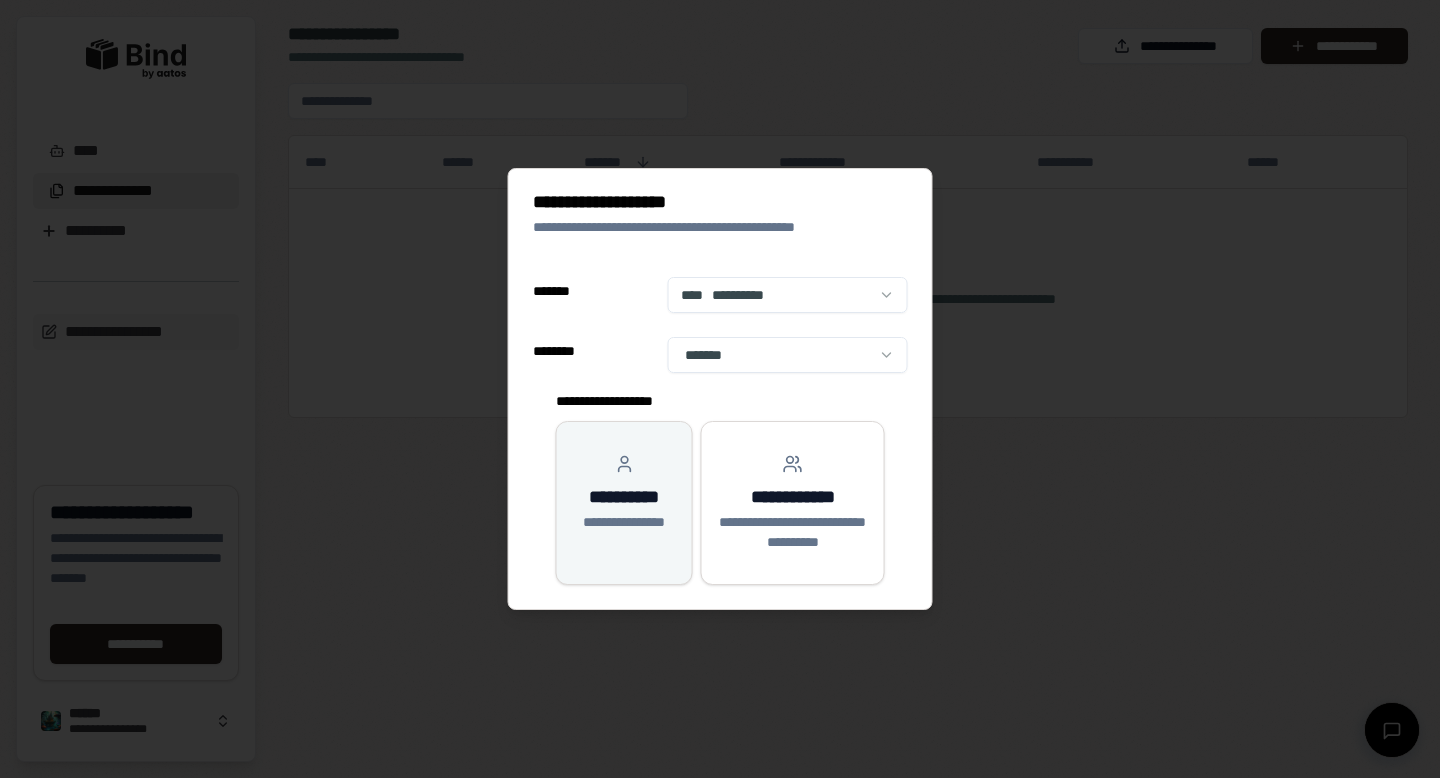 click on "**********" at bounding box center [624, 493] 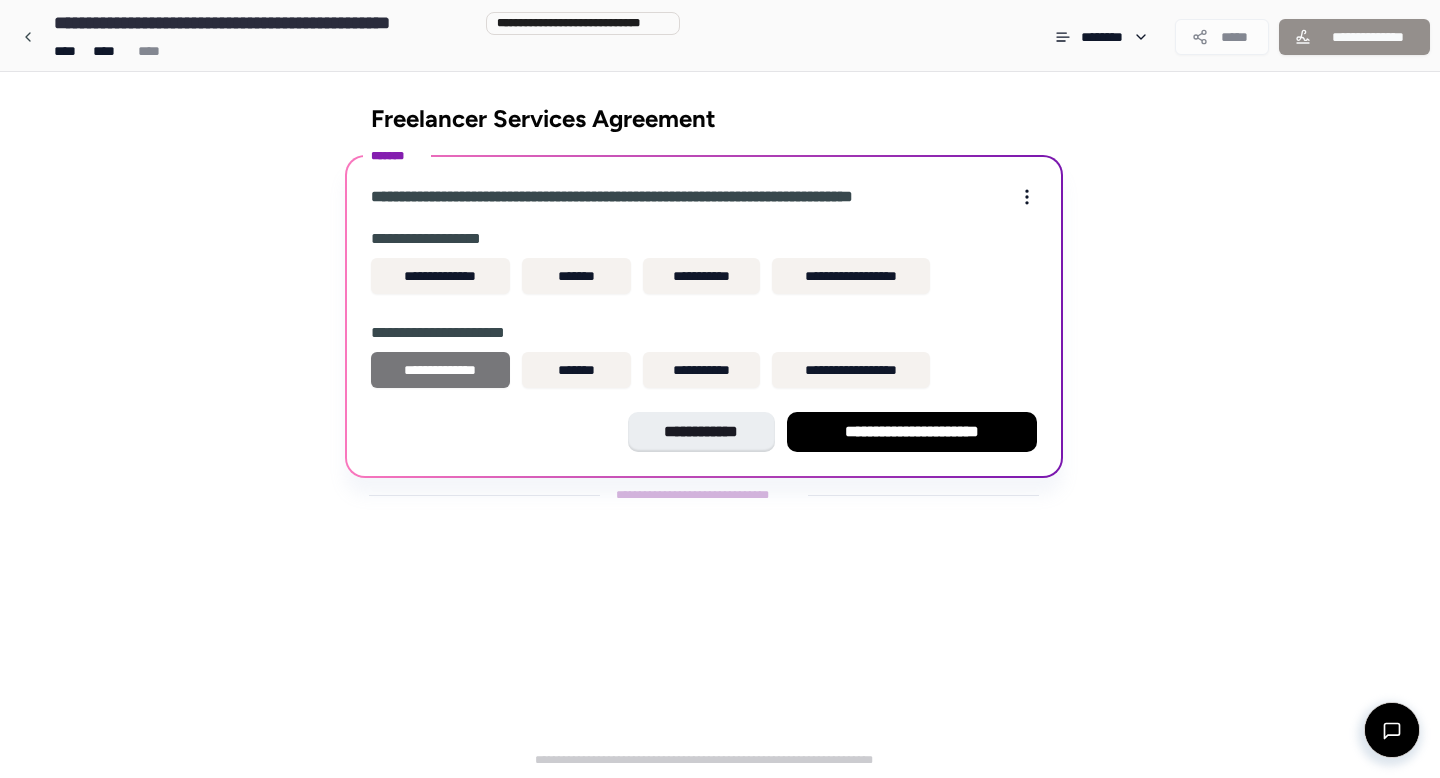 click on "**********" at bounding box center [440, 370] 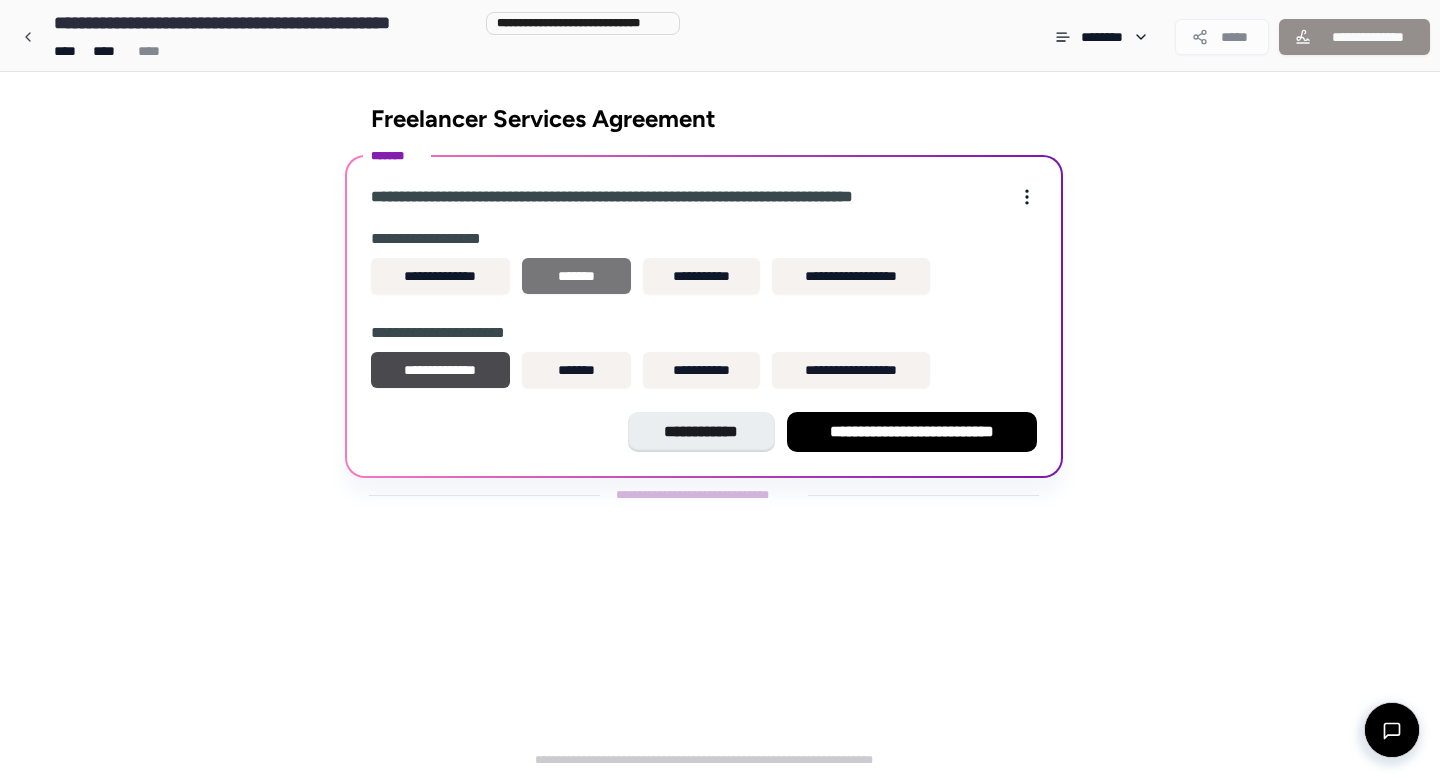 click on "*******" at bounding box center [576, 276] 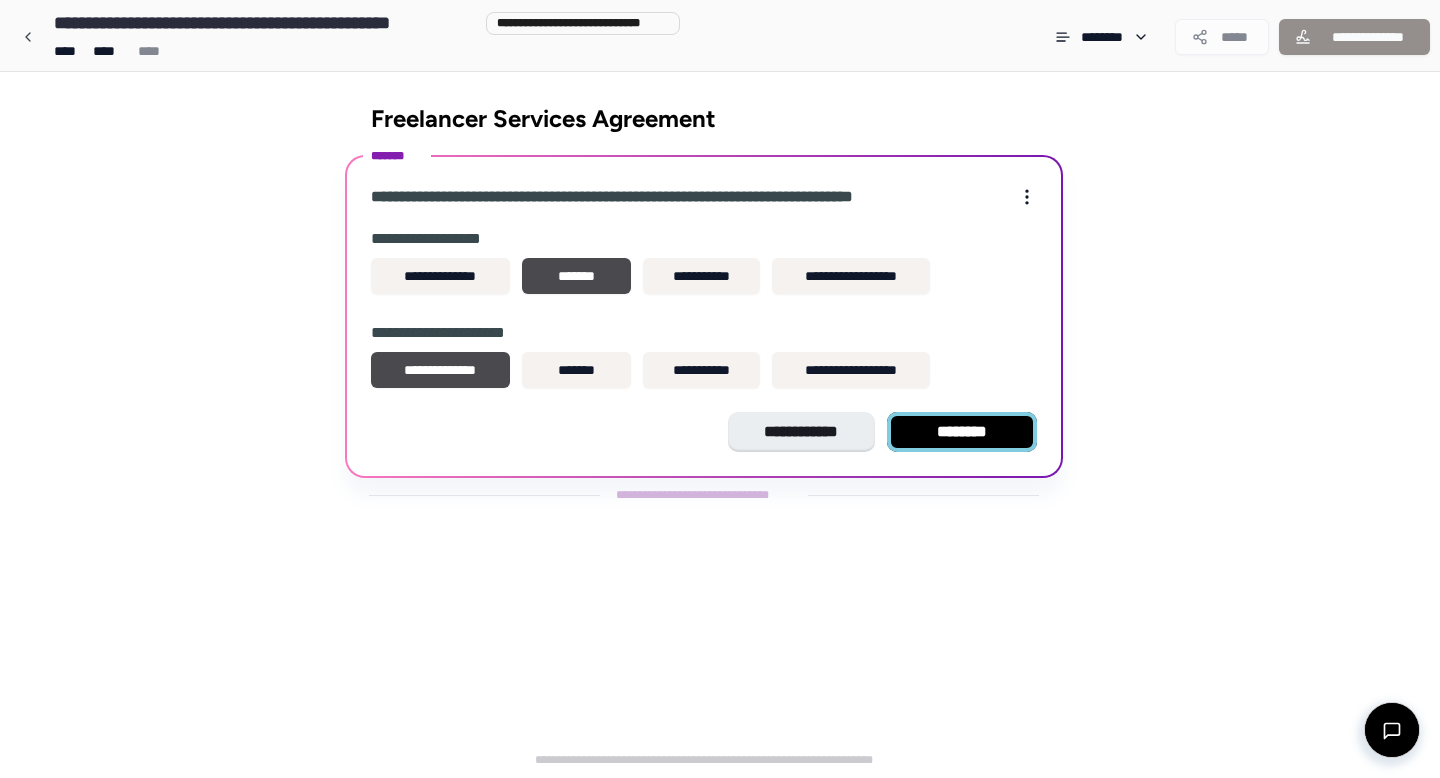 click on "********" at bounding box center (962, 432) 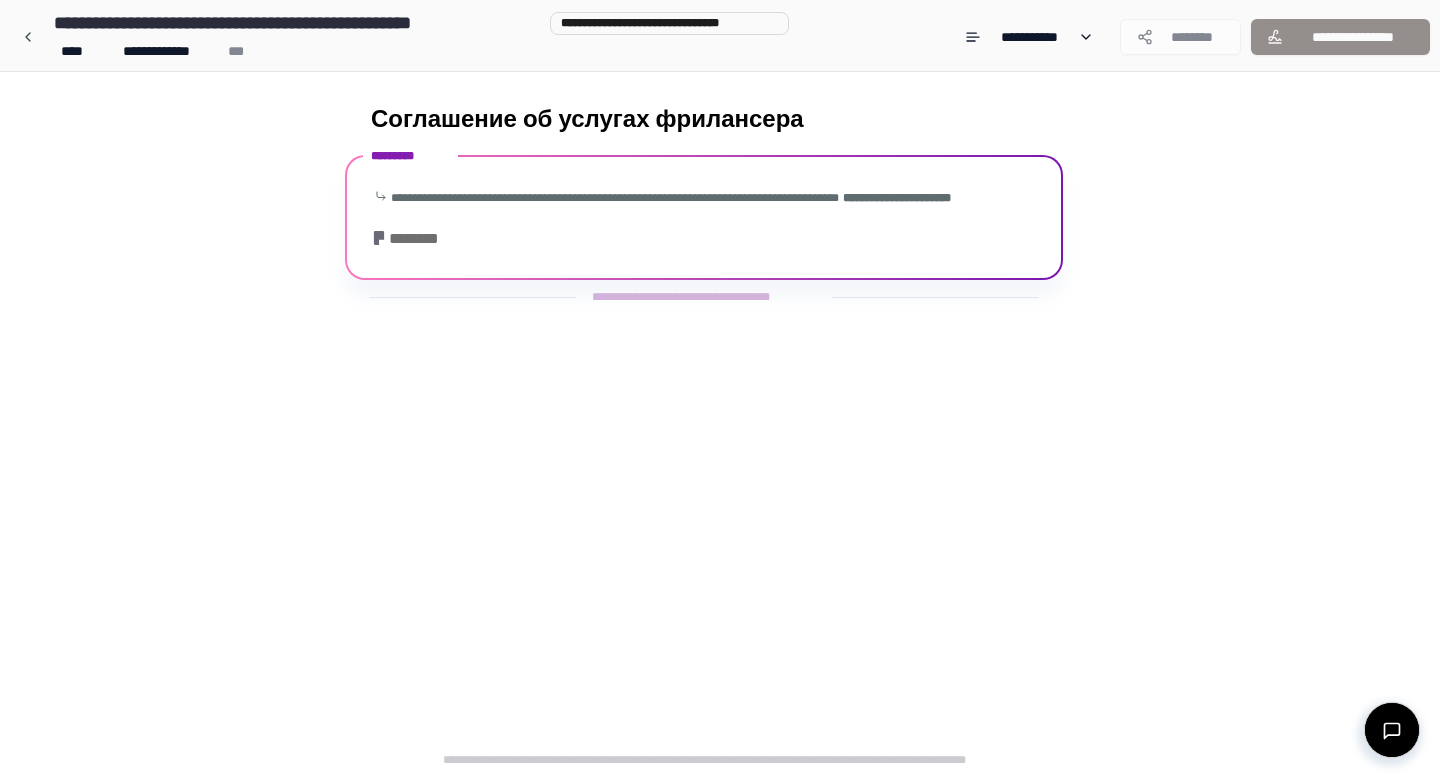 click on "**********" at bounding box center (704, 220) 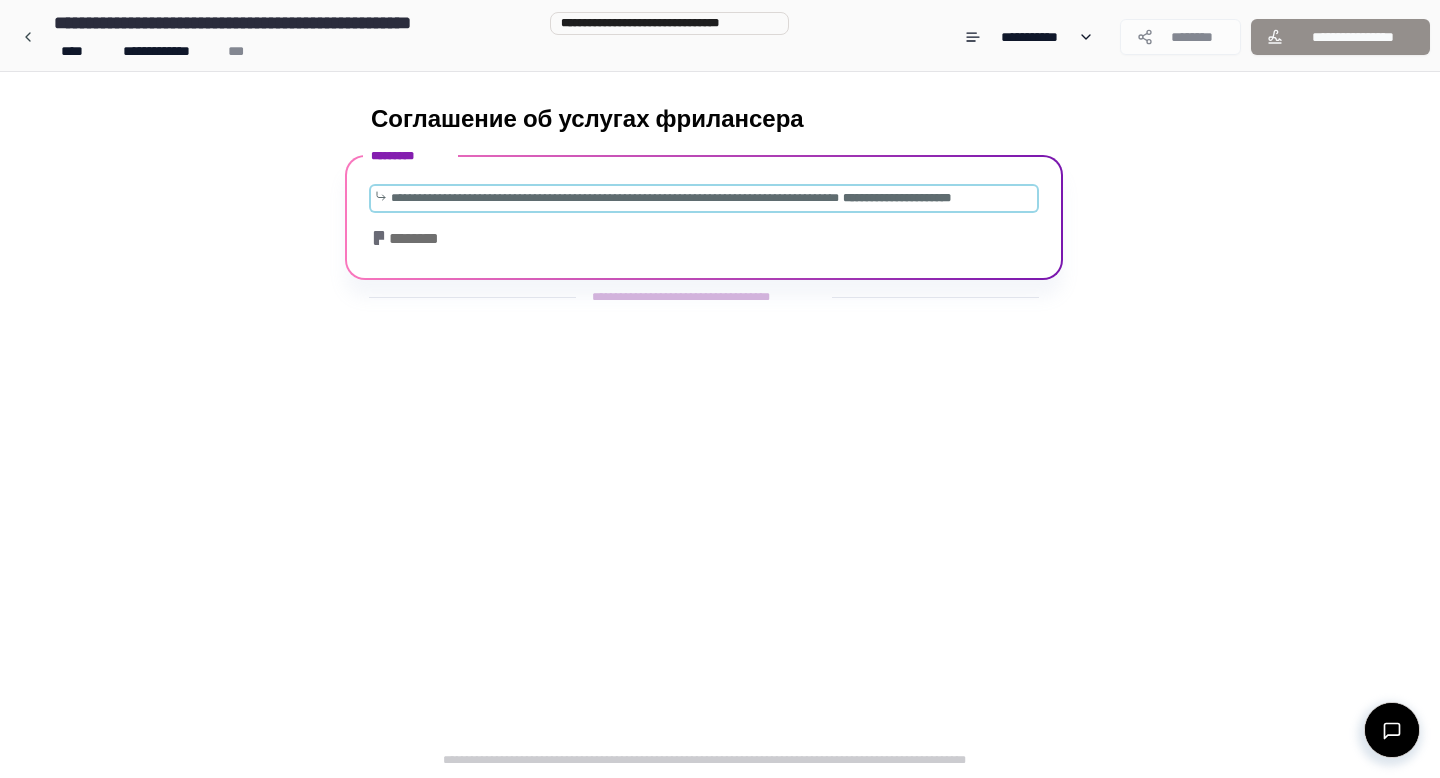click on "**********" at bounding box center [615, 198] 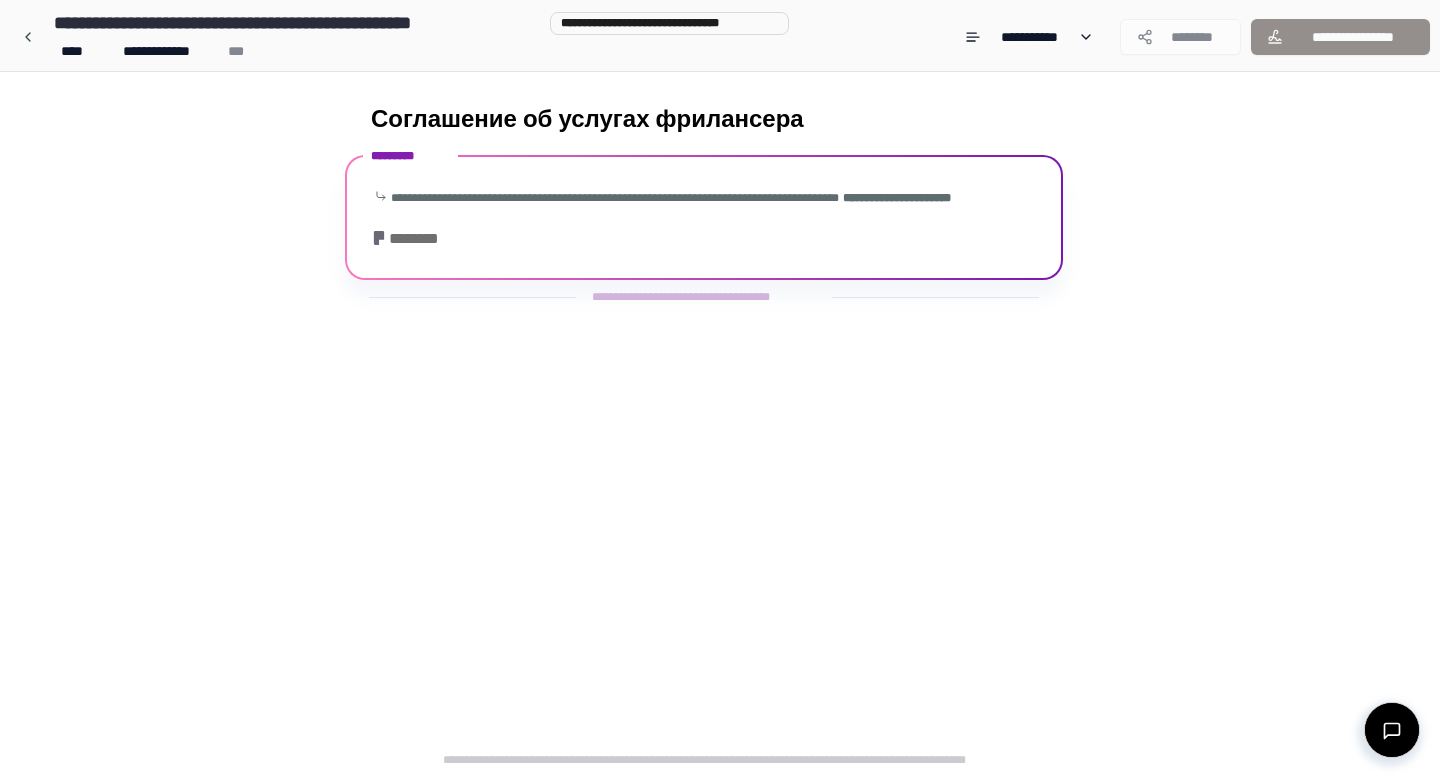 click on "********" at bounding box center [414, 238] 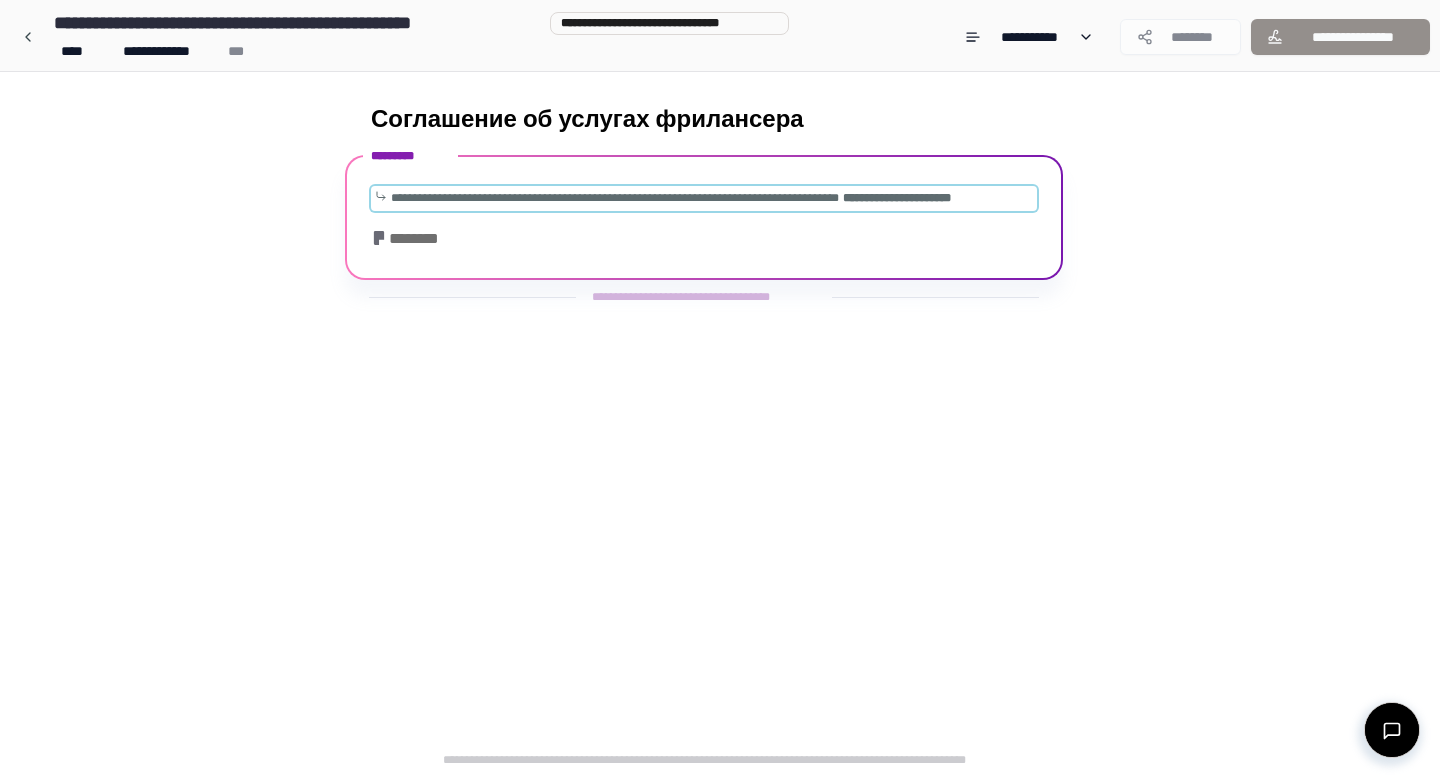 click on "**********" at bounding box center (663, 198) 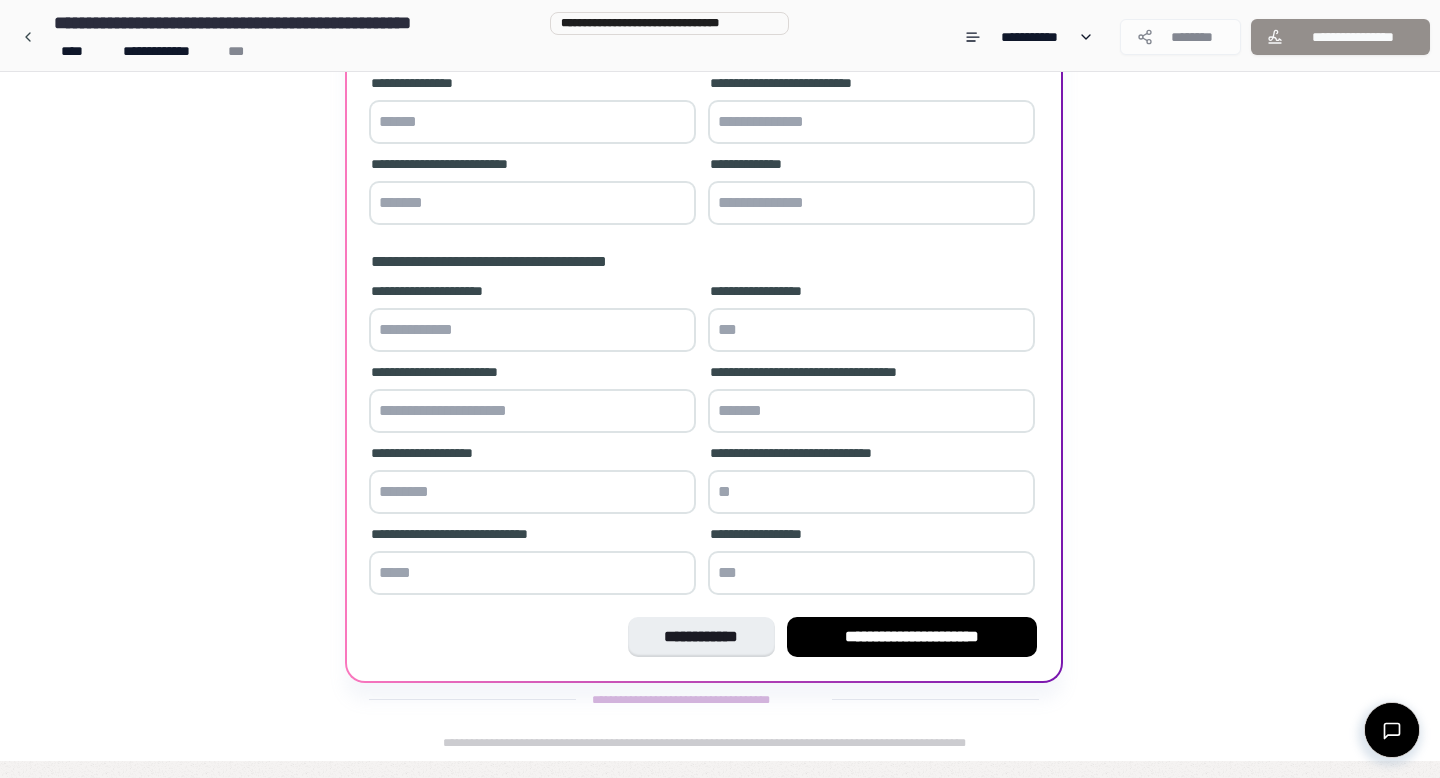 click on "**********" at bounding box center [532, 192] 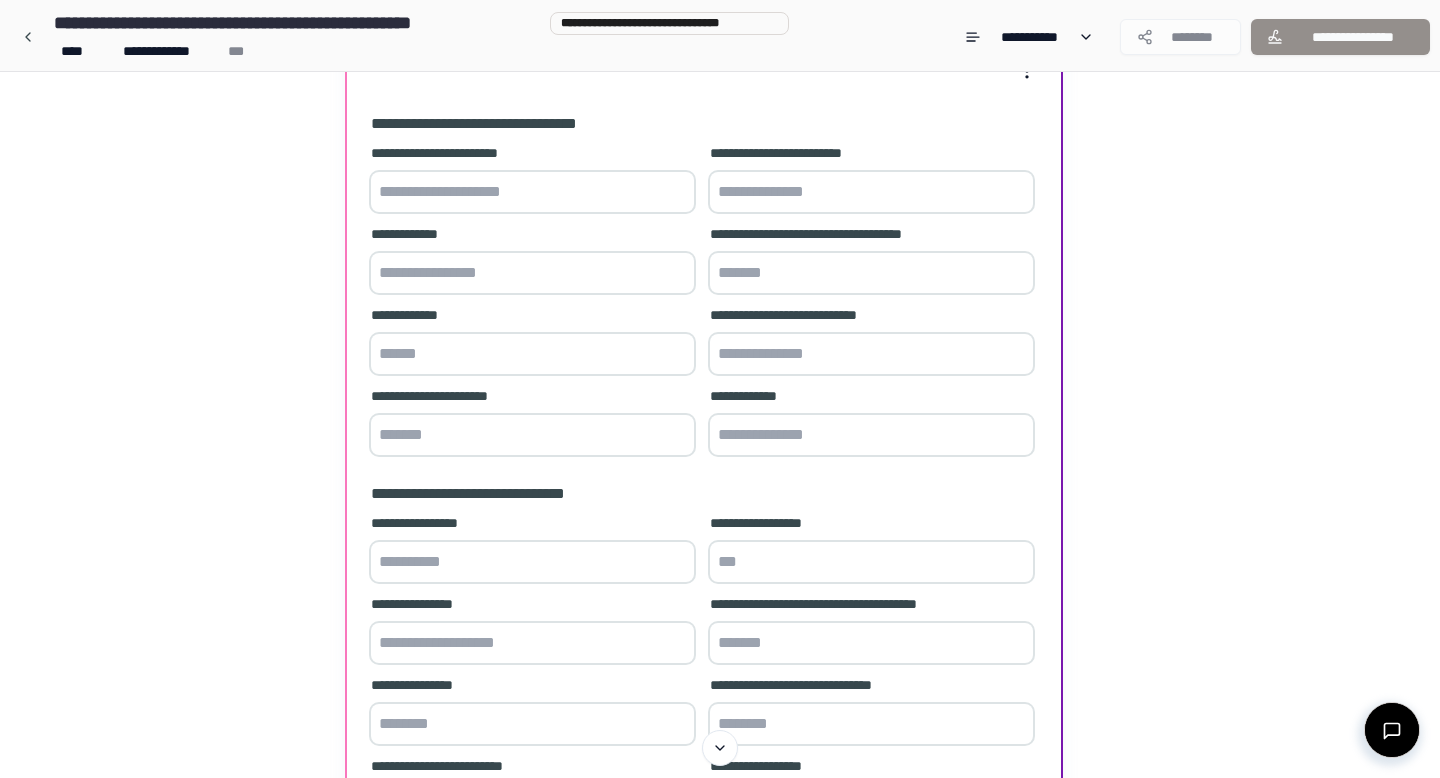 scroll, scrollTop: 180, scrollLeft: 0, axis: vertical 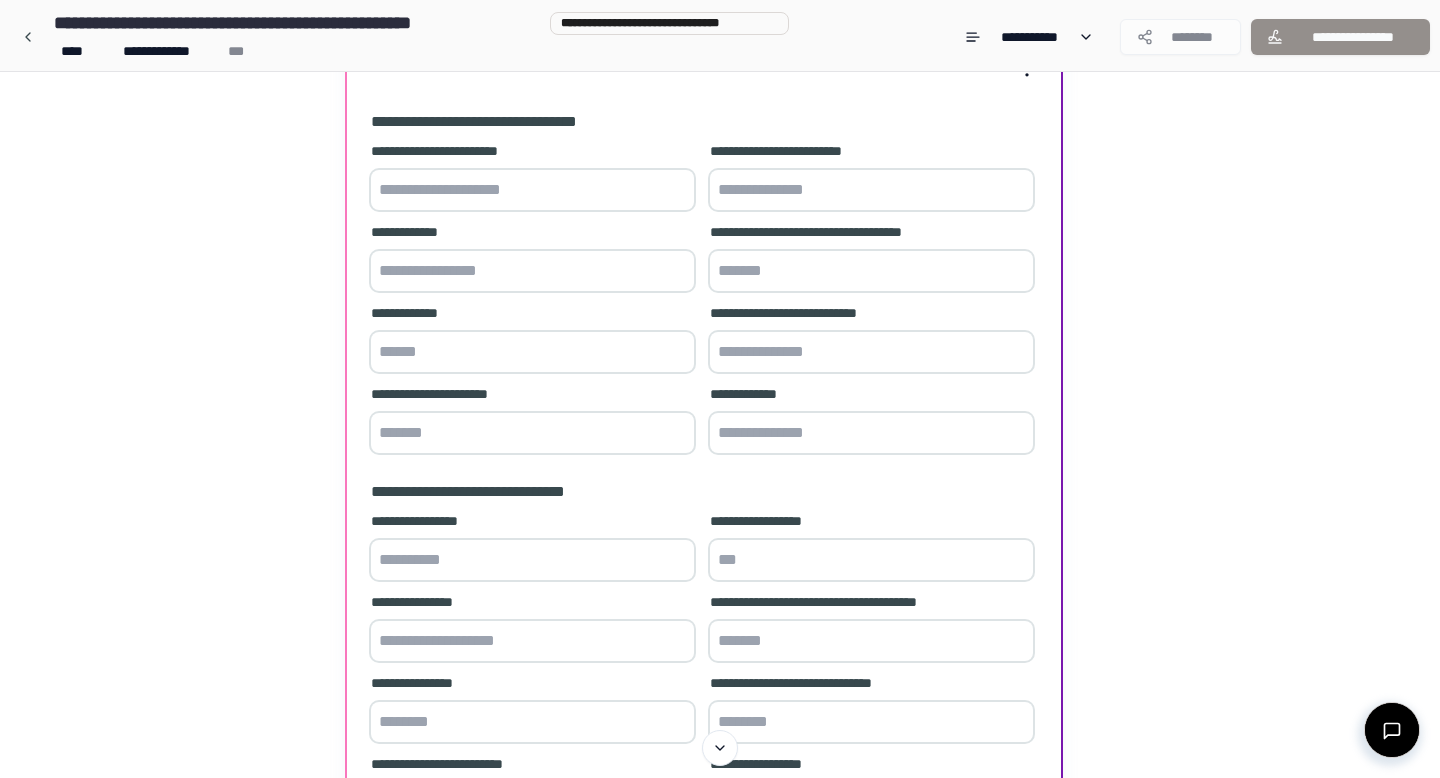 click at bounding box center [532, 190] 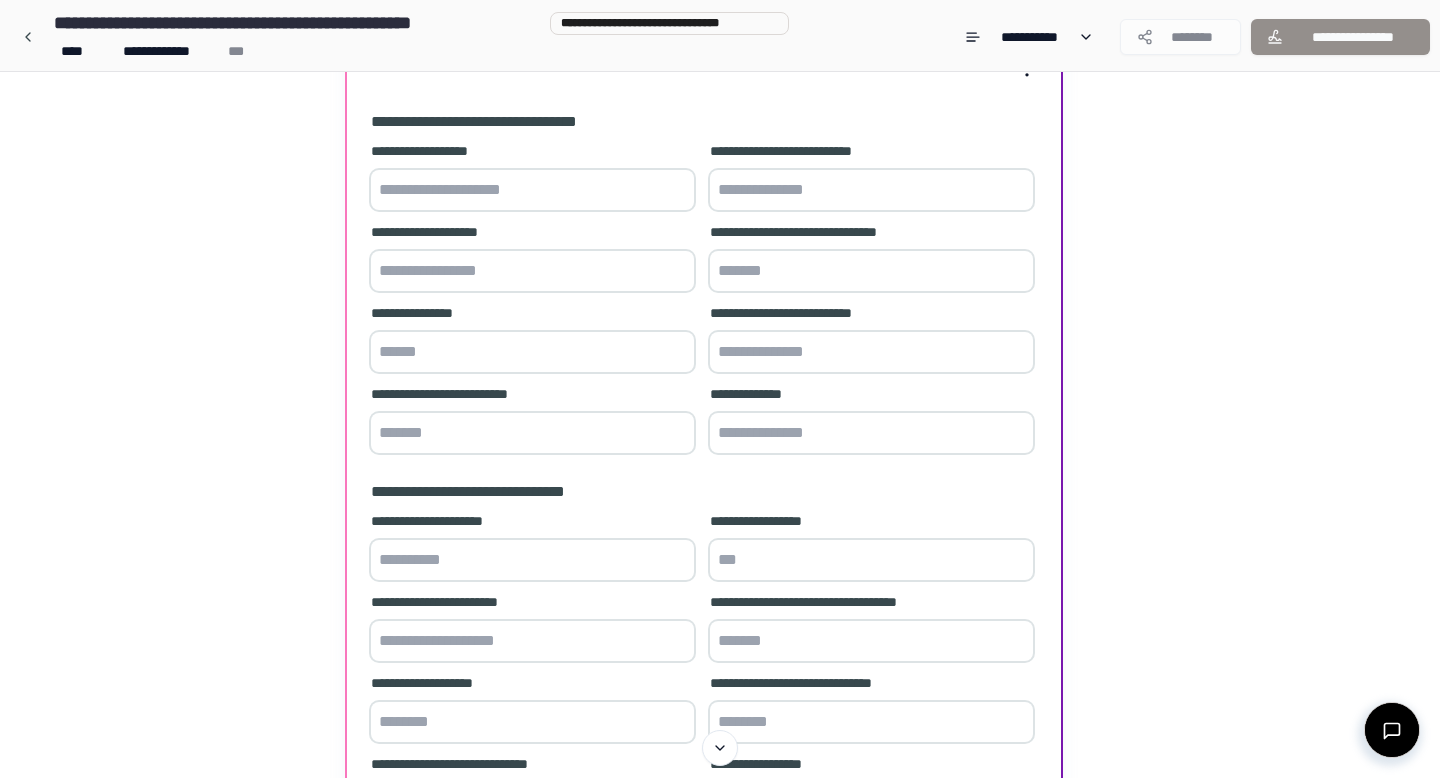 paste on "**********" 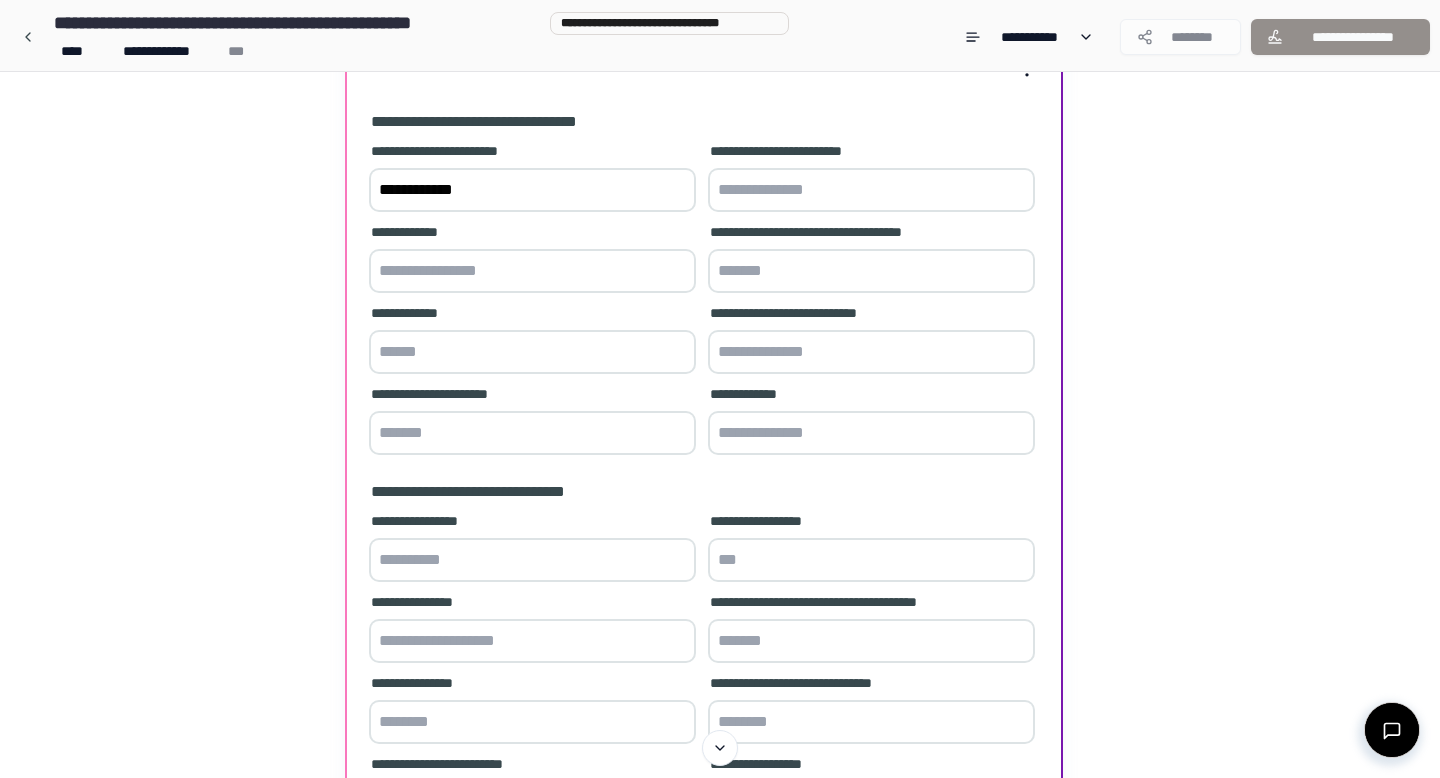 type on "**********" 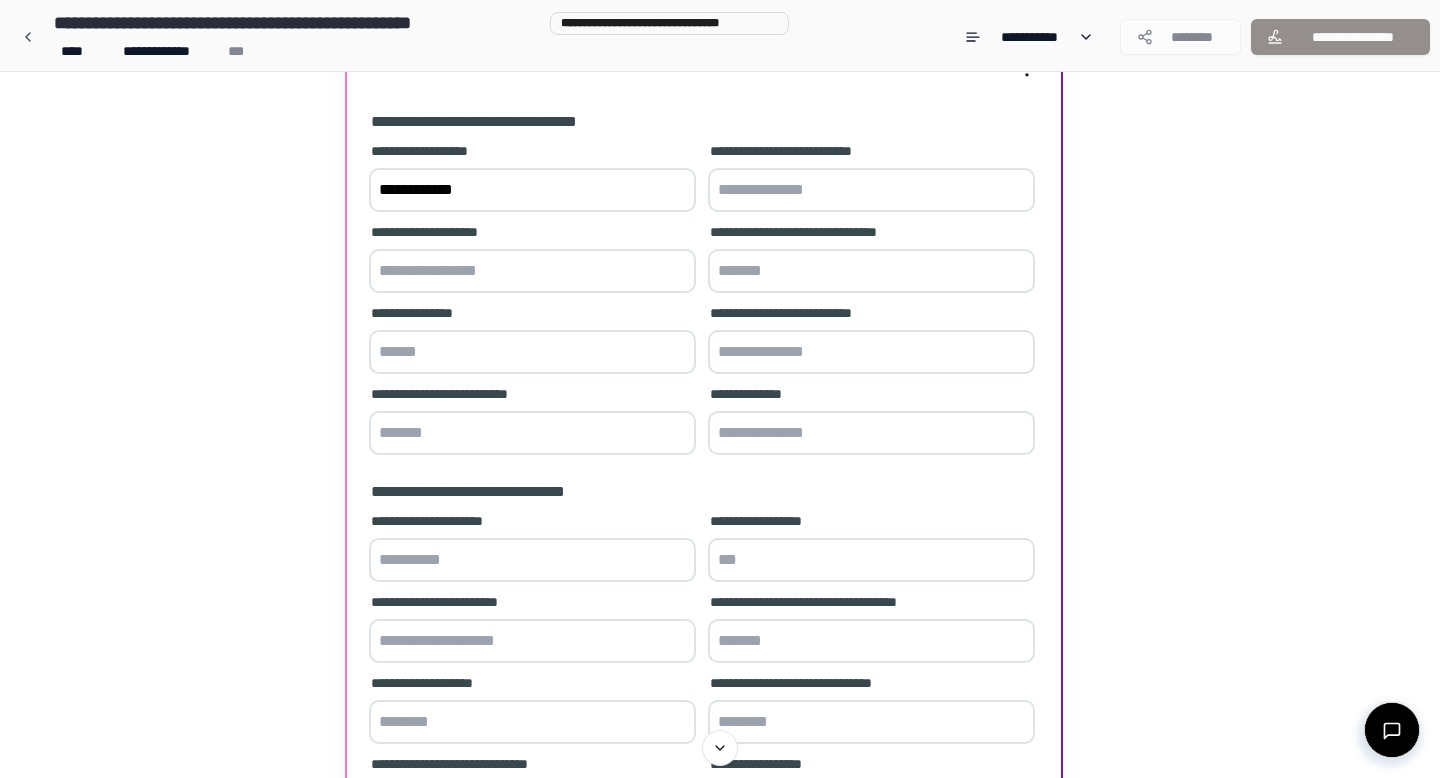 click at bounding box center [532, 271] 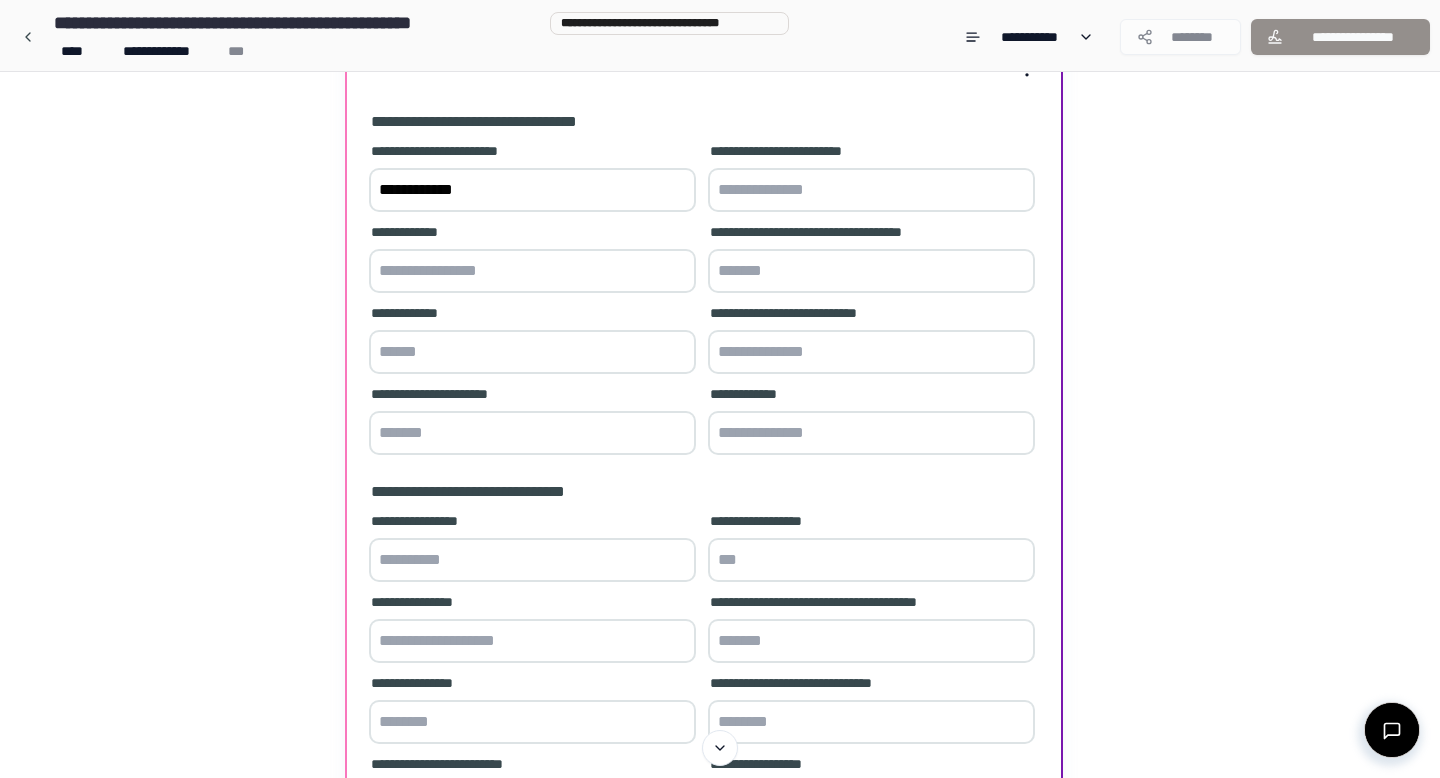 paste on "**********" 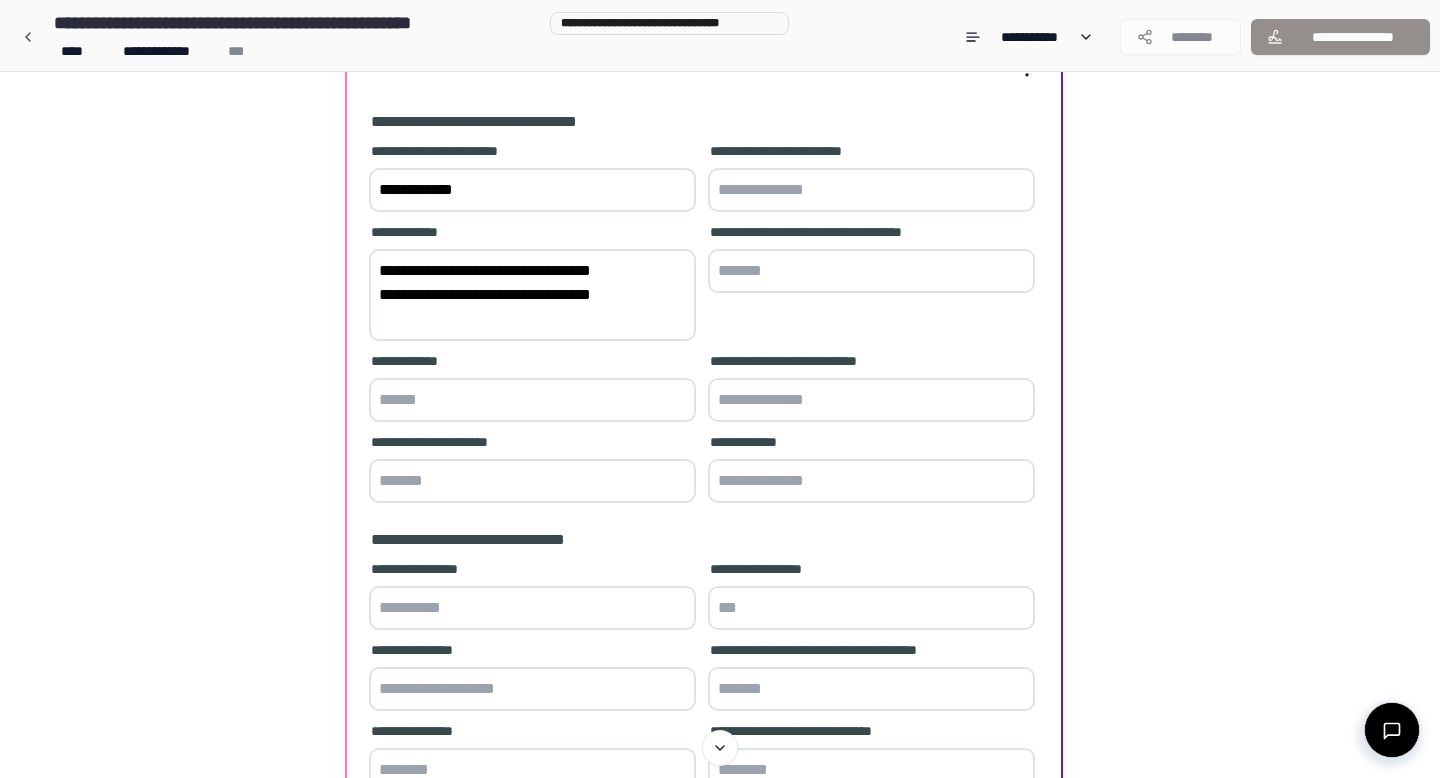 type on "**********" 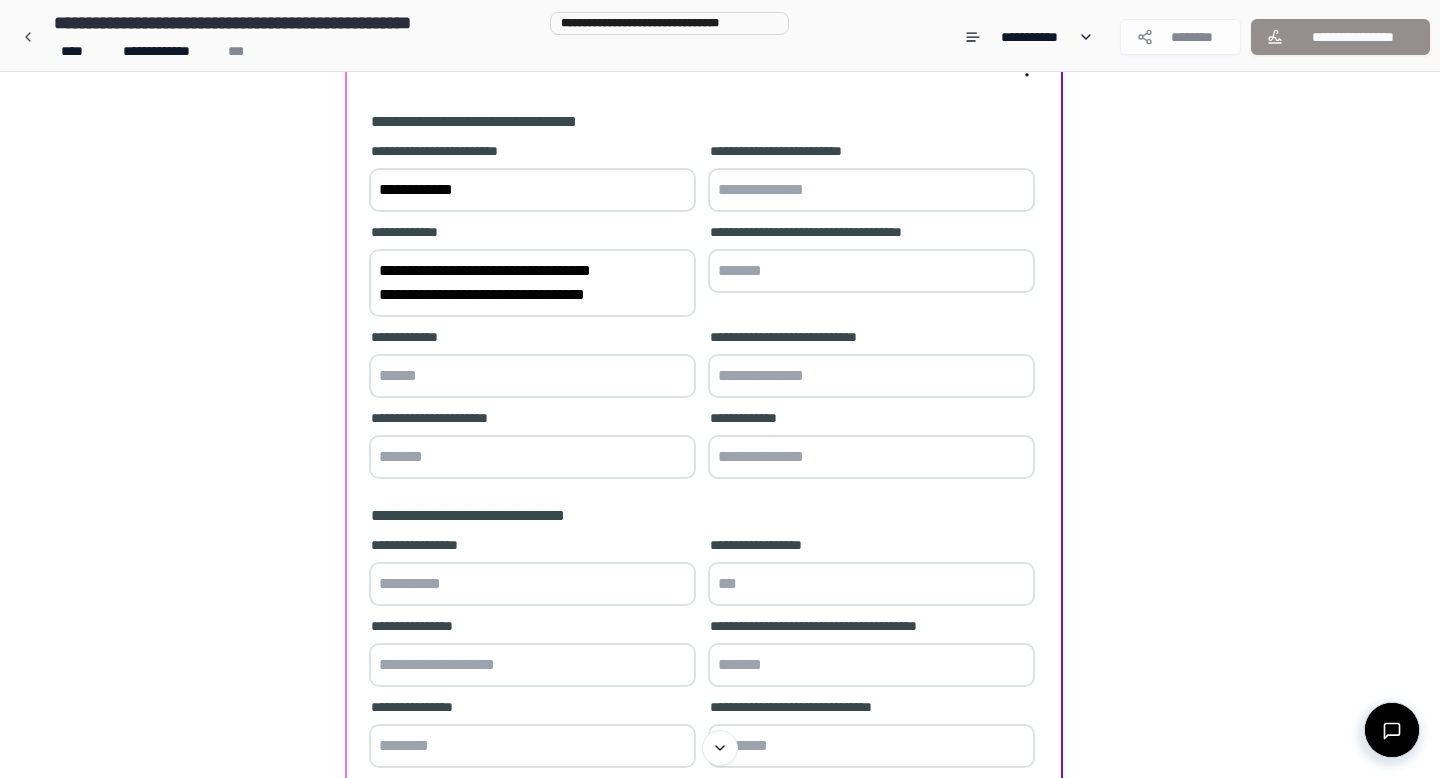 drag, startPoint x: 655, startPoint y: 302, endPoint x: 302, endPoint y: 157, distance: 381.62024 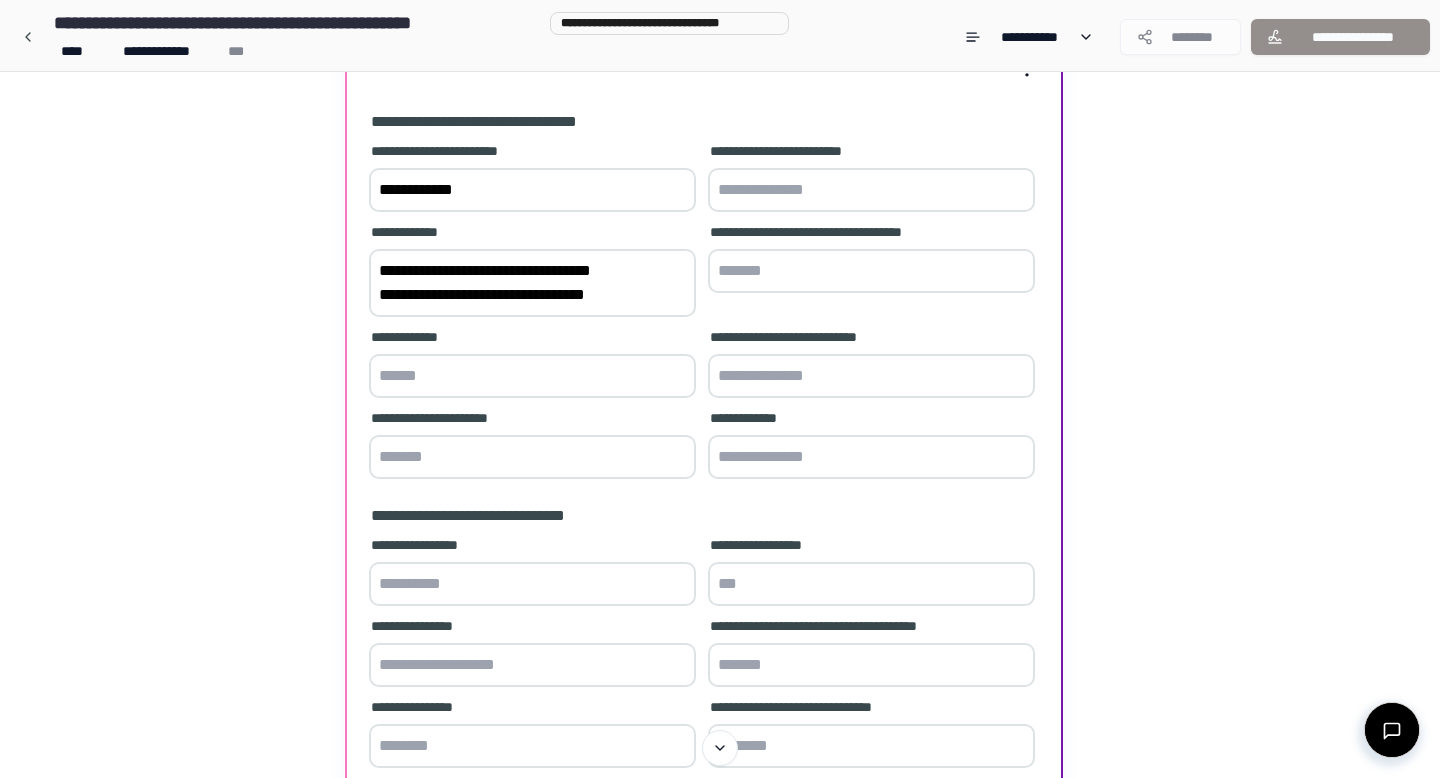 type 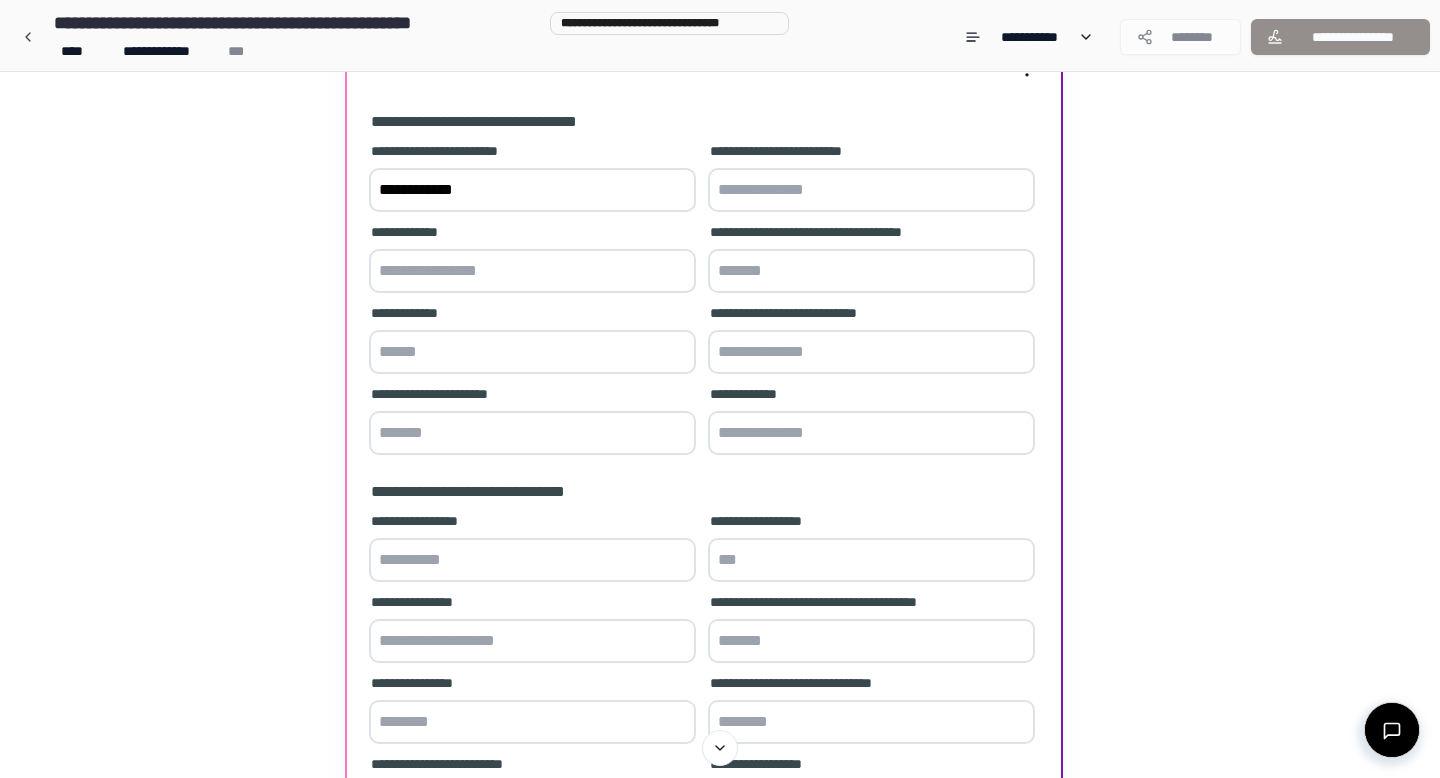 click at bounding box center [532, 352] 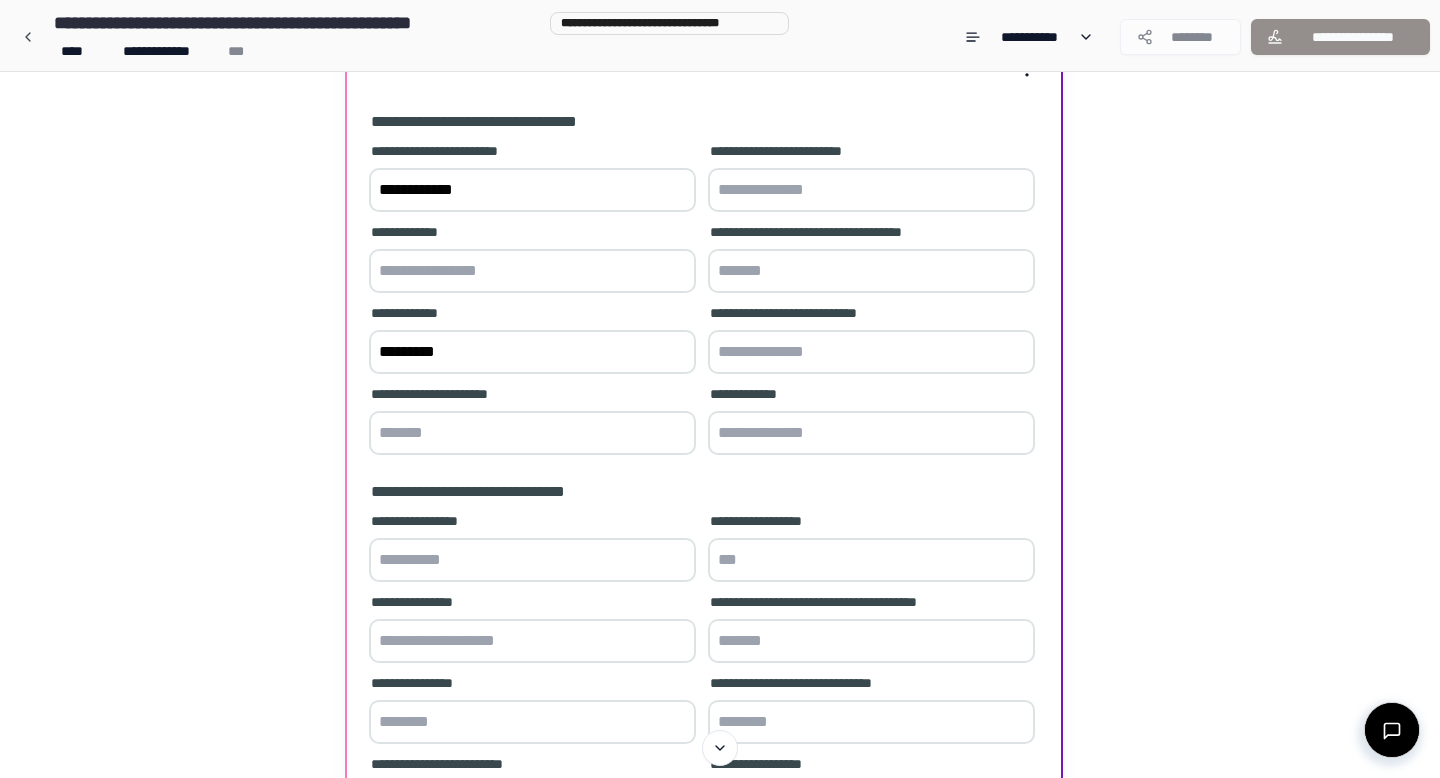 type on "*********" 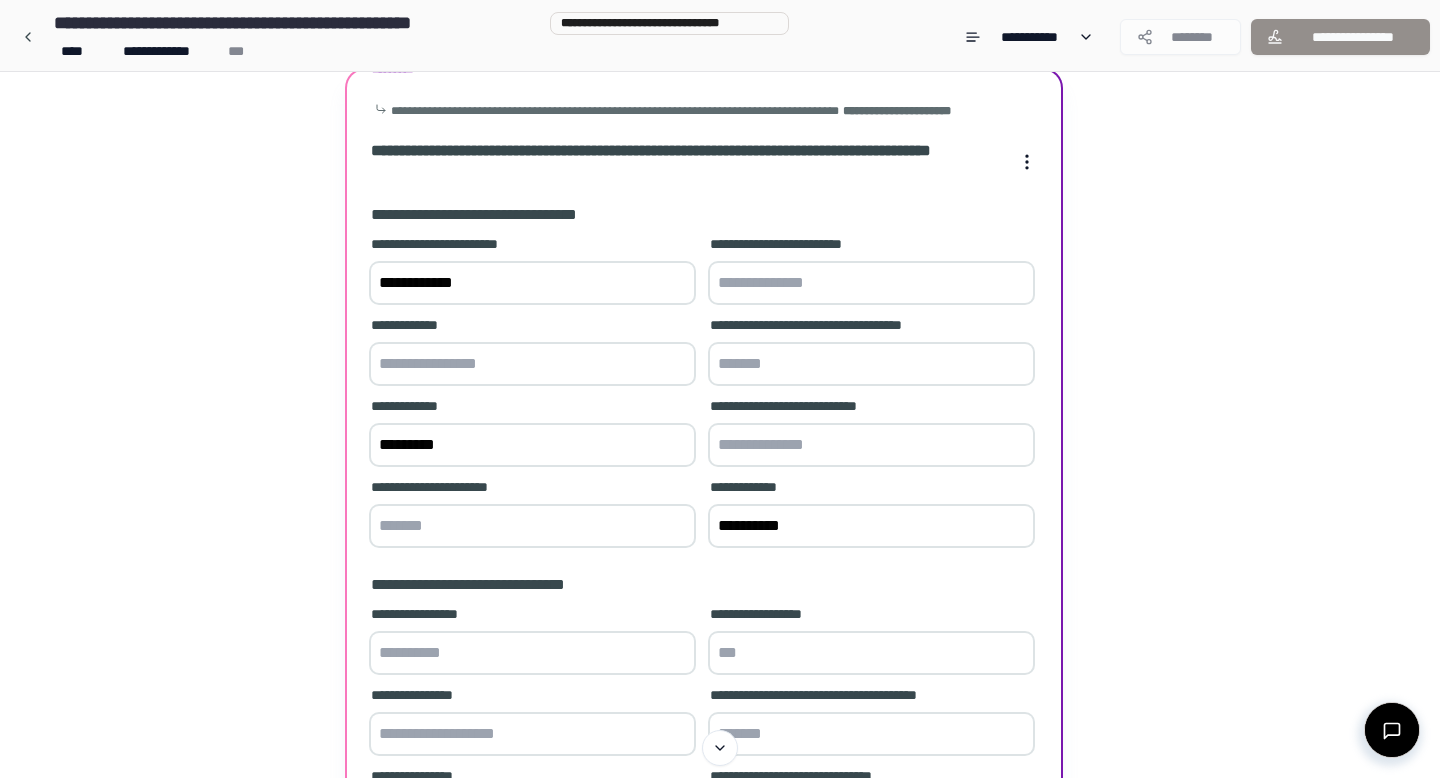 scroll, scrollTop: 82, scrollLeft: 0, axis: vertical 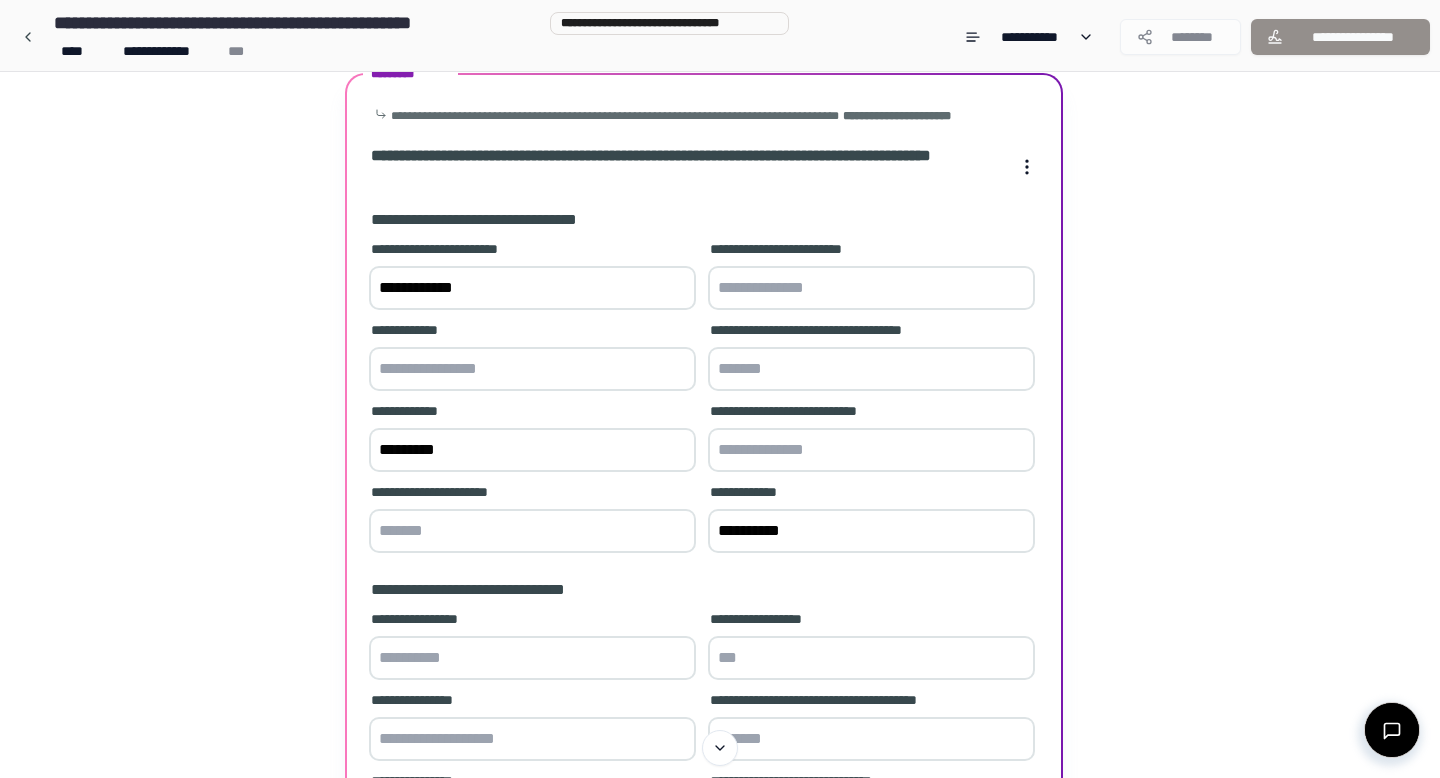 type on "**********" 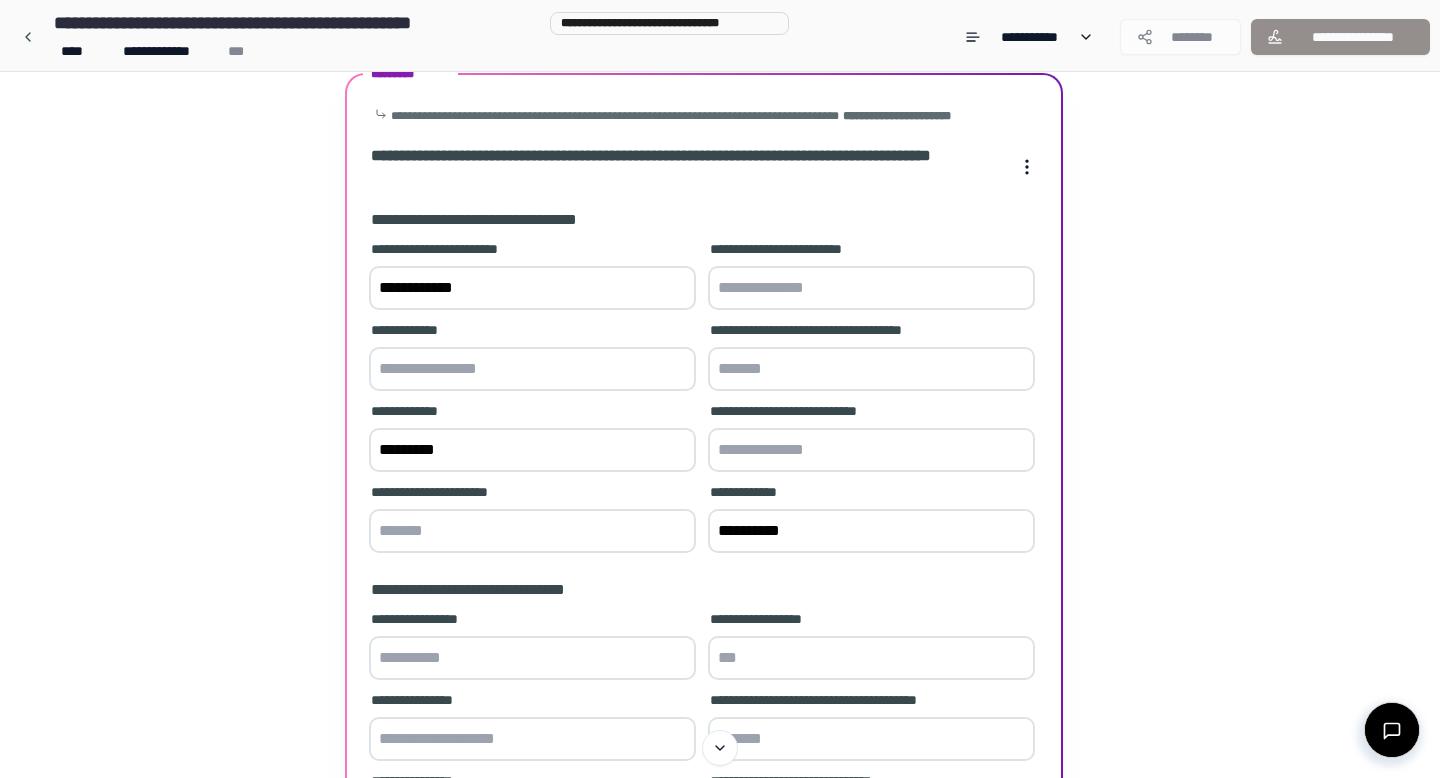 click at bounding box center (871, 450) 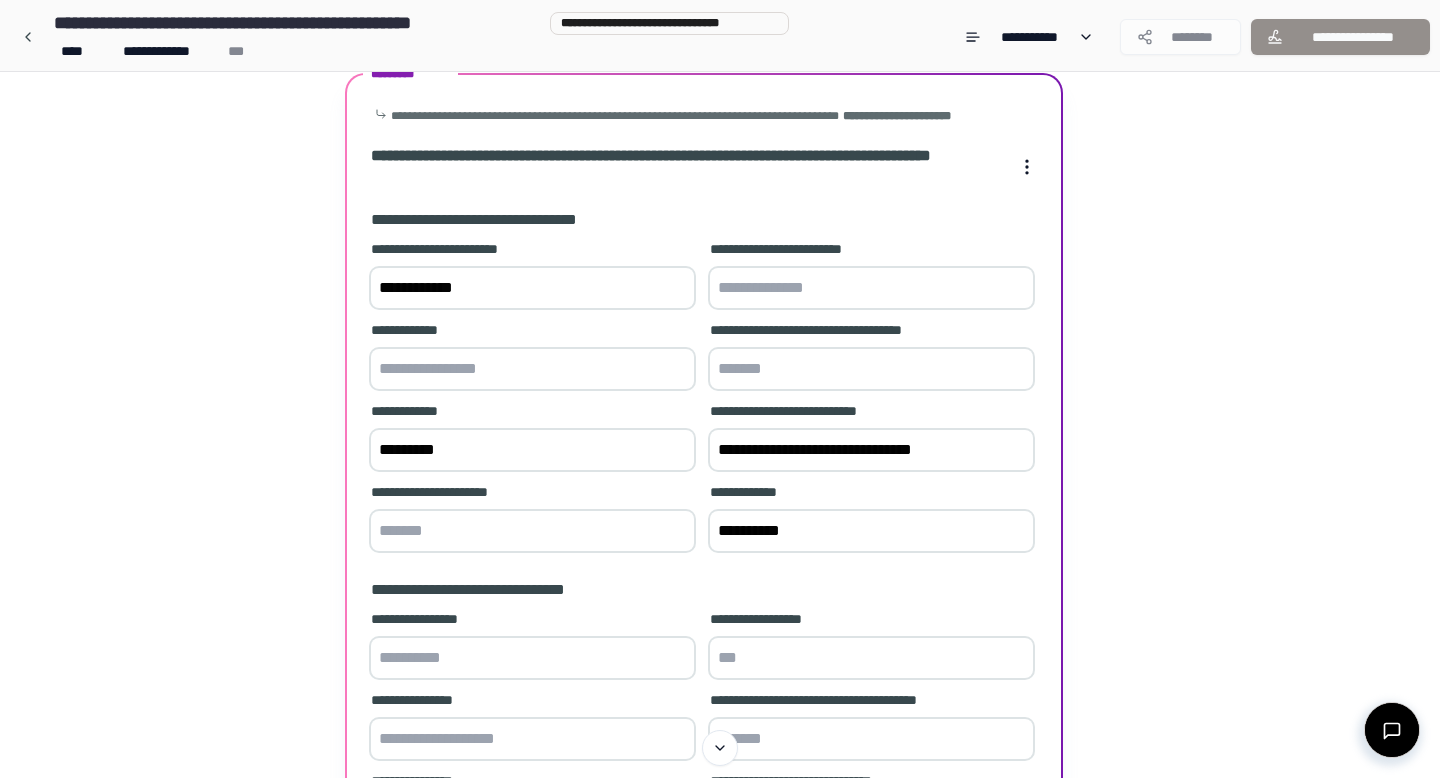 type on "**********" 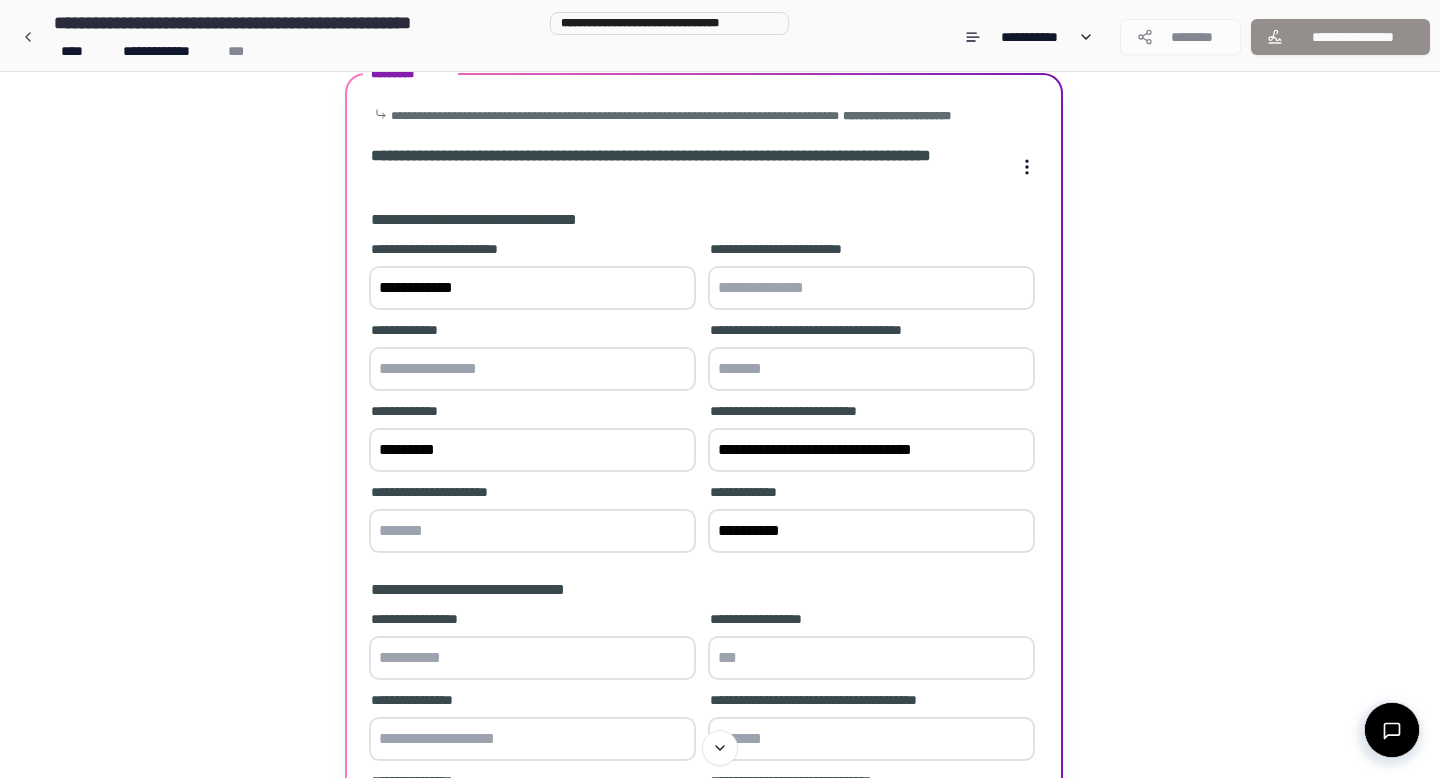 paste on "**********" 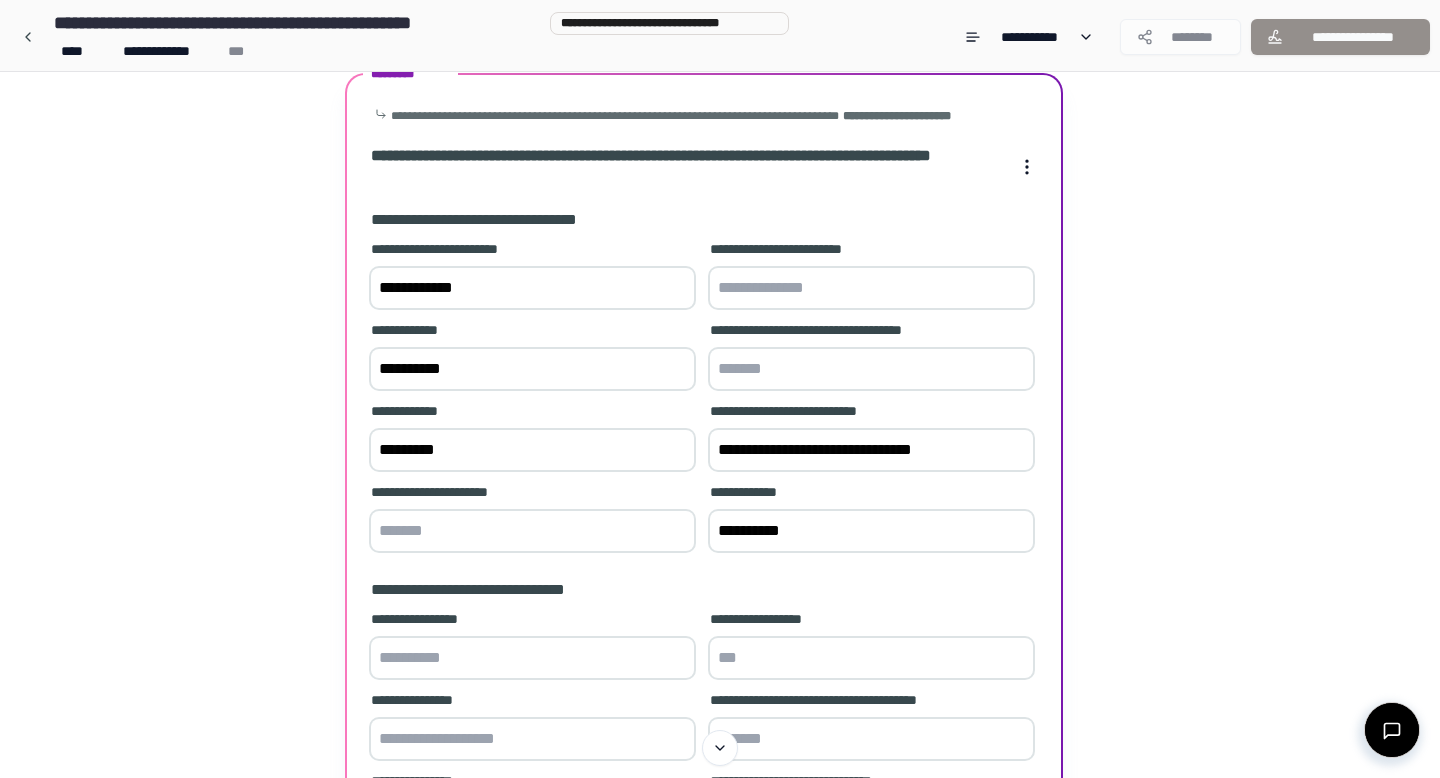 click on "*********" at bounding box center [532, 369] 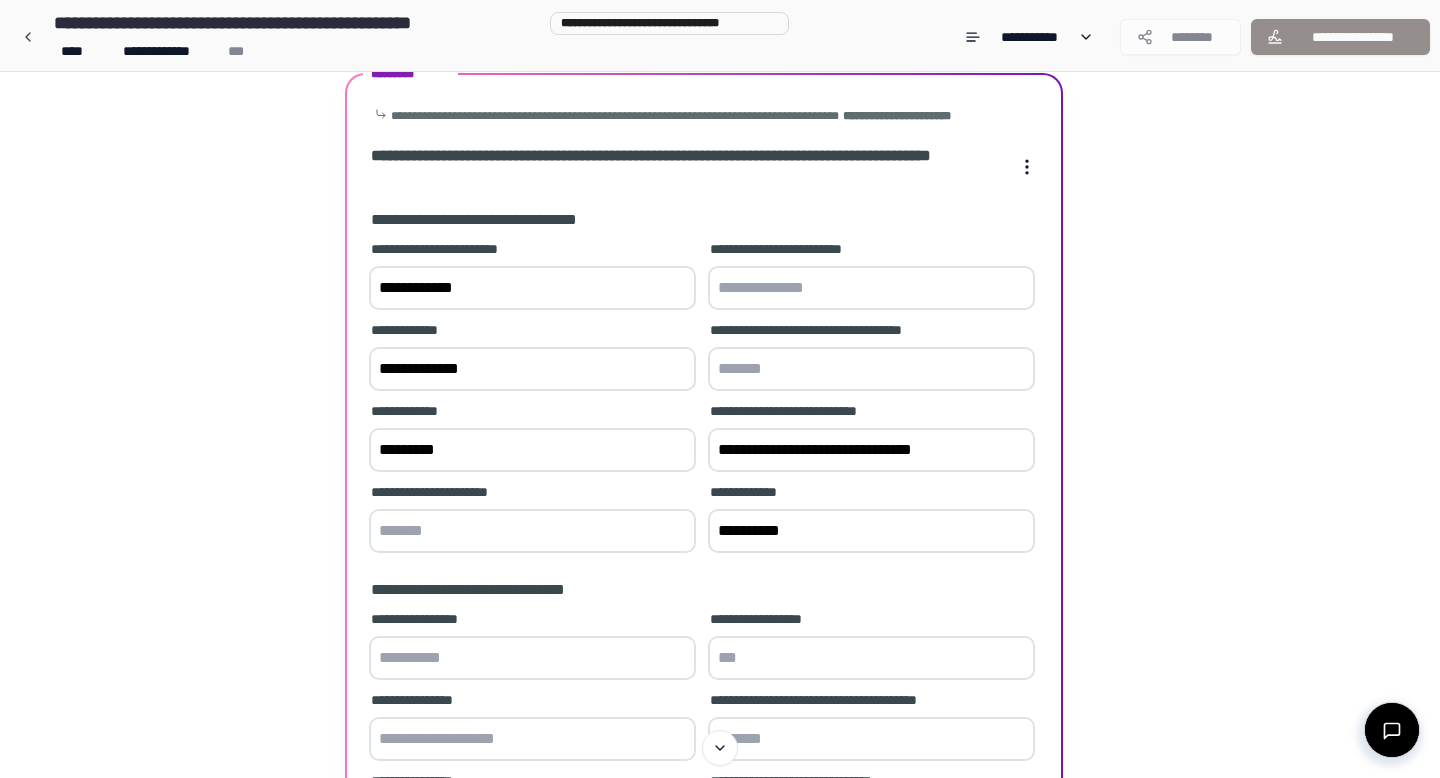click on "**********" at bounding box center [532, 369] 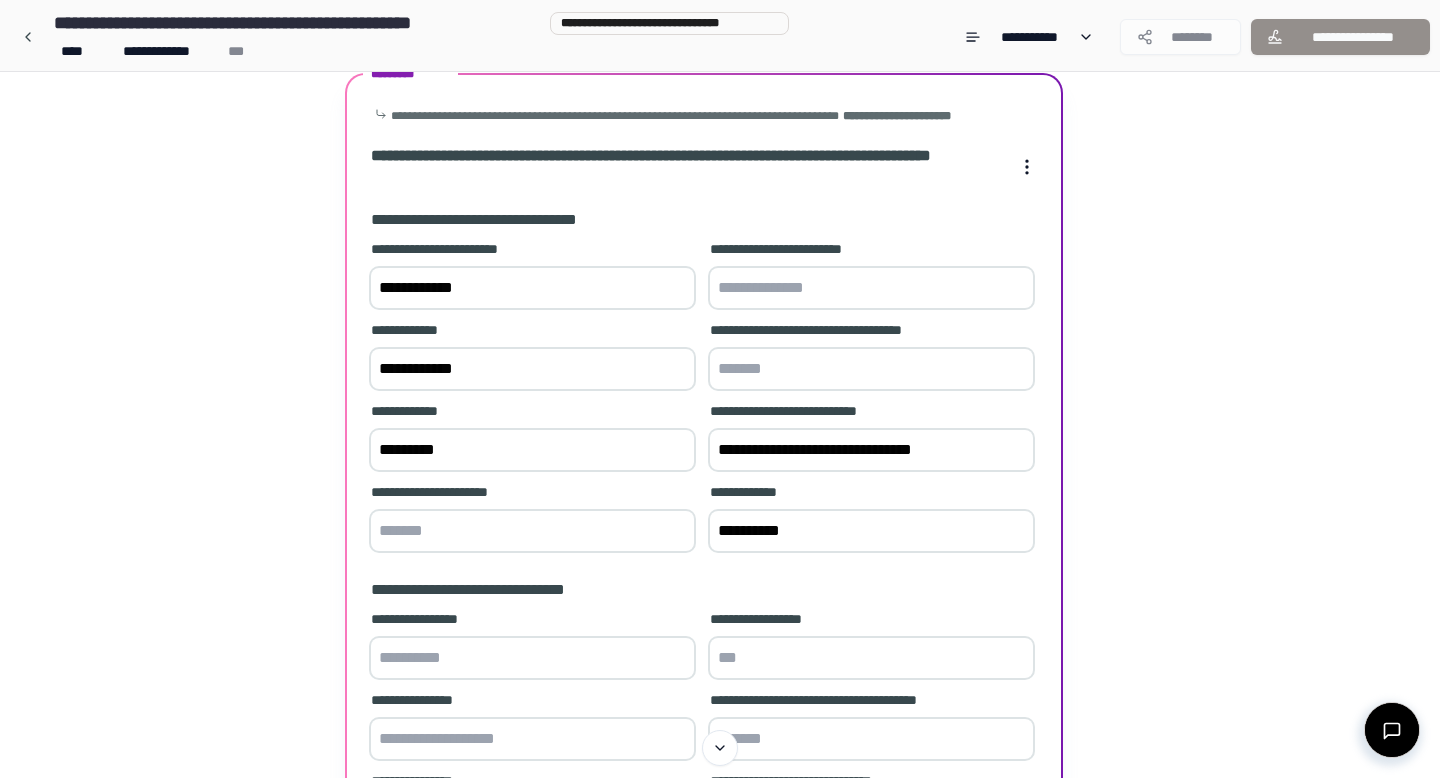 click at bounding box center (871, 288) 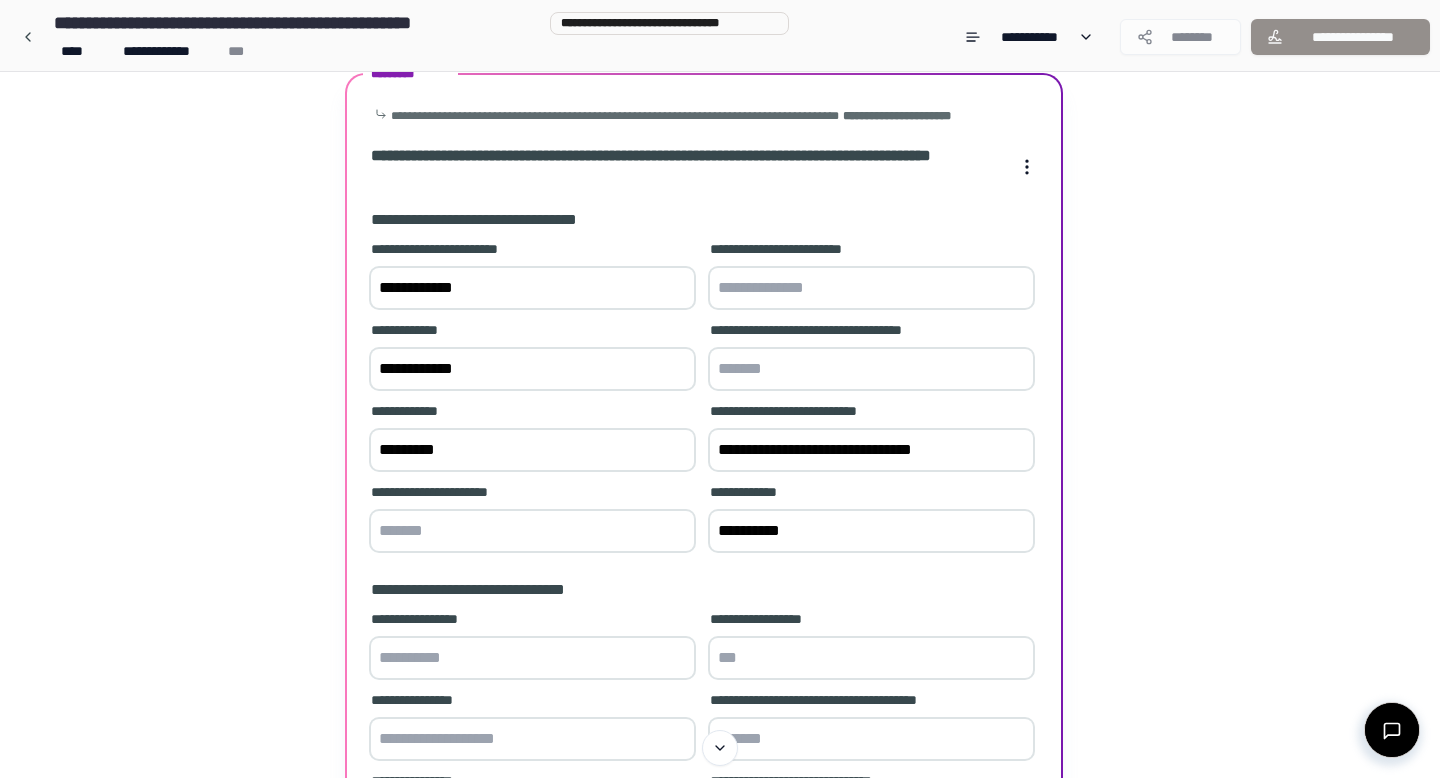 drag, startPoint x: 816, startPoint y: 545, endPoint x: 697, endPoint y: 543, distance: 119.01681 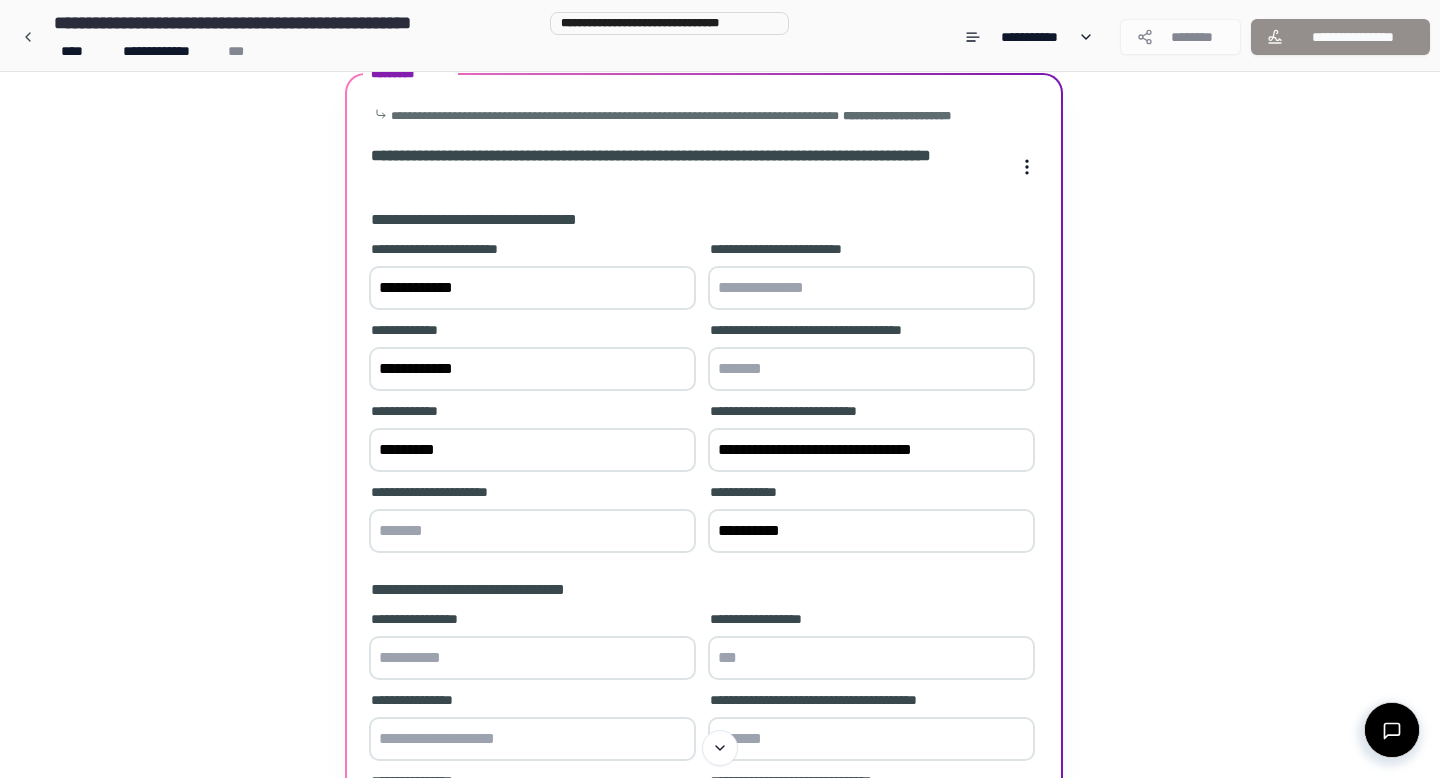 click at bounding box center (871, 288) 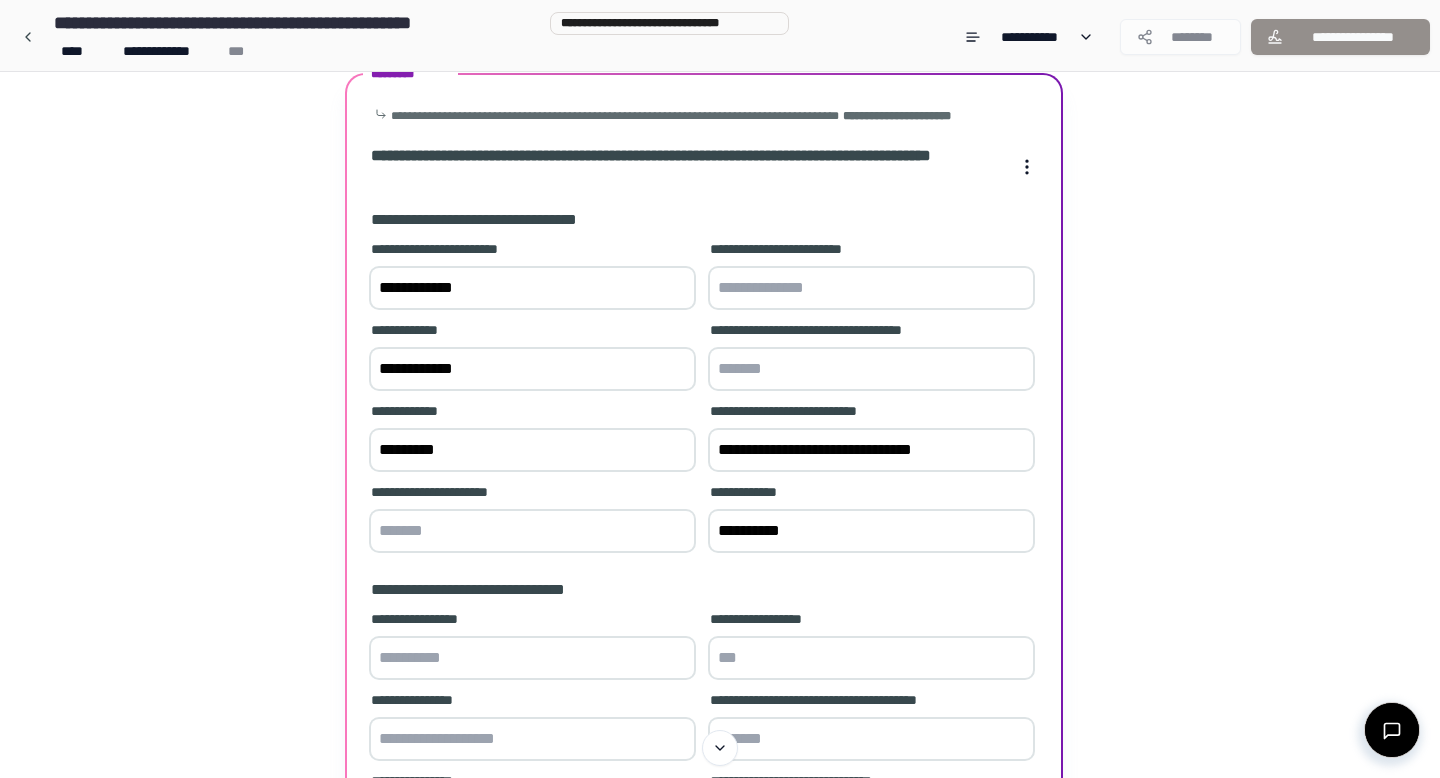 paste on "**********" 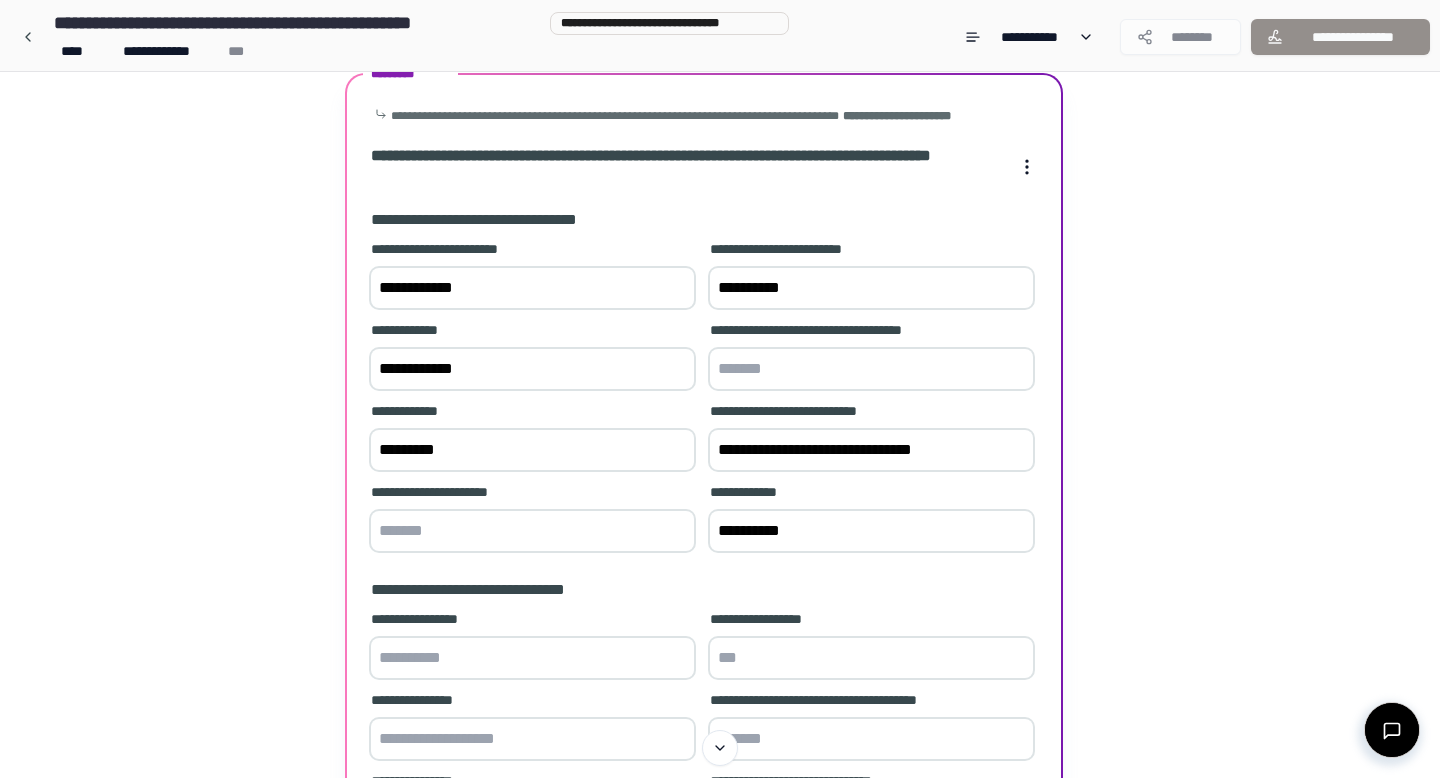 type on "**********" 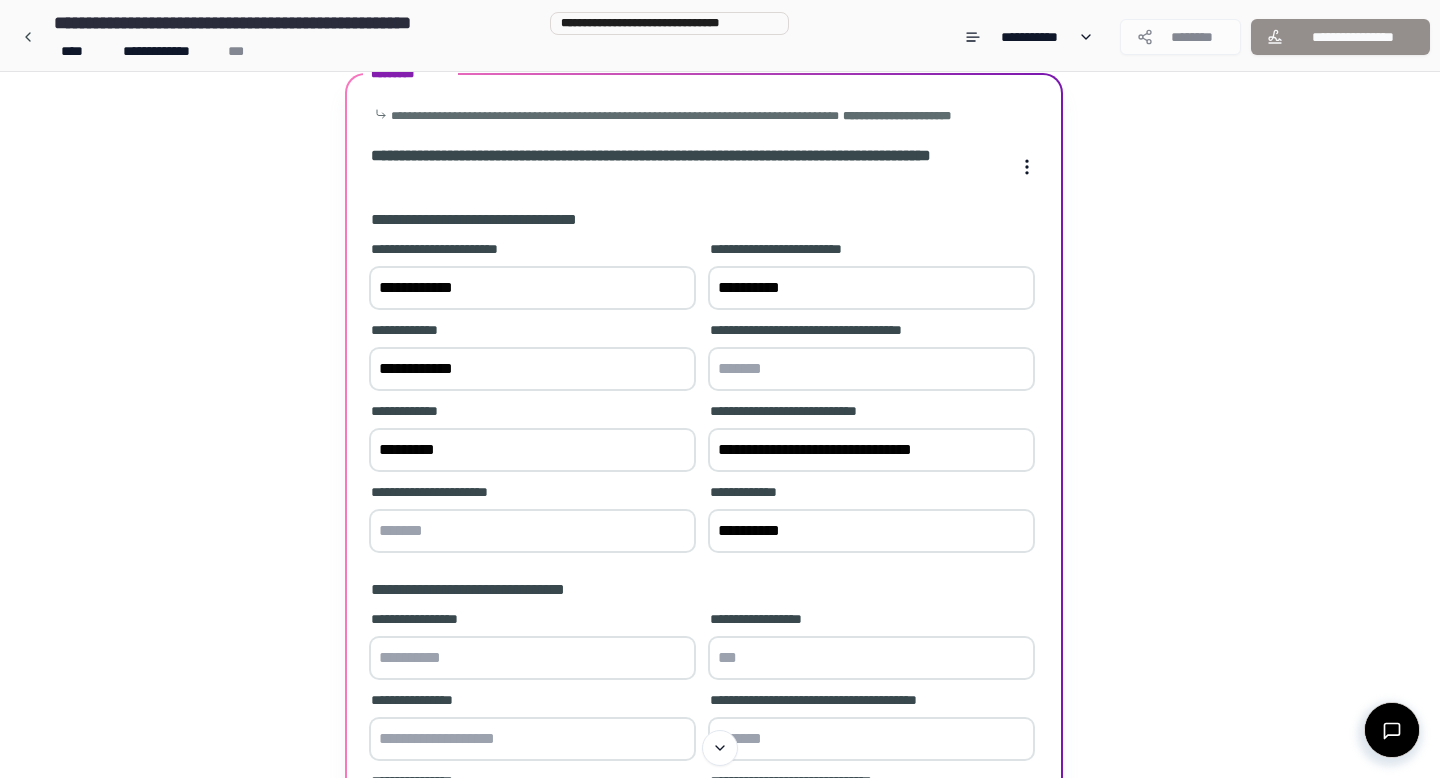 click at bounding box center (532, 531) 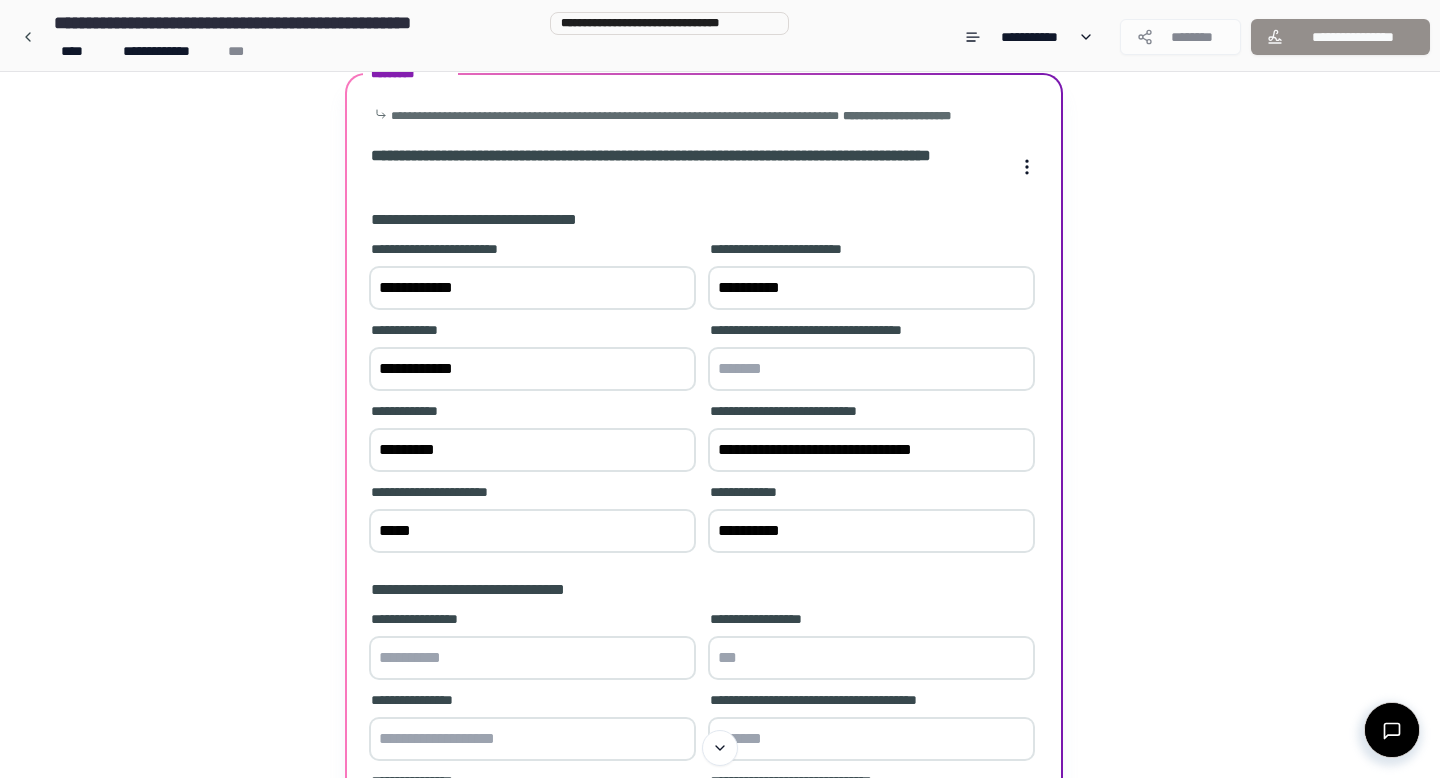 drag, startPoint x: 497, startPoint y: 541, endPoint x: 347, endPoint y: 531, distance: 150.33296 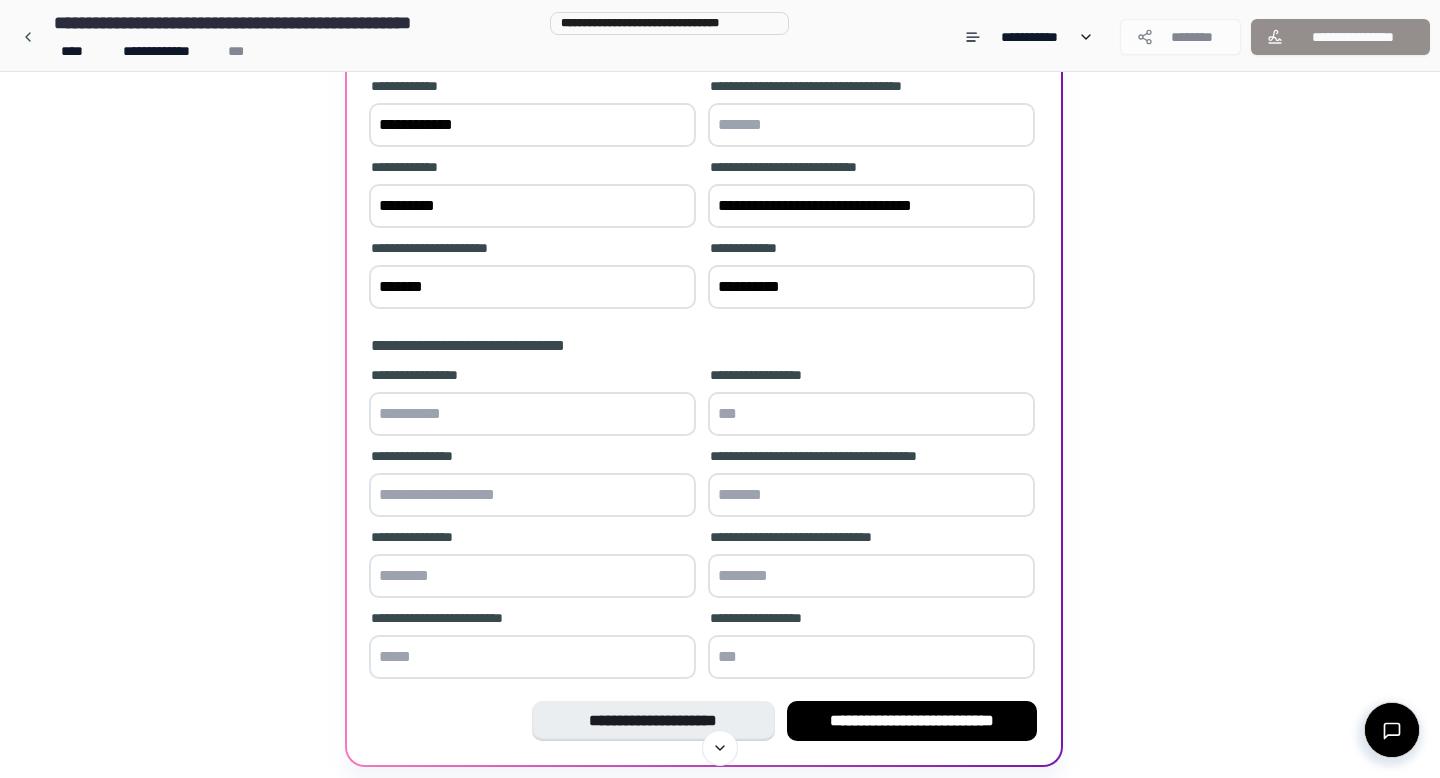 scroll, scrollTop: 357, scrollLeft: 0, axis: vertical 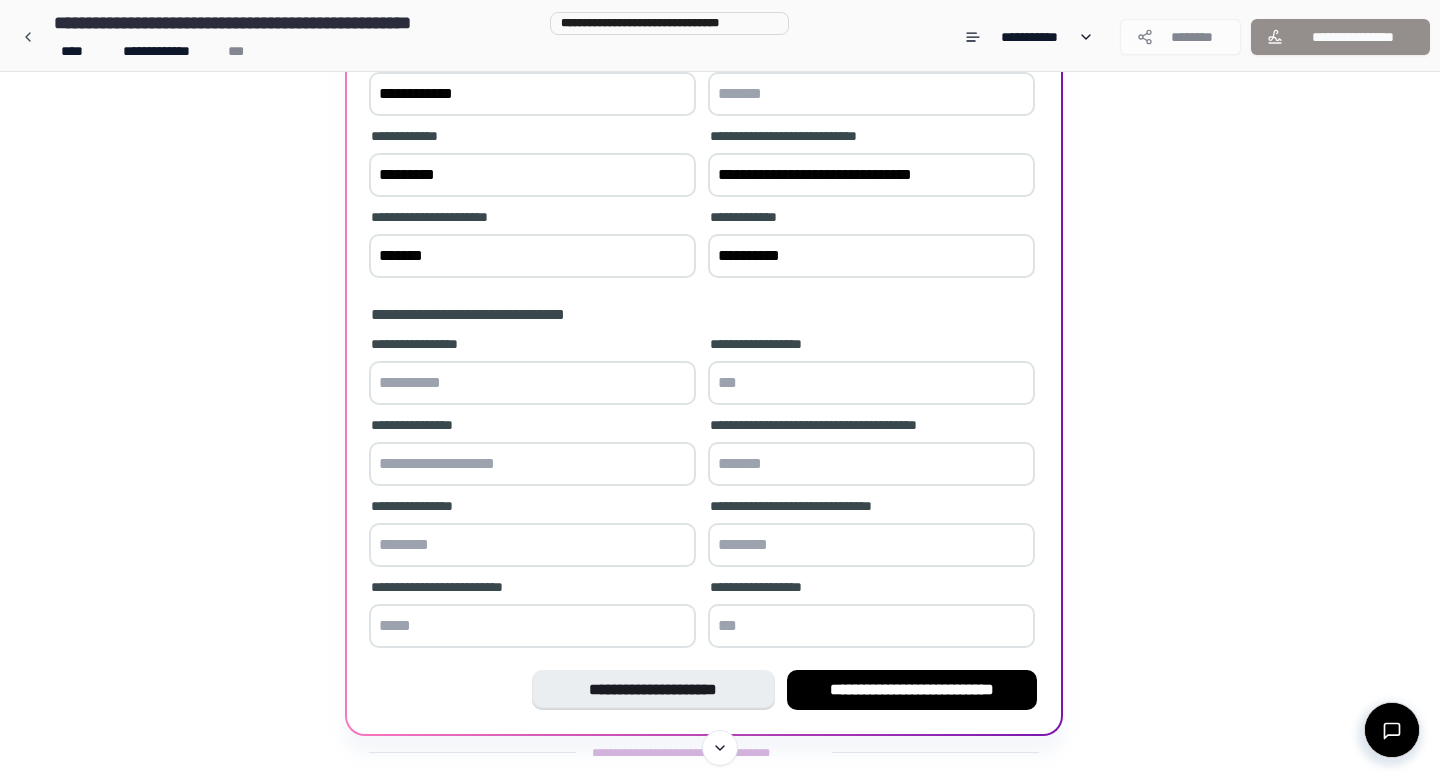 type on "*******" 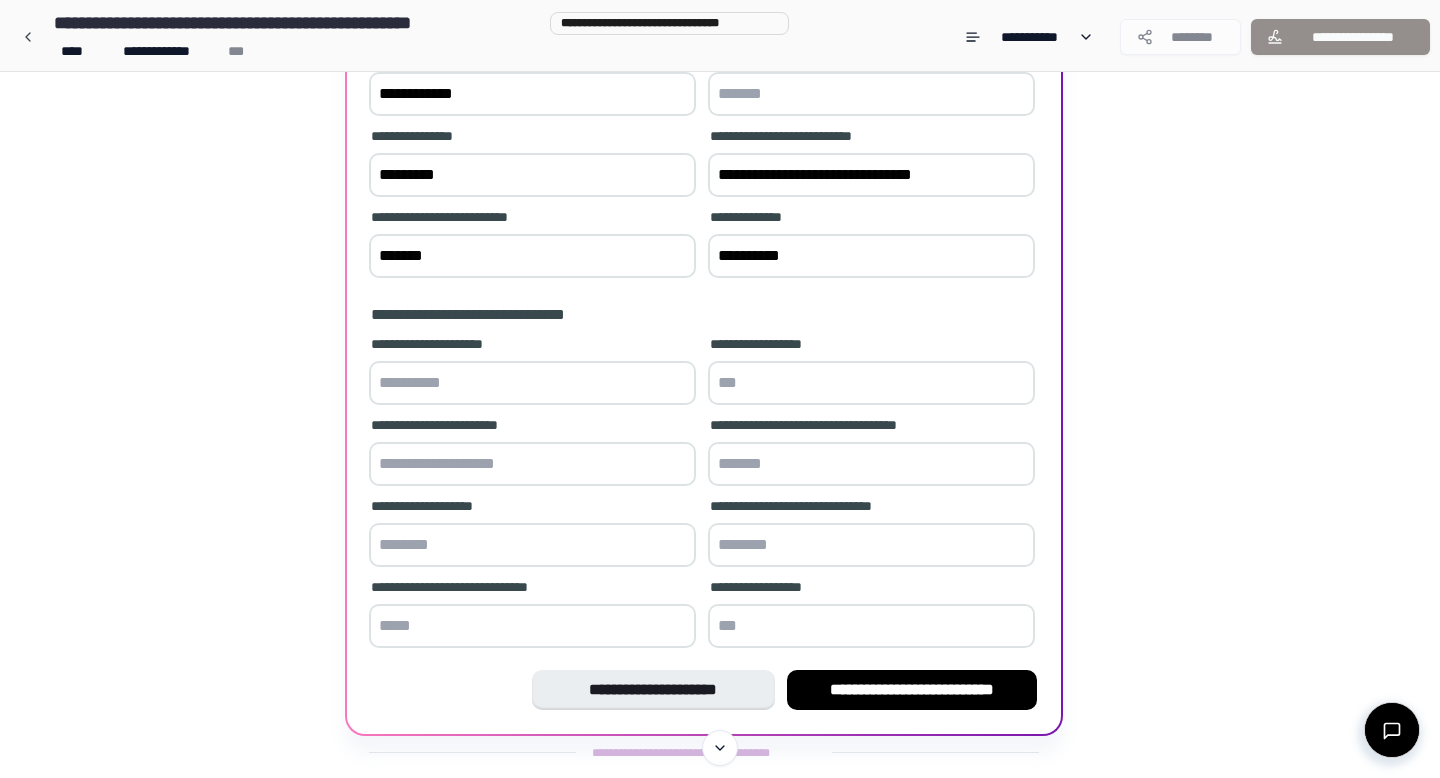 click at bounding box center (532, 383) 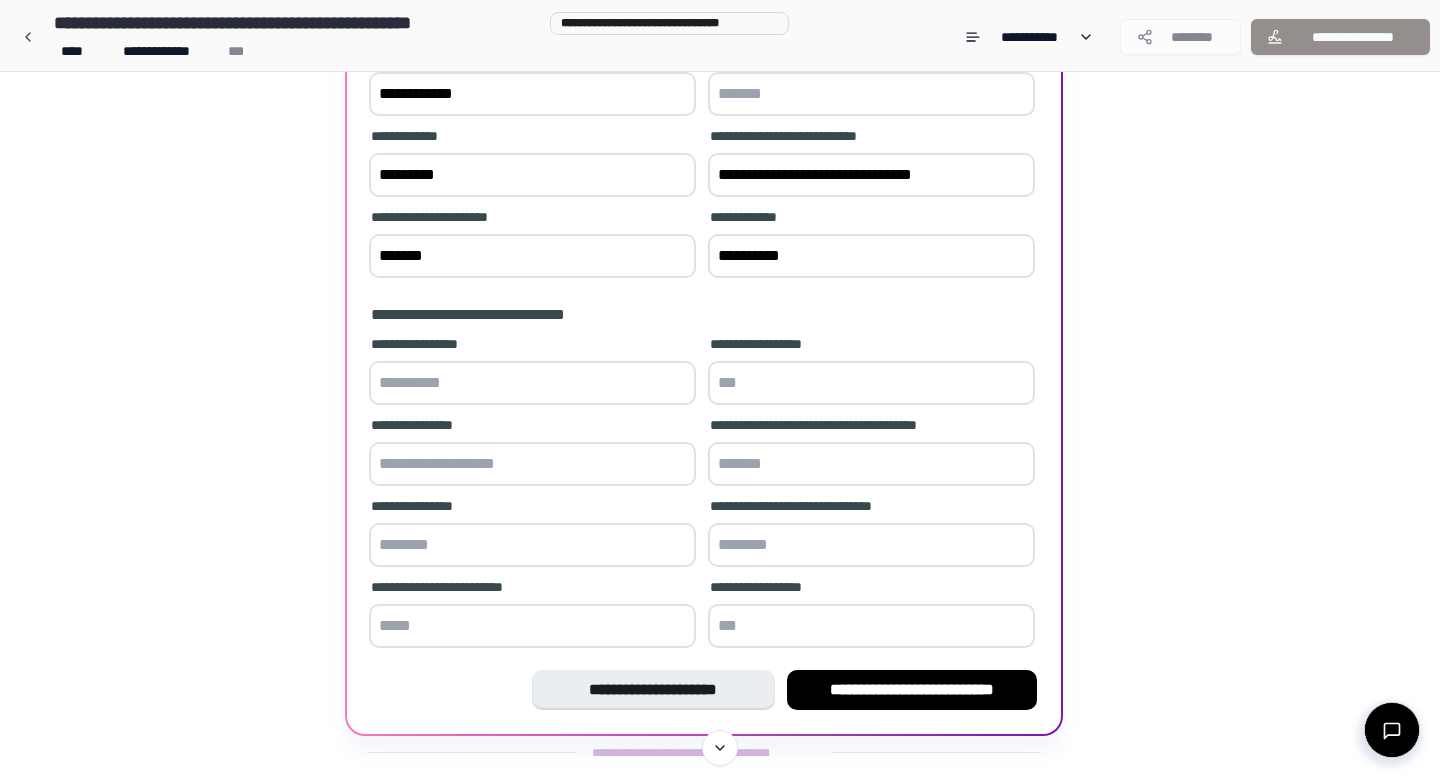 paste on "**********" 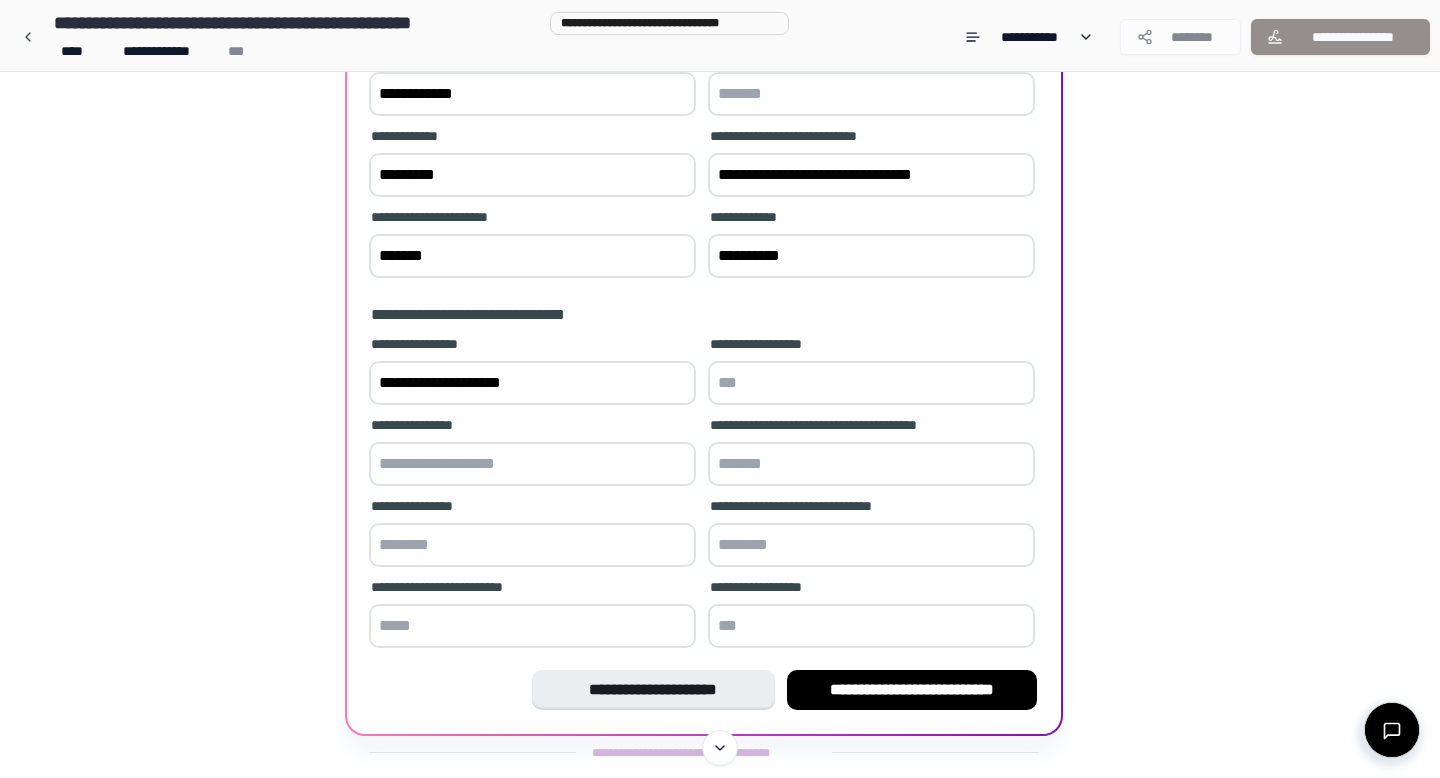 drag, startPoint x: 433, startPoint y: 398, endPoint x: 542, endPoint y: 398, distance: 109 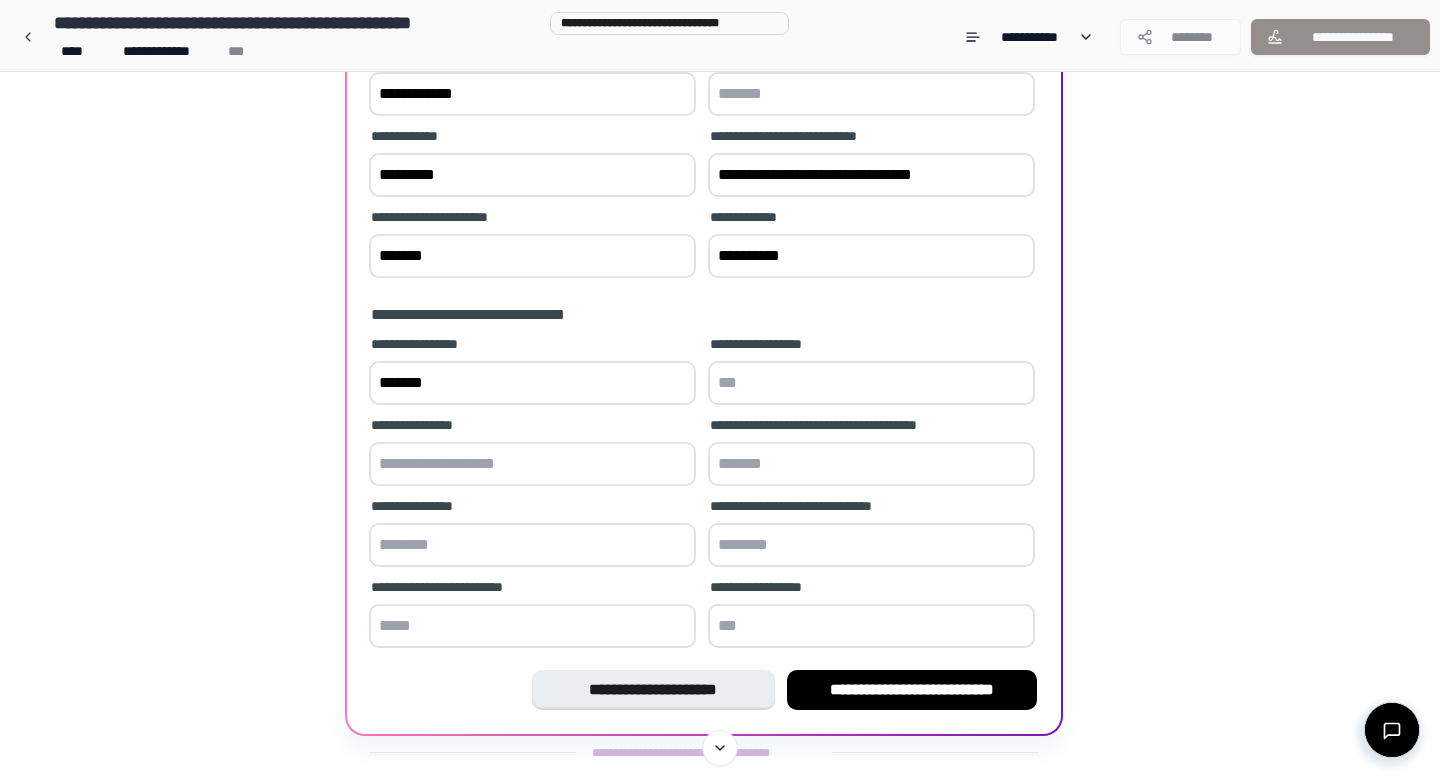 type on "*******" 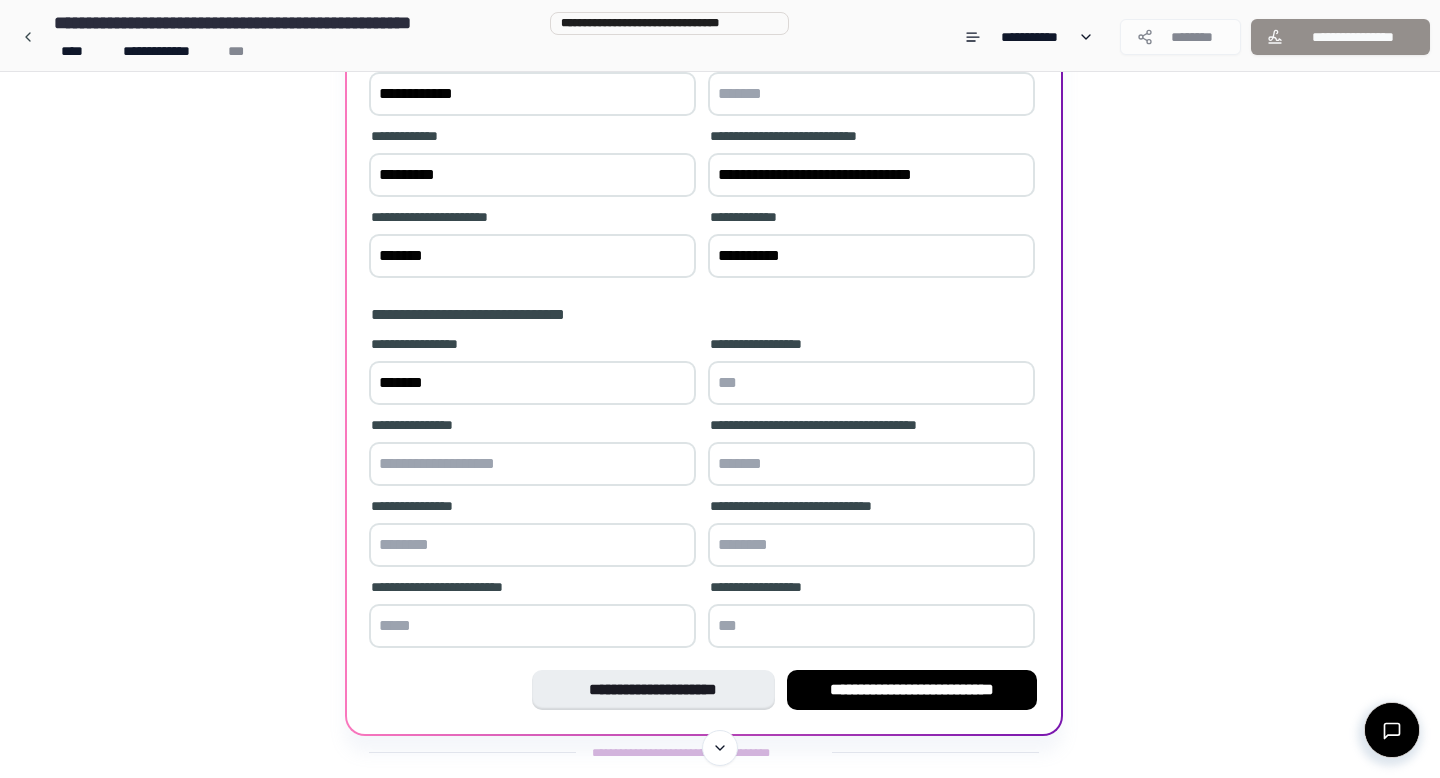 click at bounding box center (871, 383) 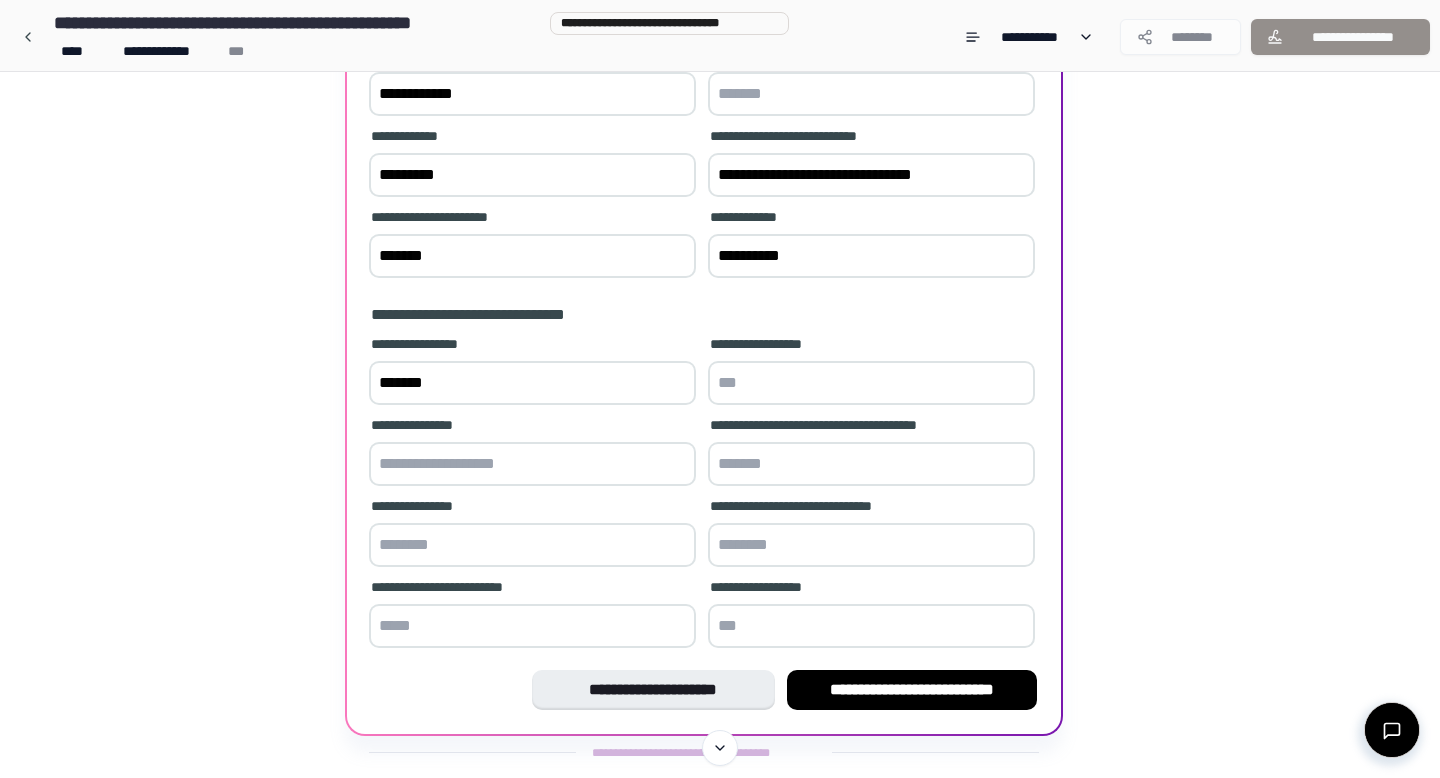 paste on "**********" 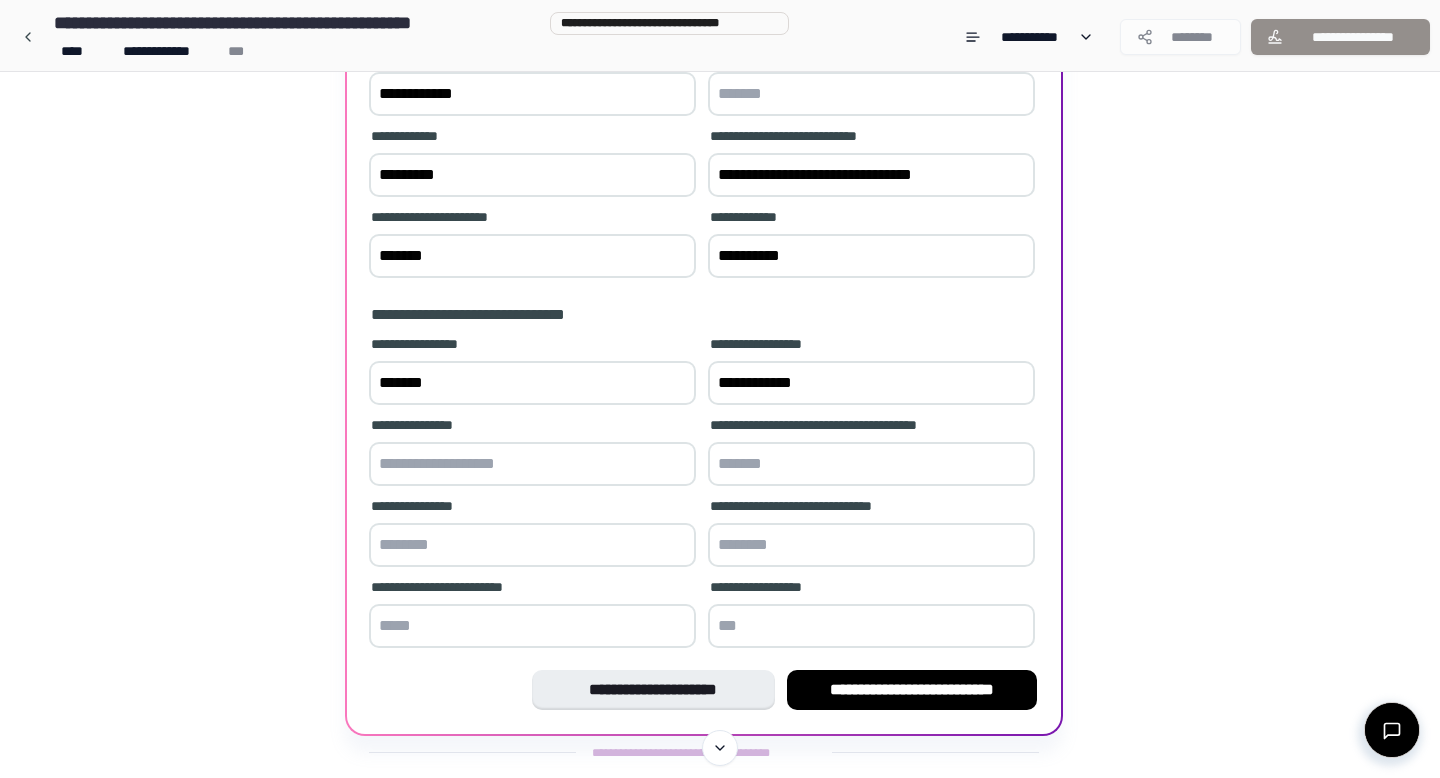 type on "**********" 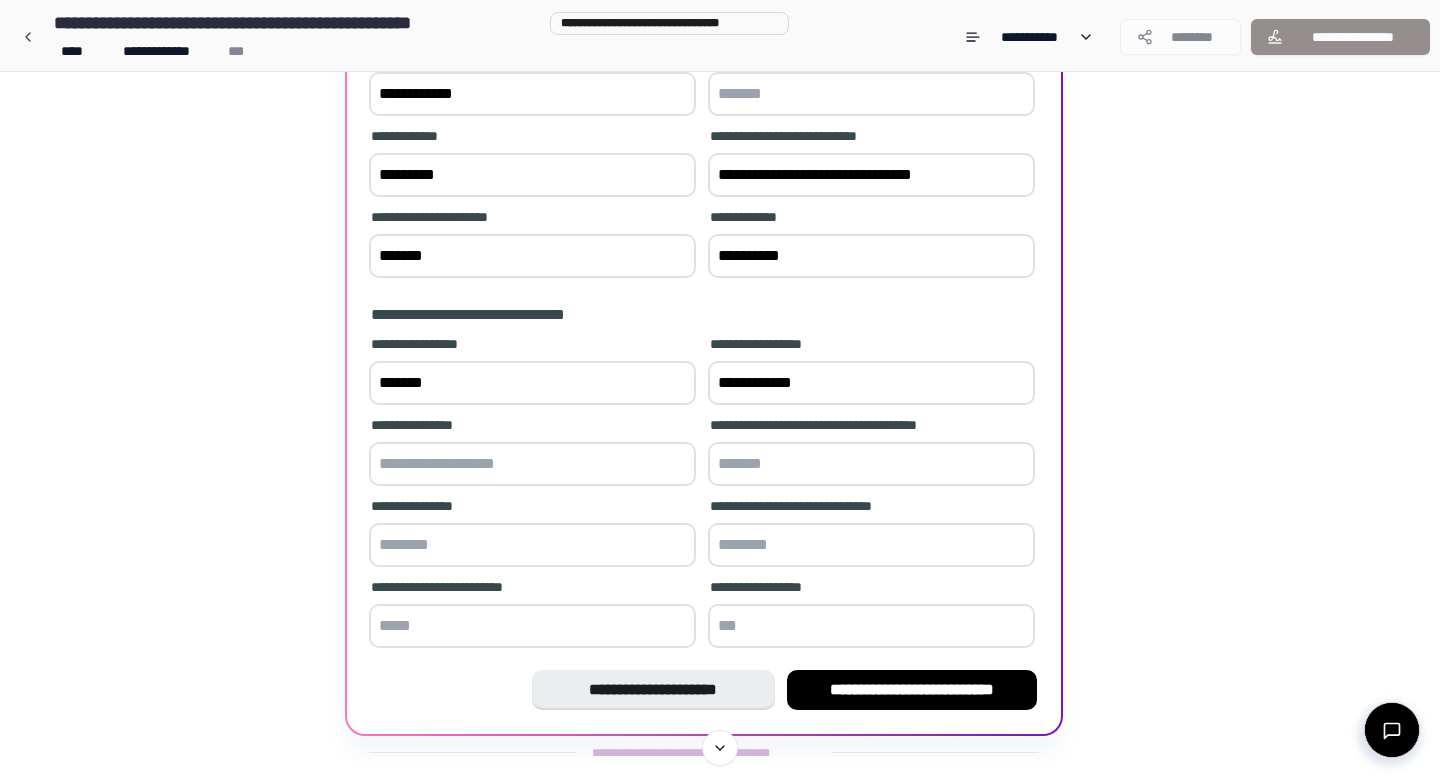 click at bounding box center [532, 464] 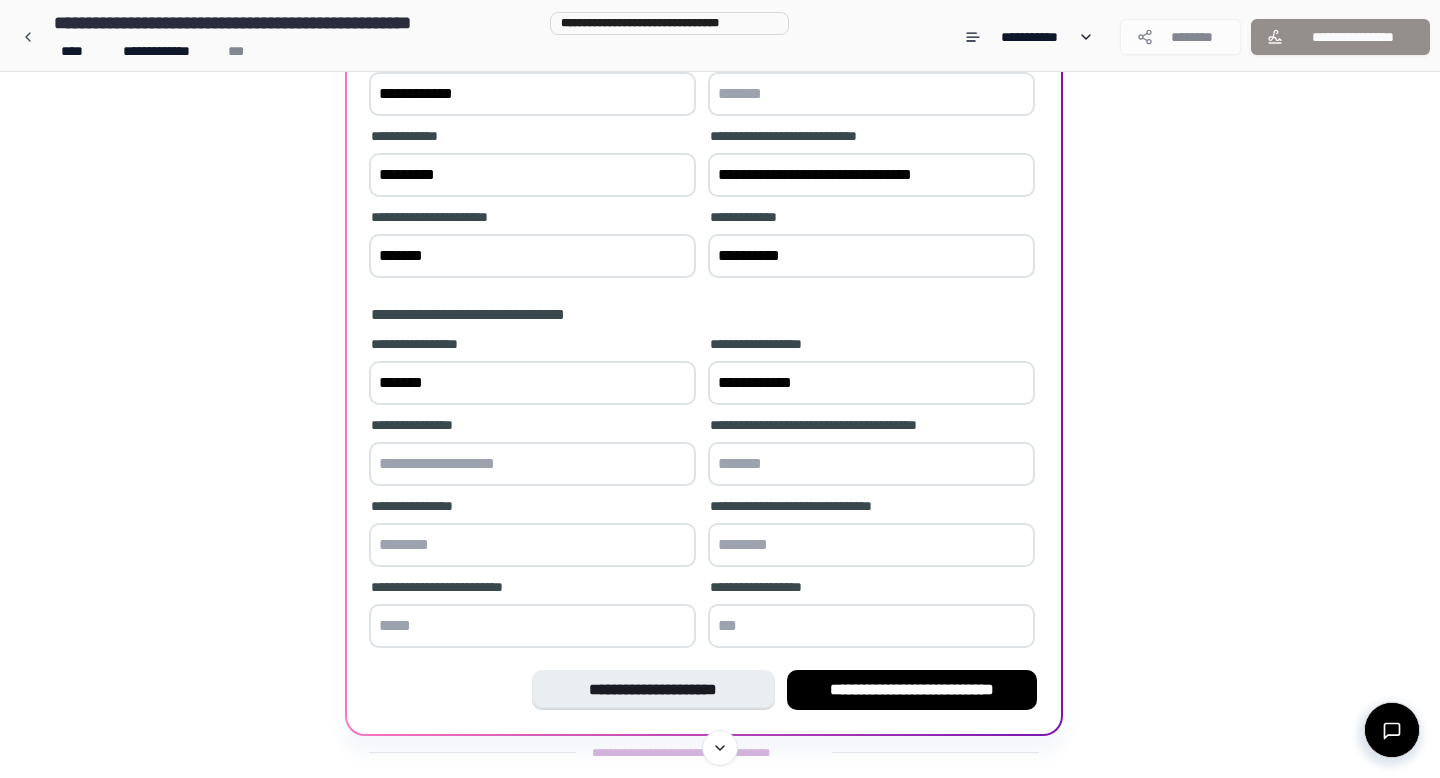 paste on "**********" 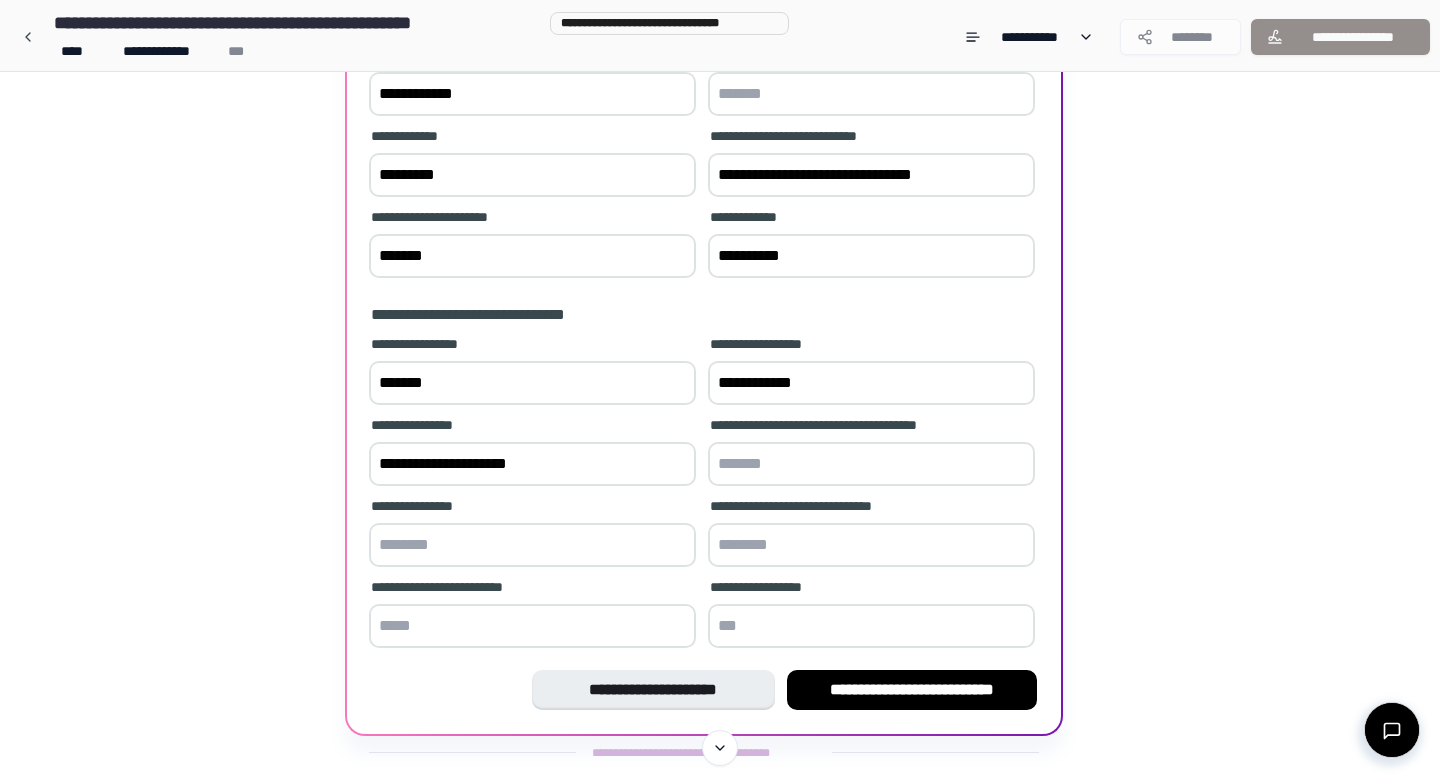 type on "**********" 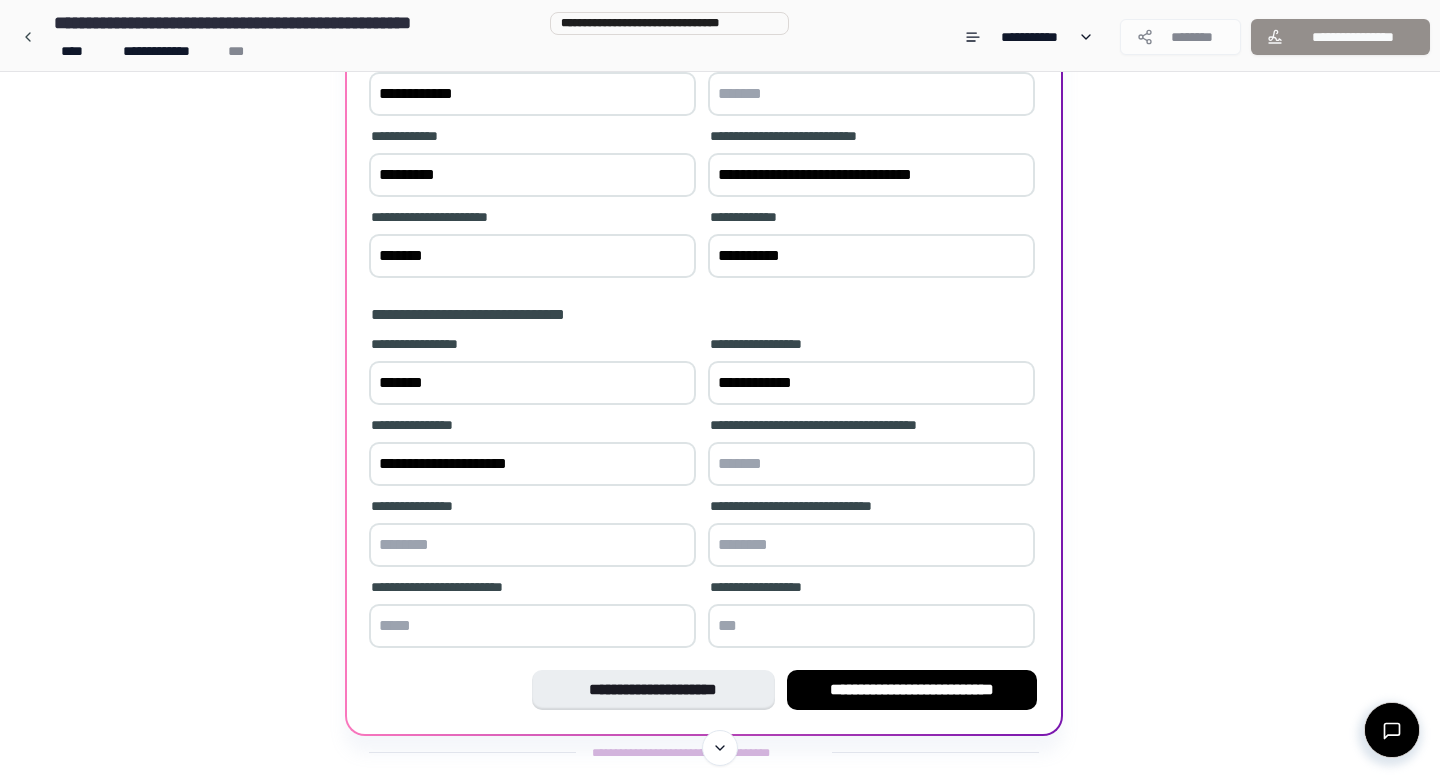 paste on "**********" 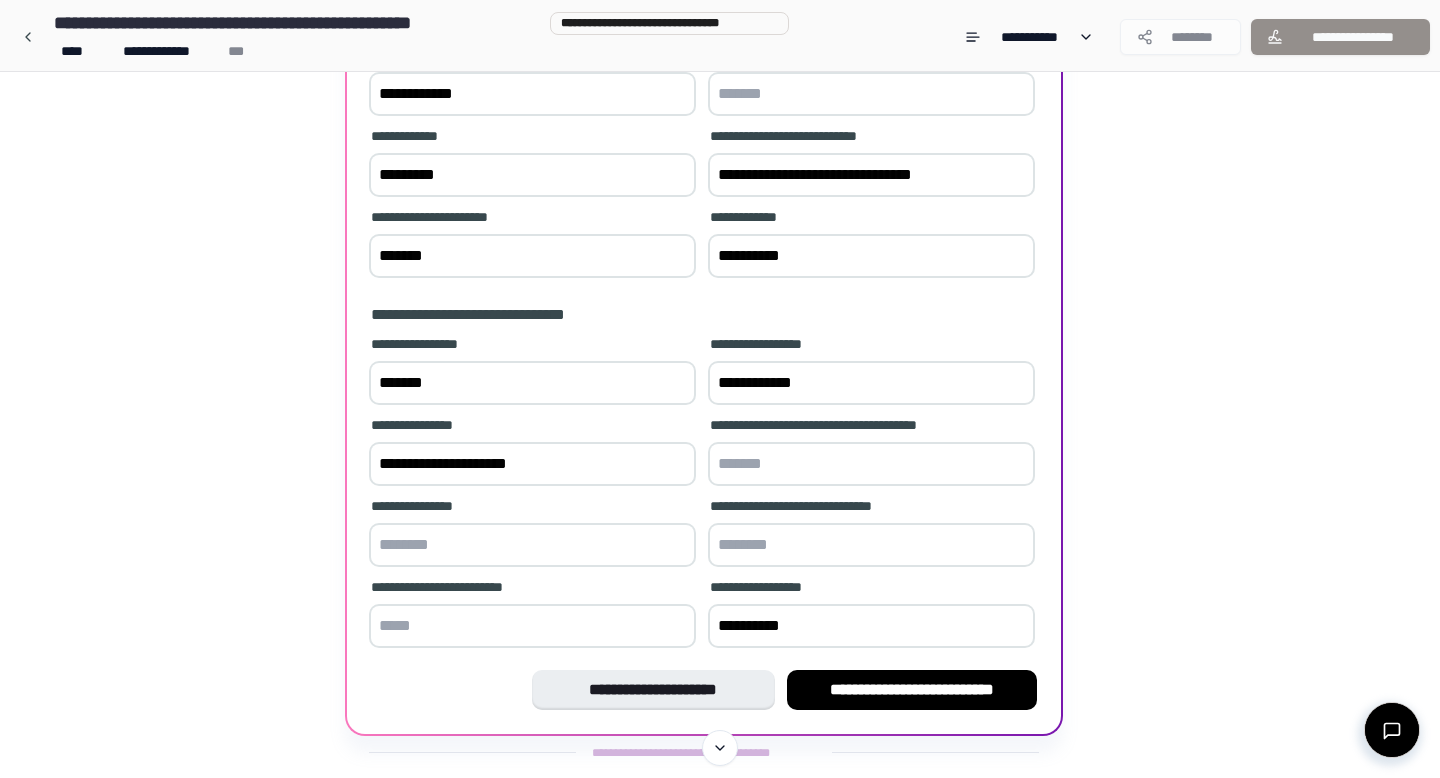 type on "**********" 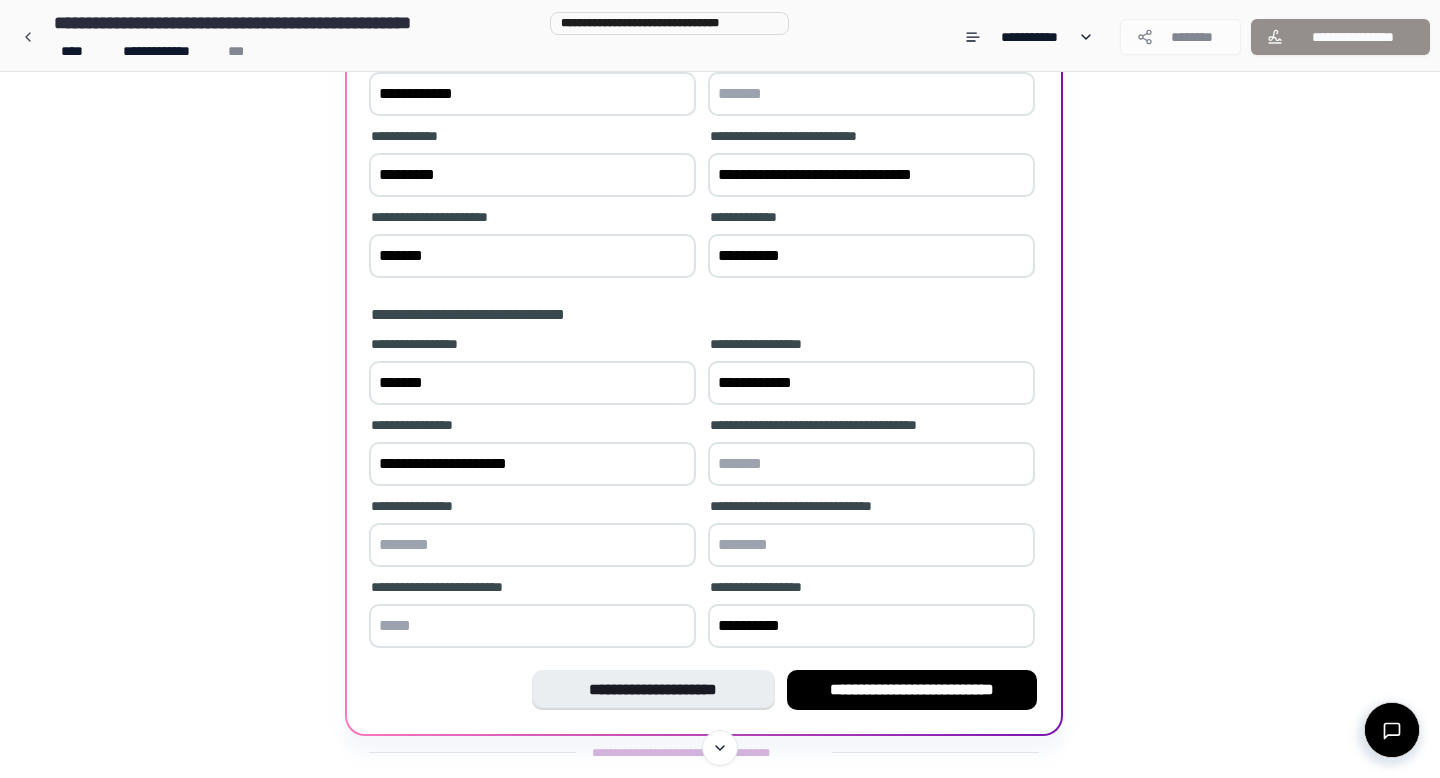 drag, startPoint x: 569, startPoint y: 482, endPoint x: 329, endPoint y: 480, distance: 240.00833 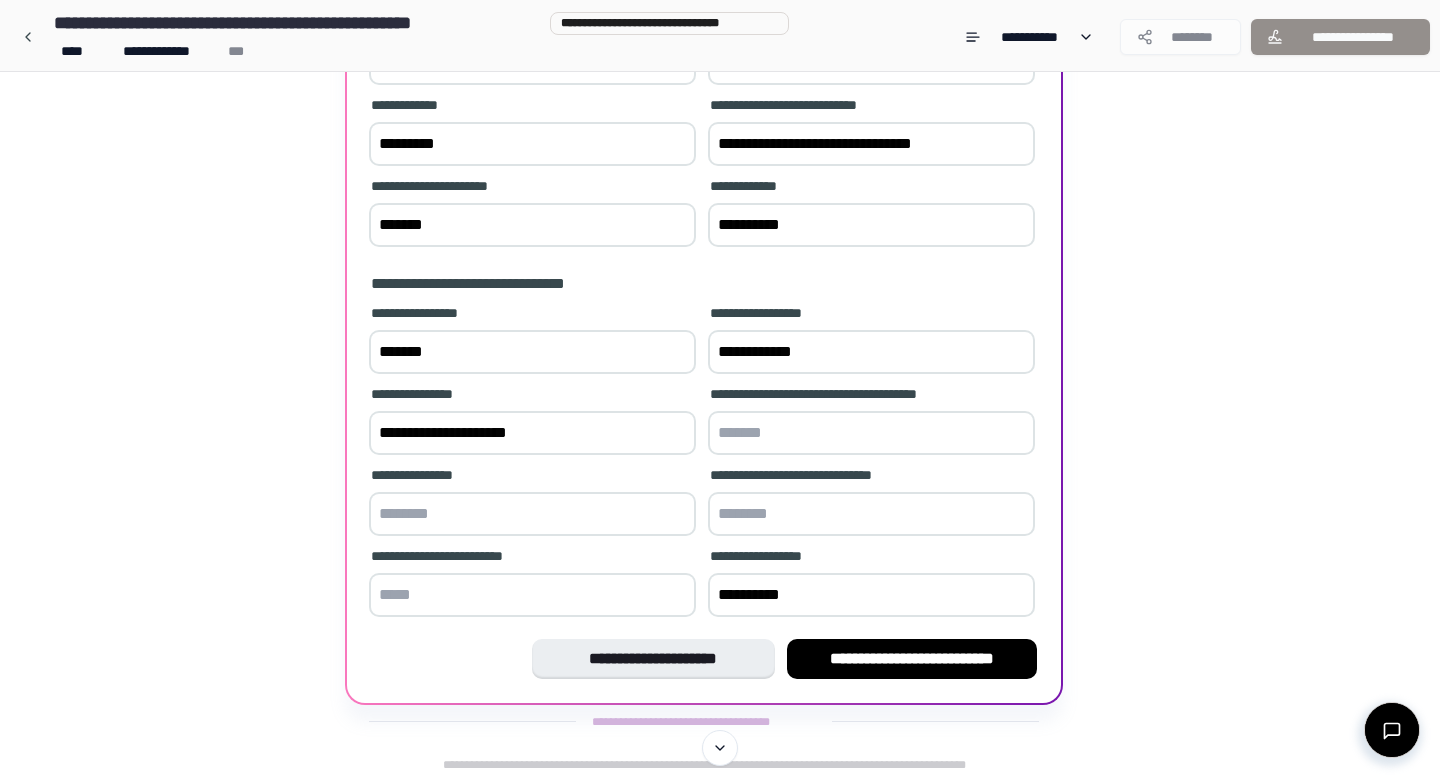 scroll, scrollTop: 389, scrollLeft: 0, axis: vertical 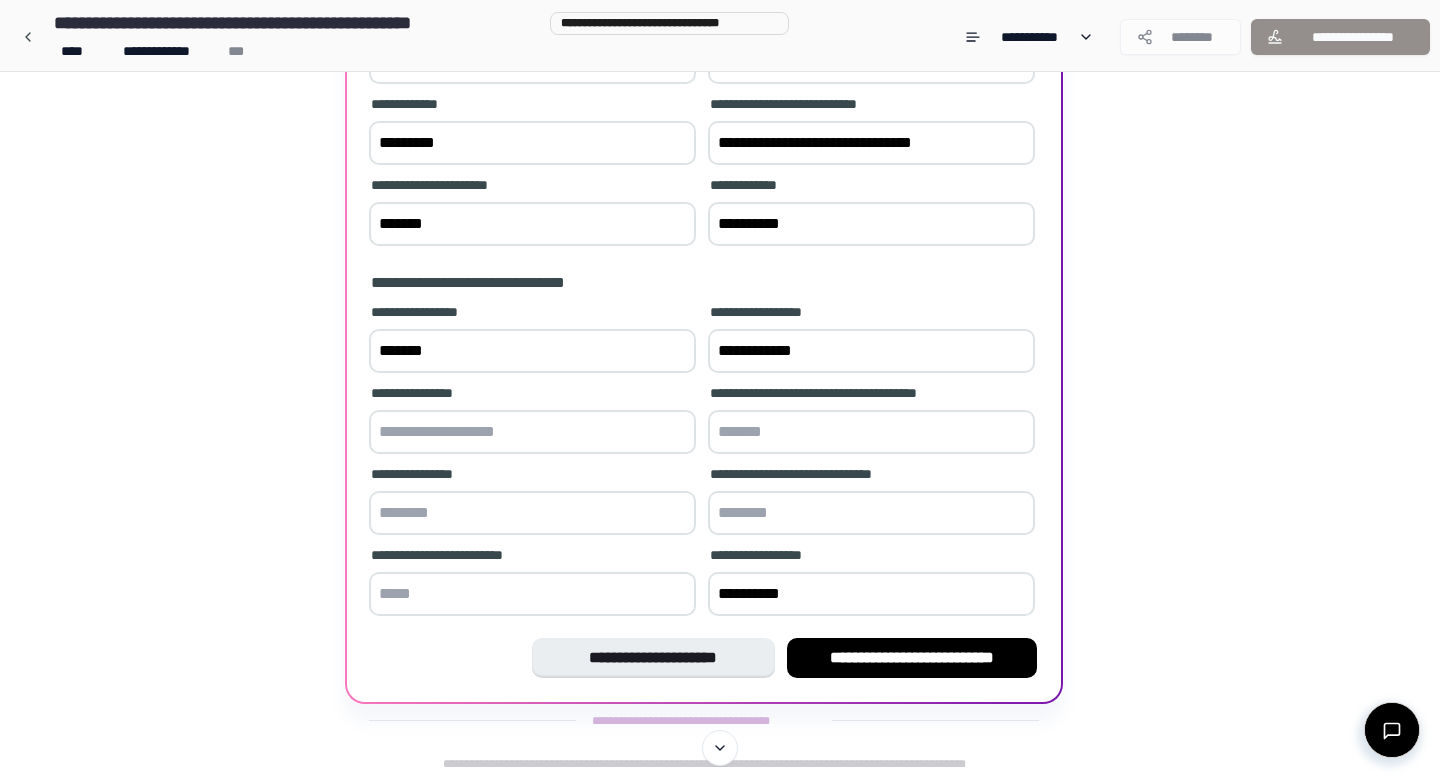 type 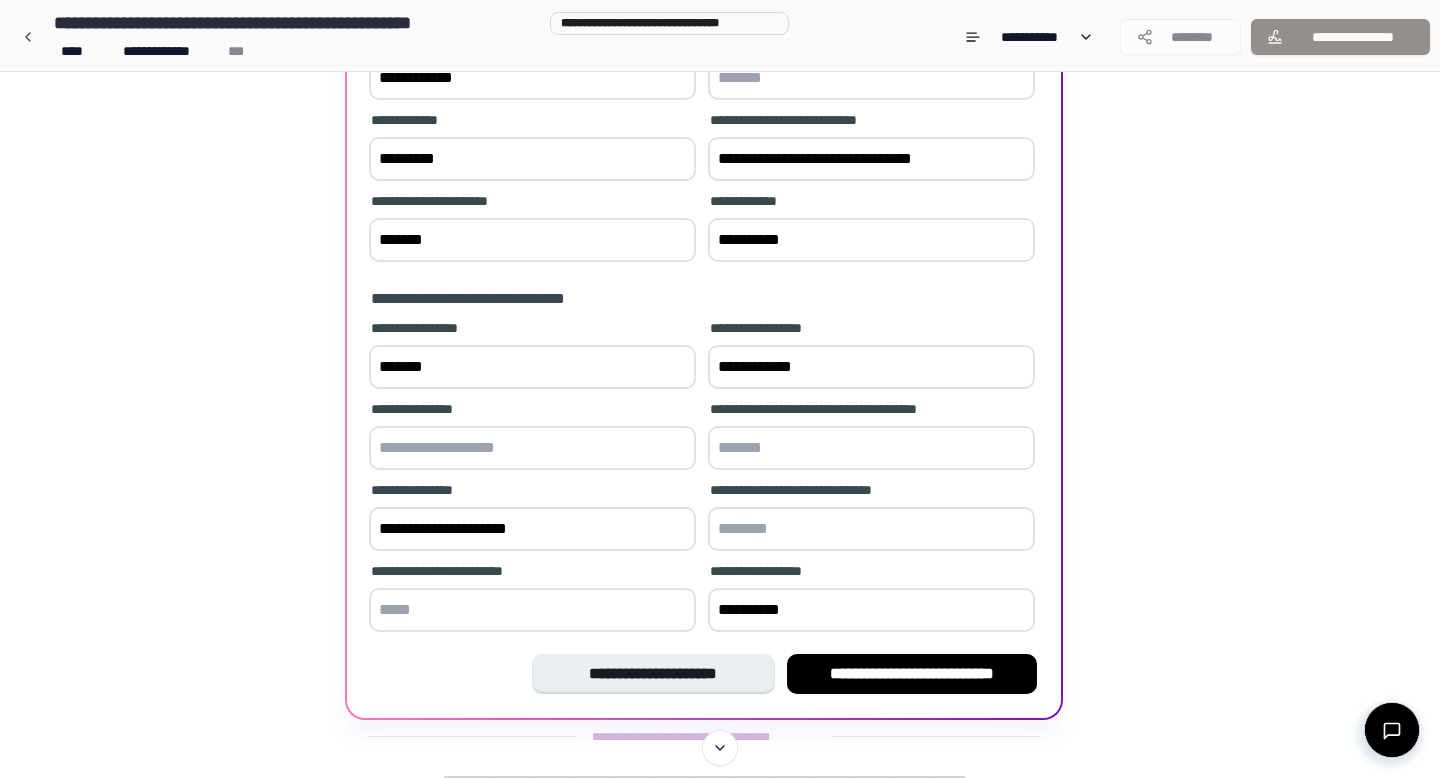 scroll, scrollTop: 410, scrollLeft: 0, axis: vertical 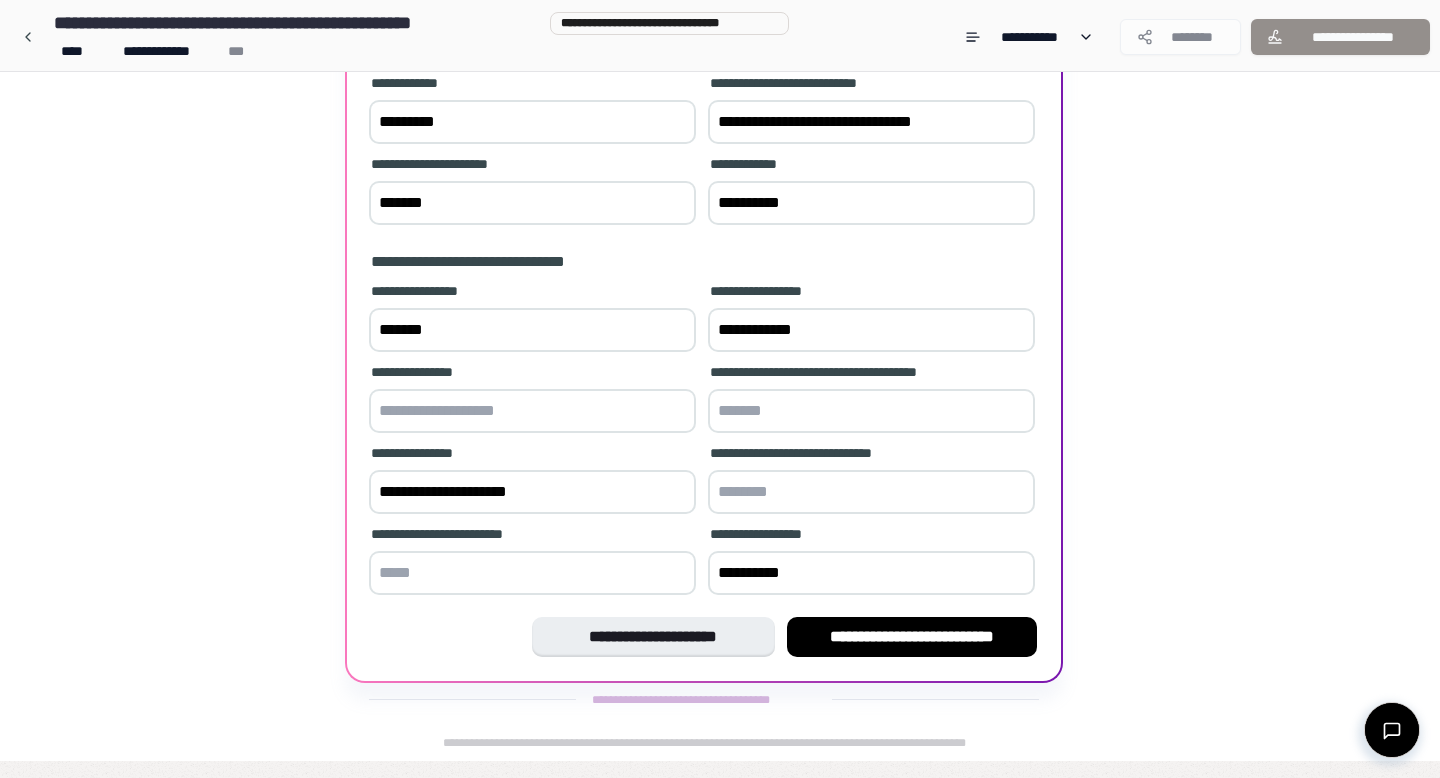 type on "**********" 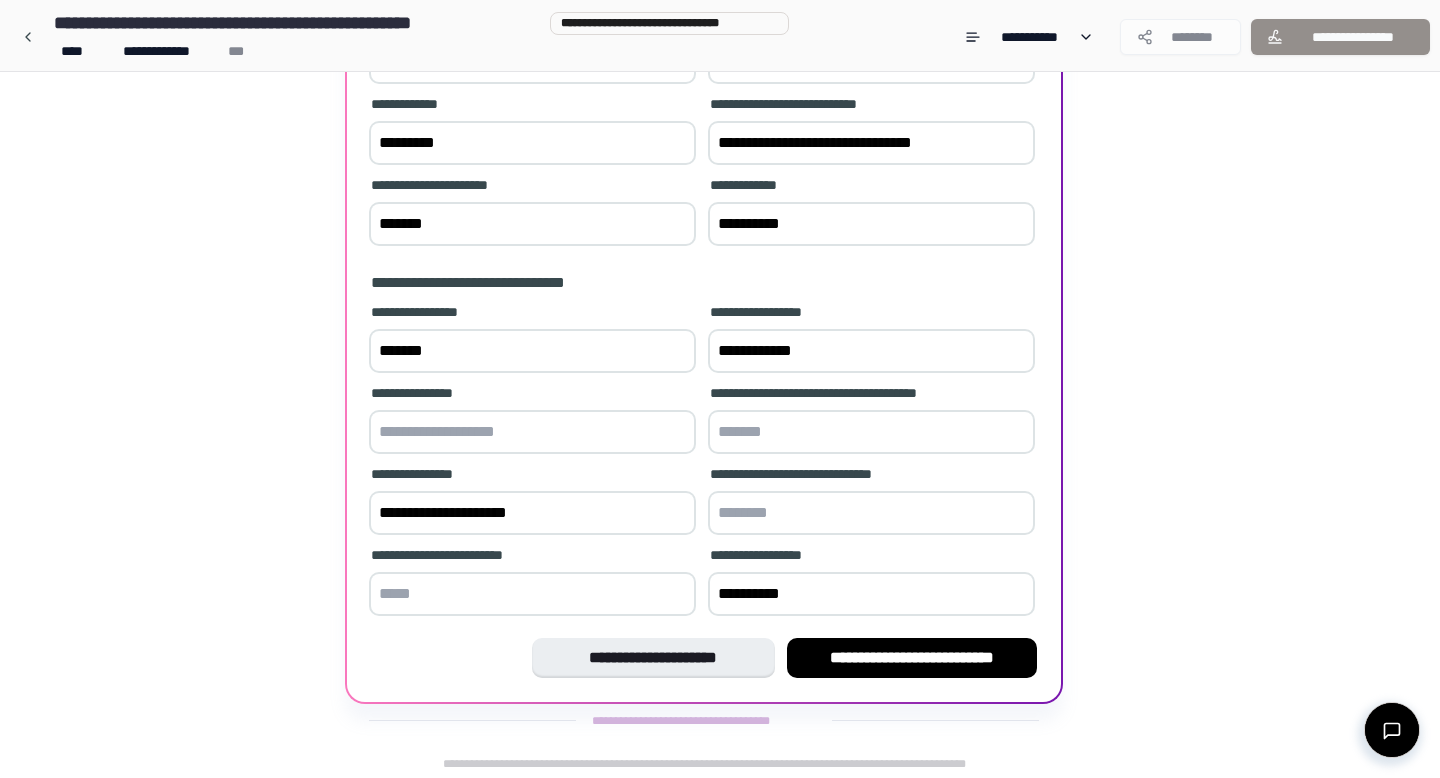 scroll, scrollTop: 387, scrollLeft: 0, axis: vertical 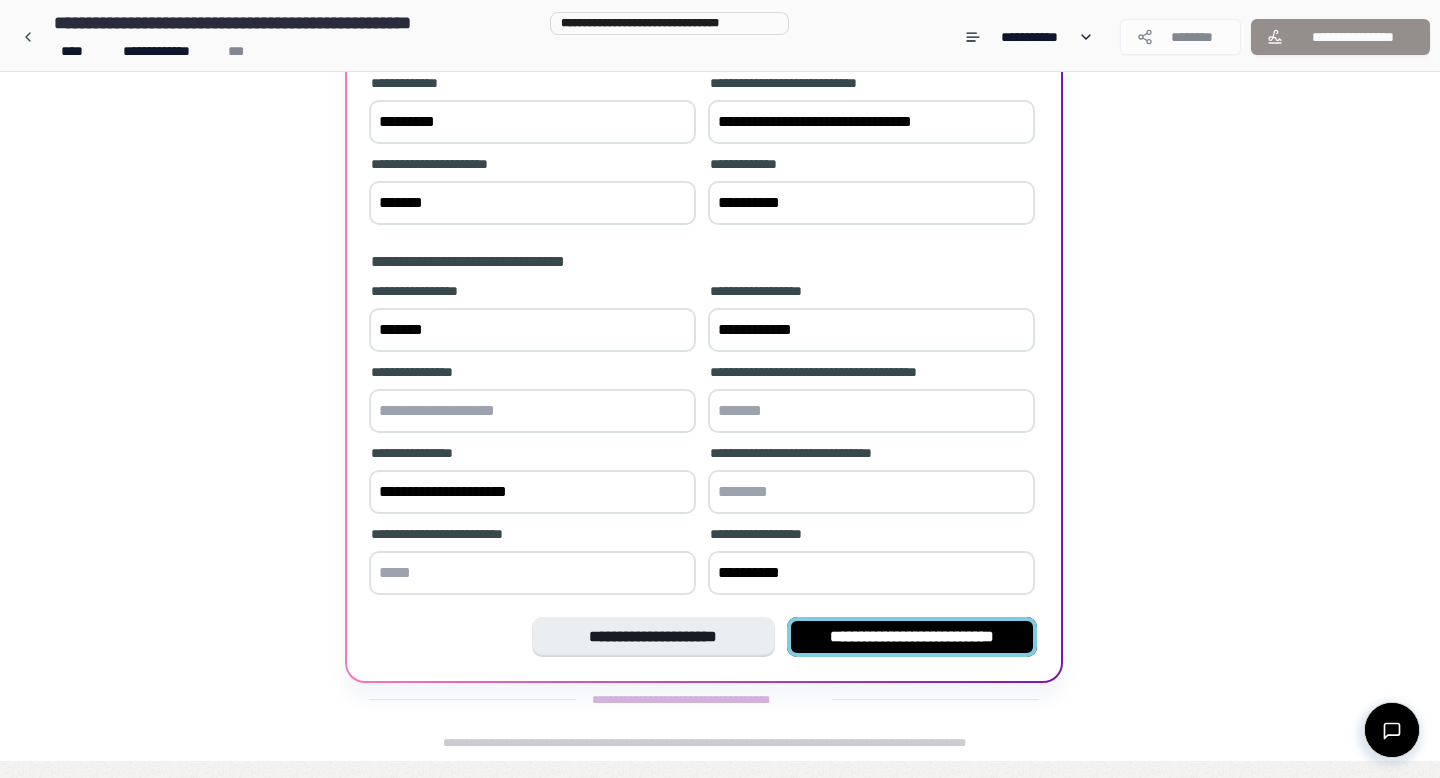 click on "**********" at bounding box center [912, 636] 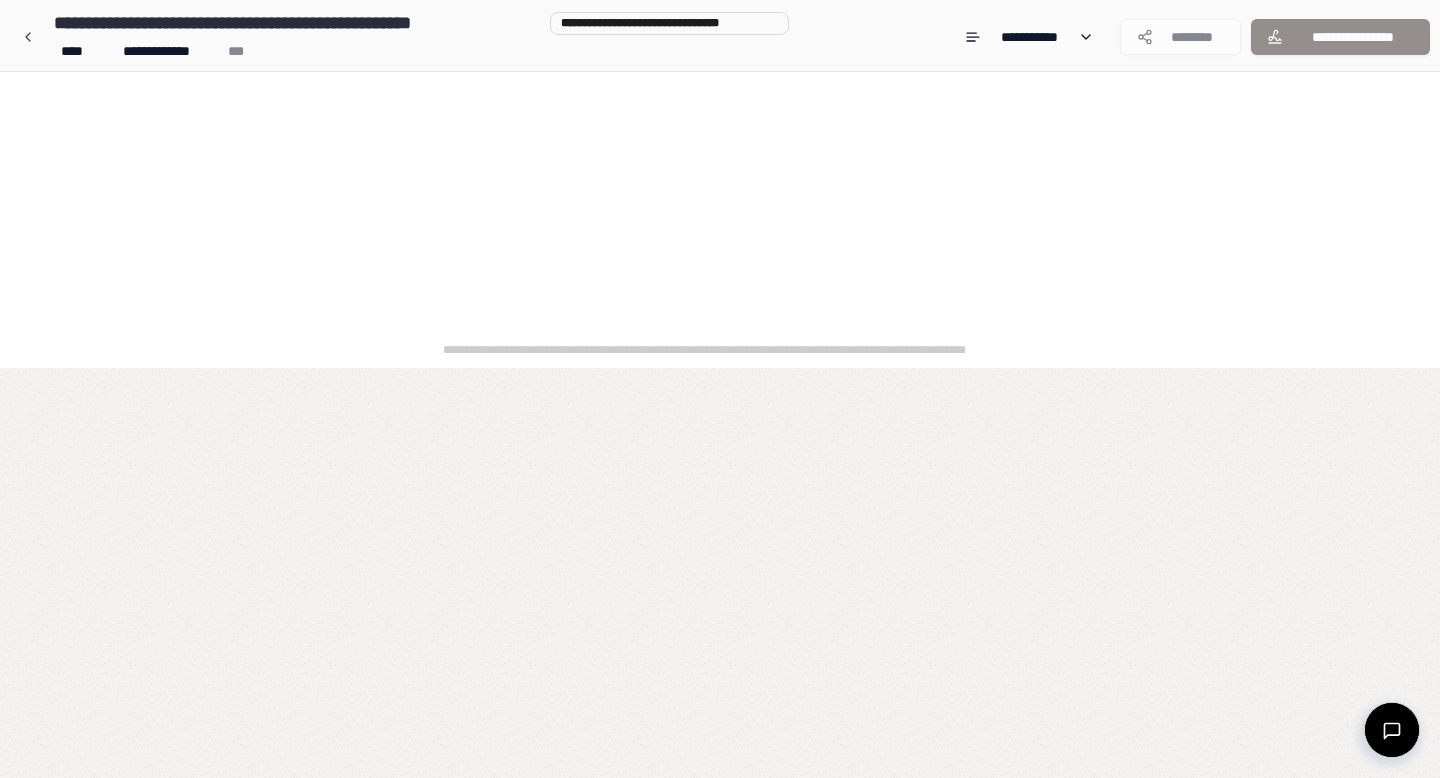 scroll, scrollTop: 0, scrollLeft: 0, axis: both 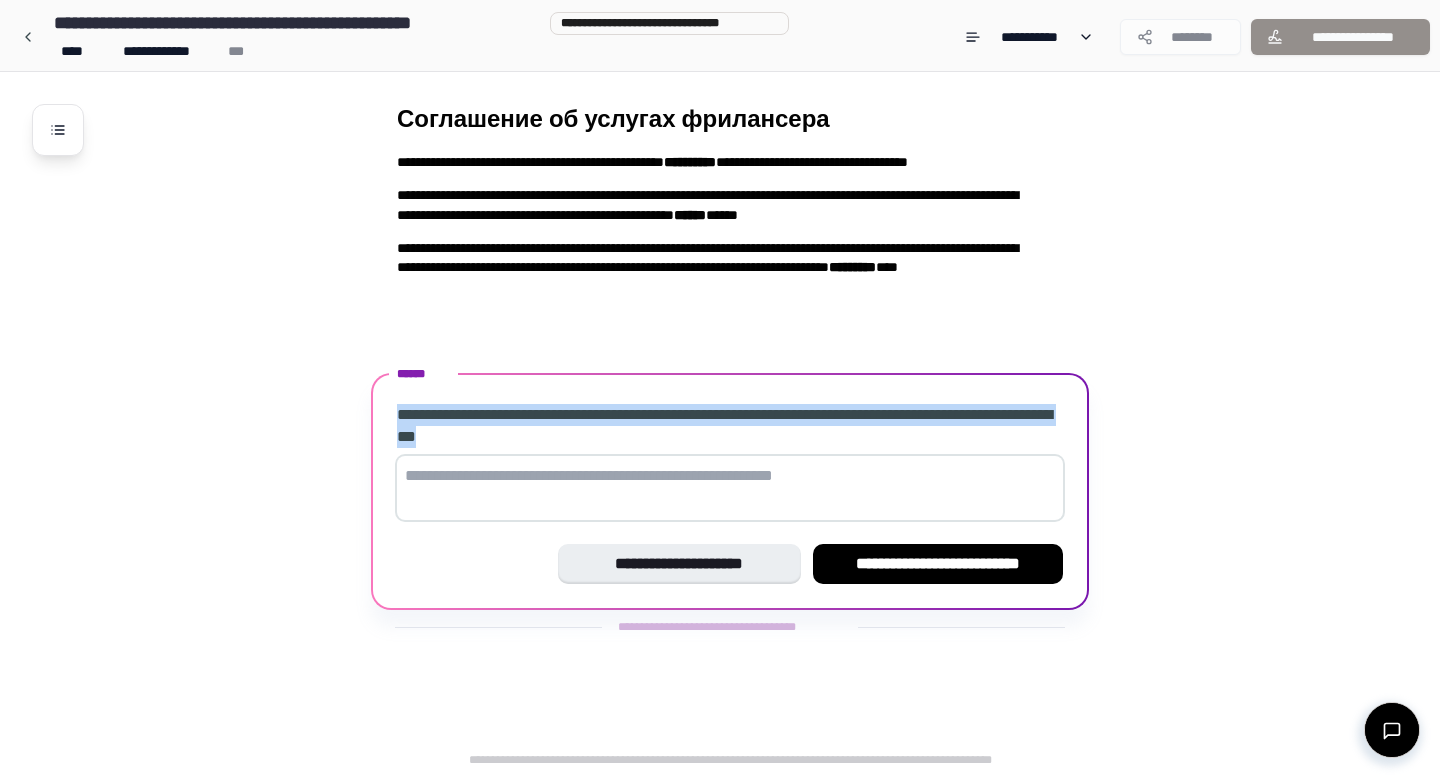 drag, startPoint x: 729, startPoint y: 444, endPoint x: 388, endPoint y: 412, distance: 342.49817 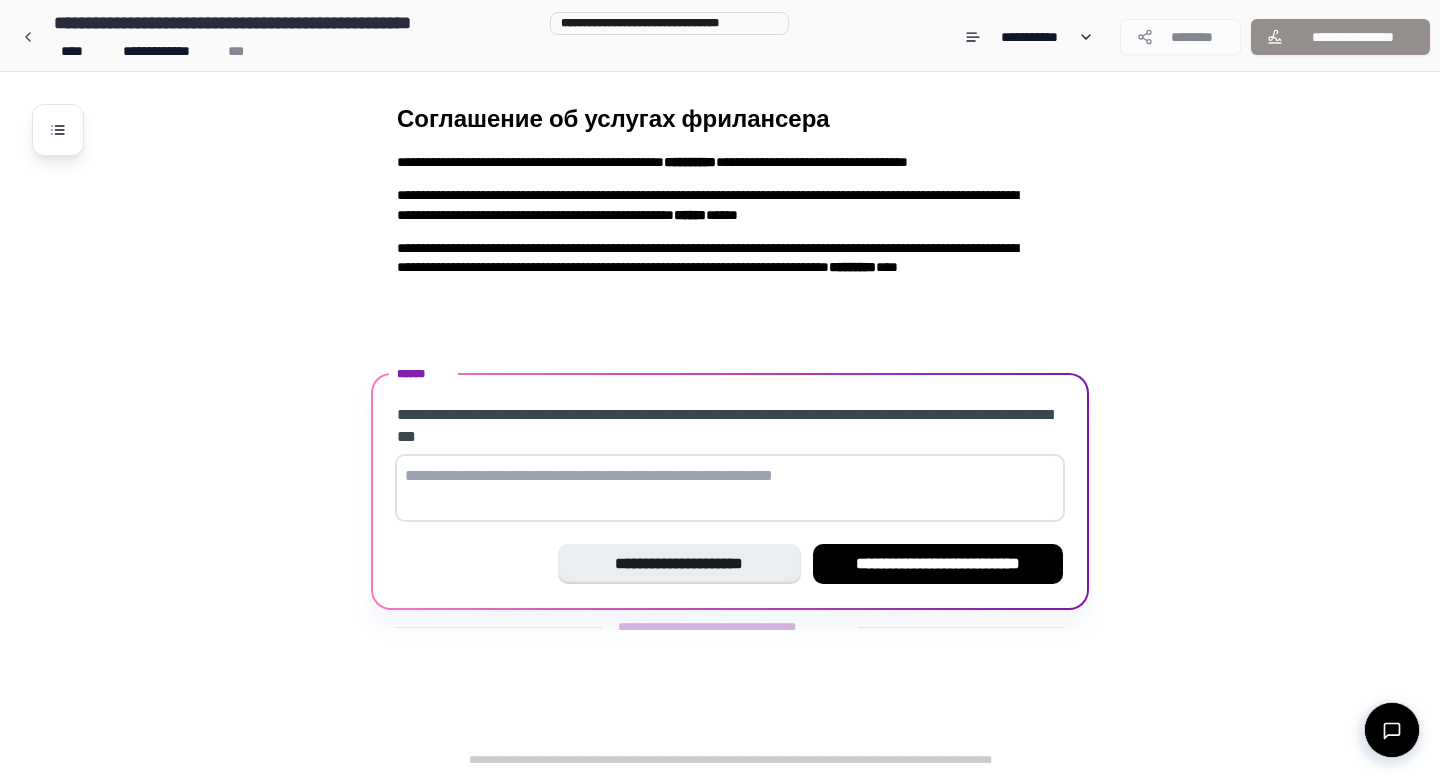click at bounding box center (730, 488) 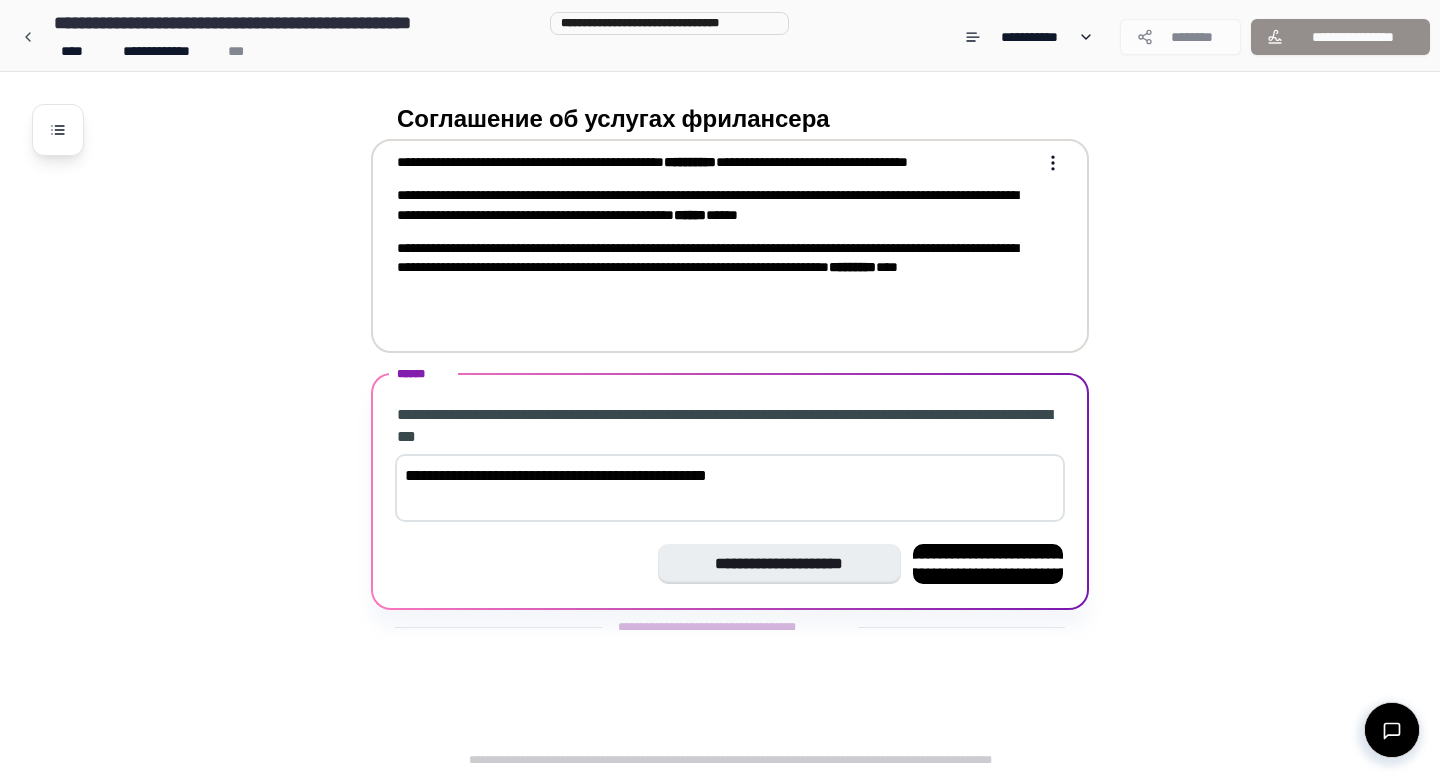 type on "**********" 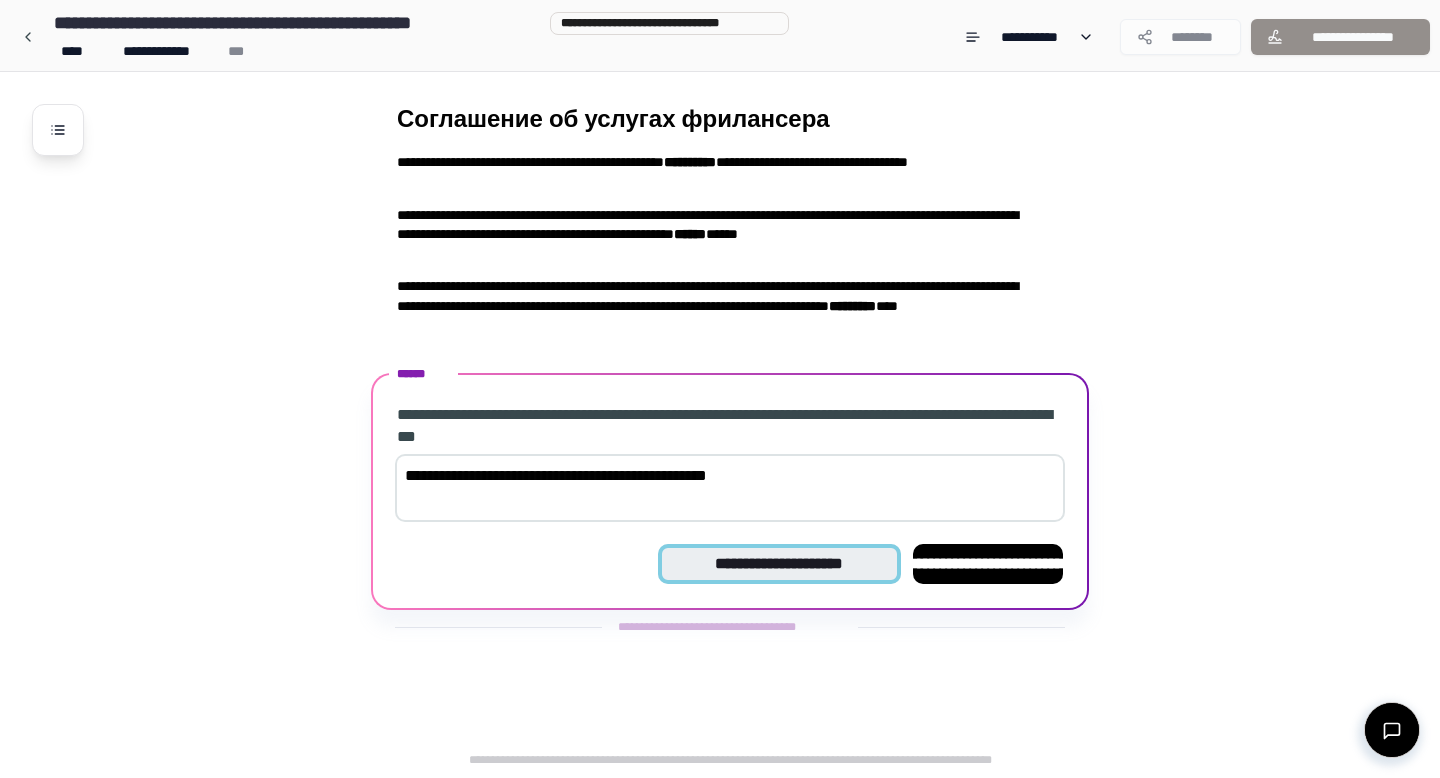 click on "**********" at bounding box center [779, 563] 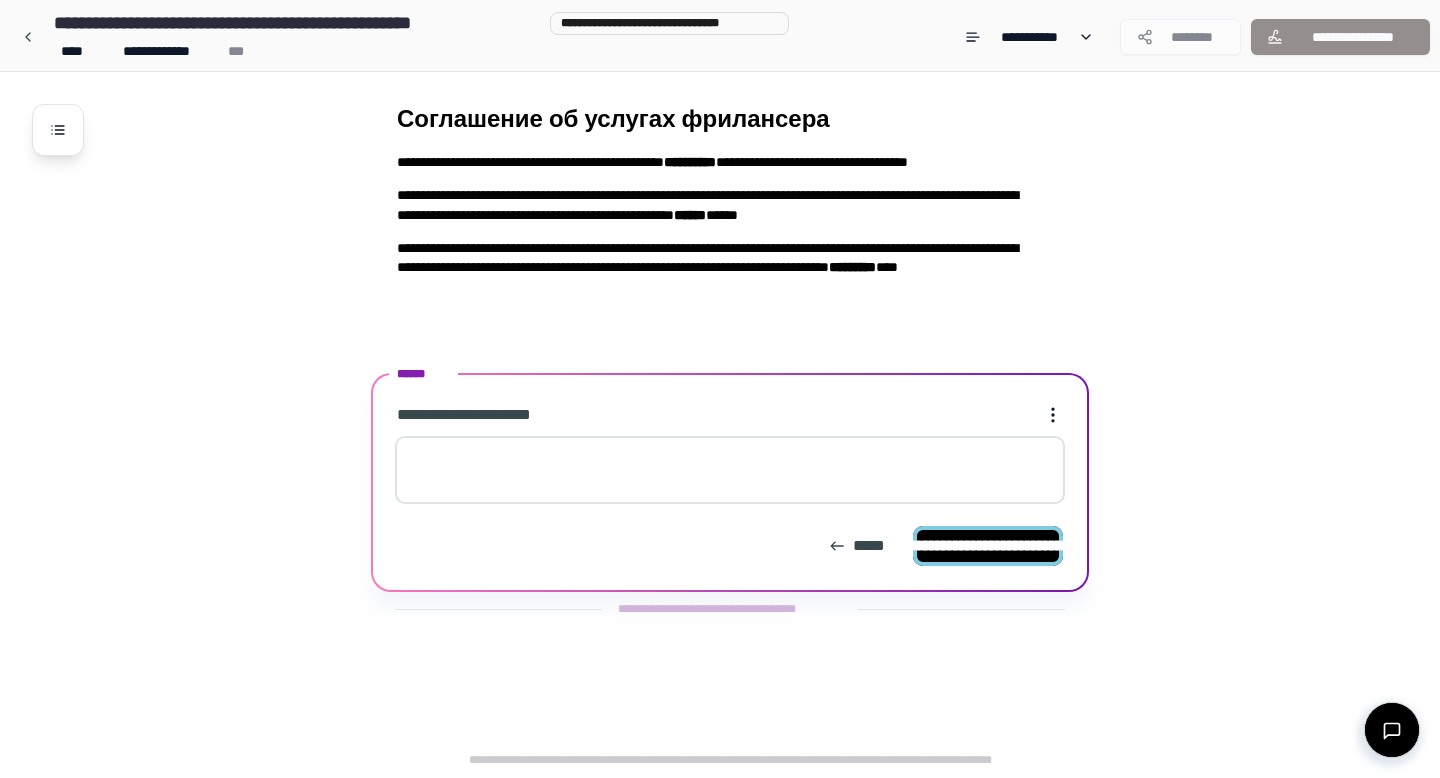 click on "**********" at bounding box center (988, 545) 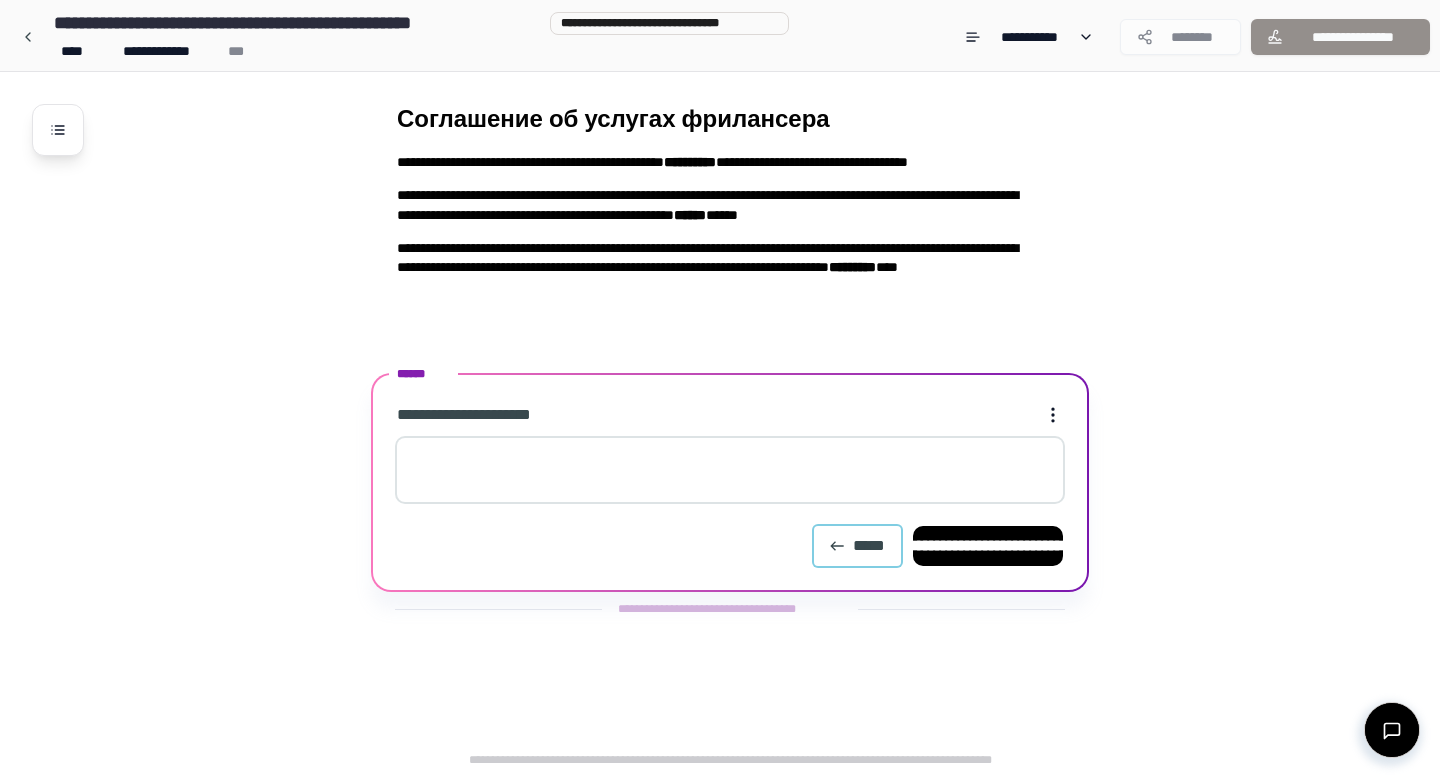 click on "*****" at bounding box center [869, 545] 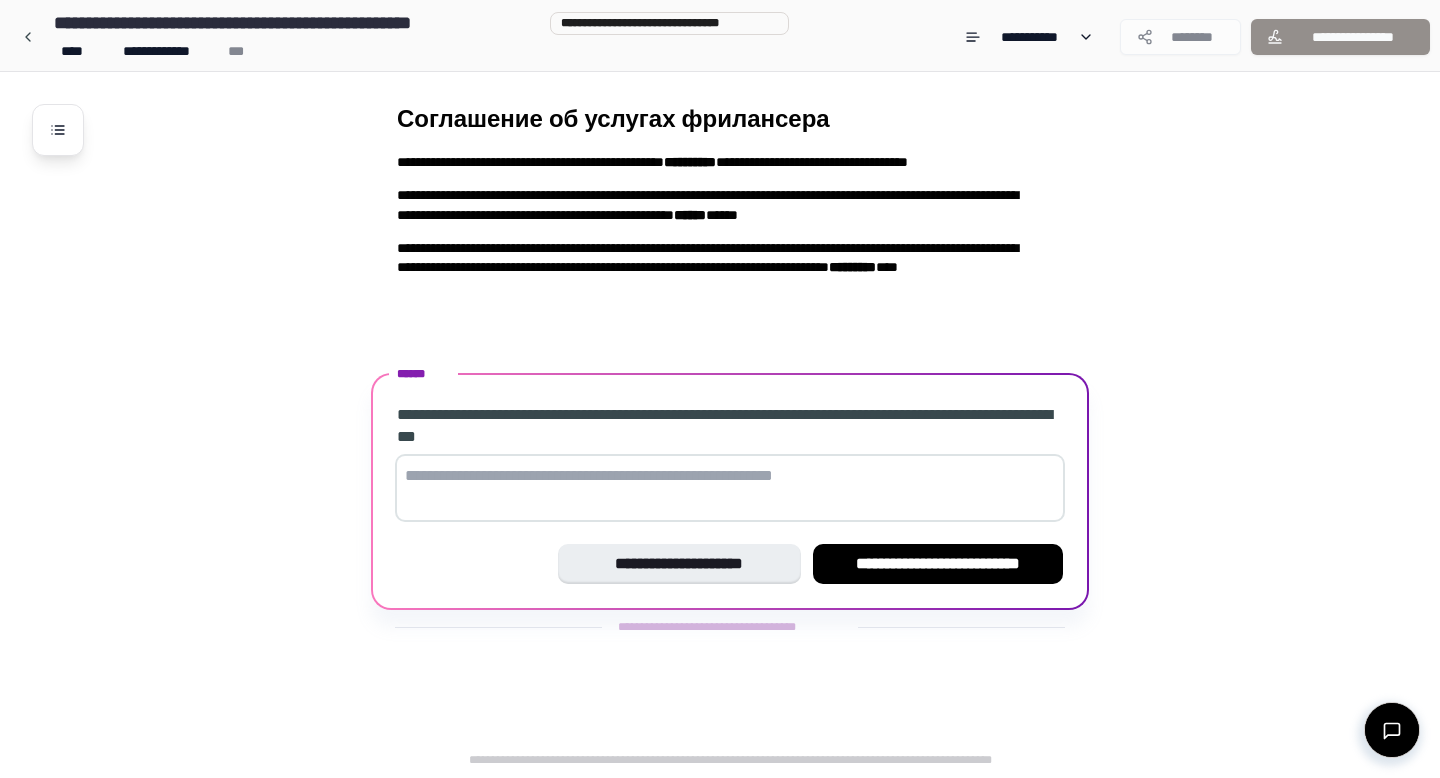 click at bounding box center (730, 488) 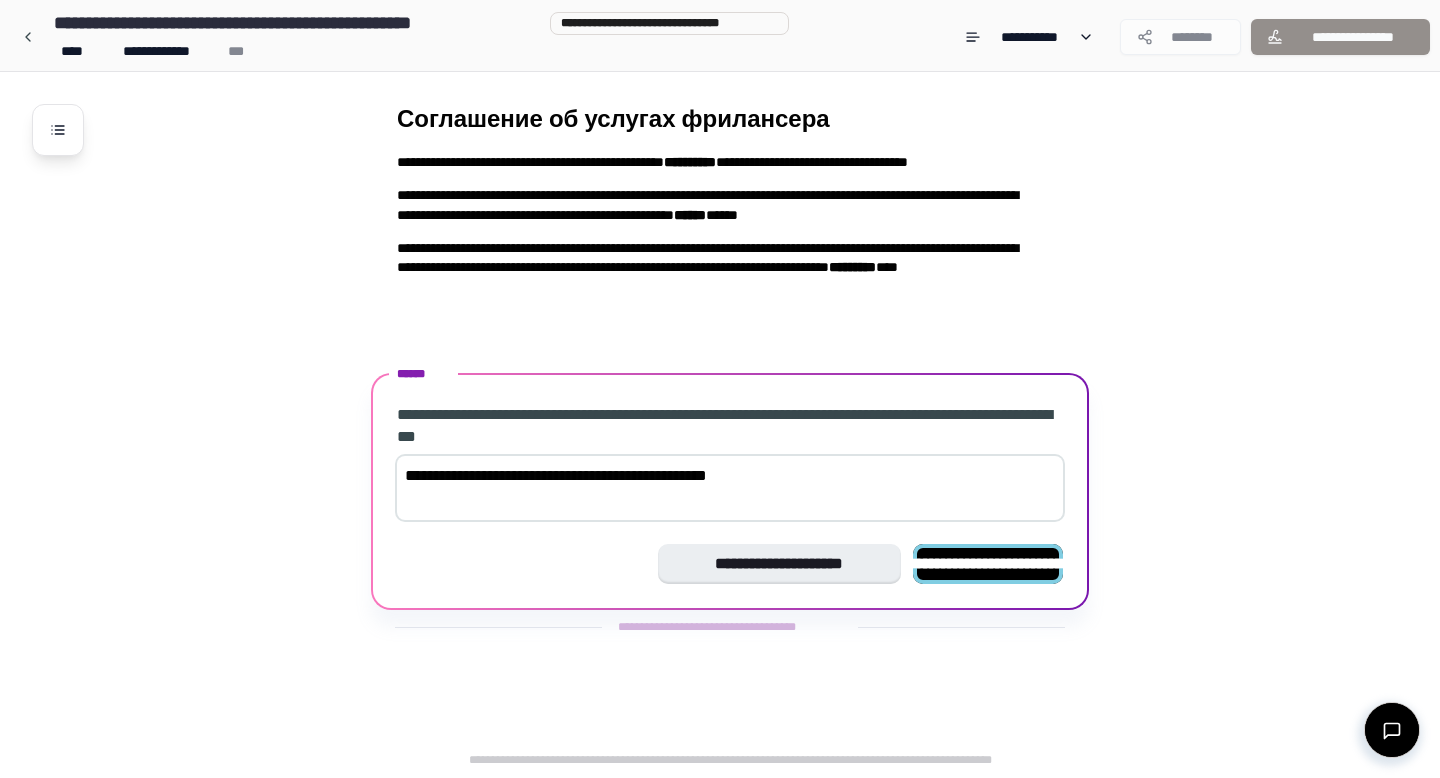 type on "**********" 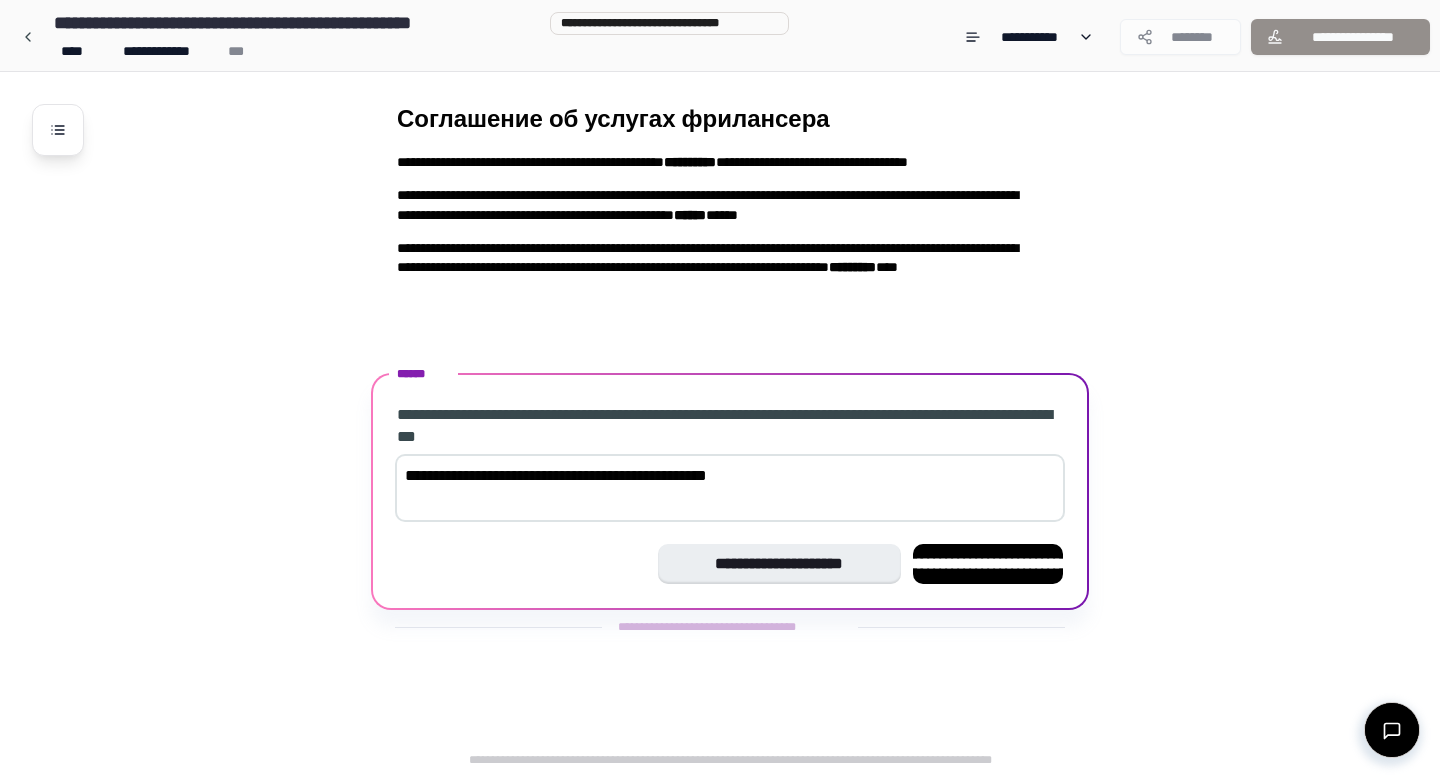 click on "**********" at bounding box center (988, 563) 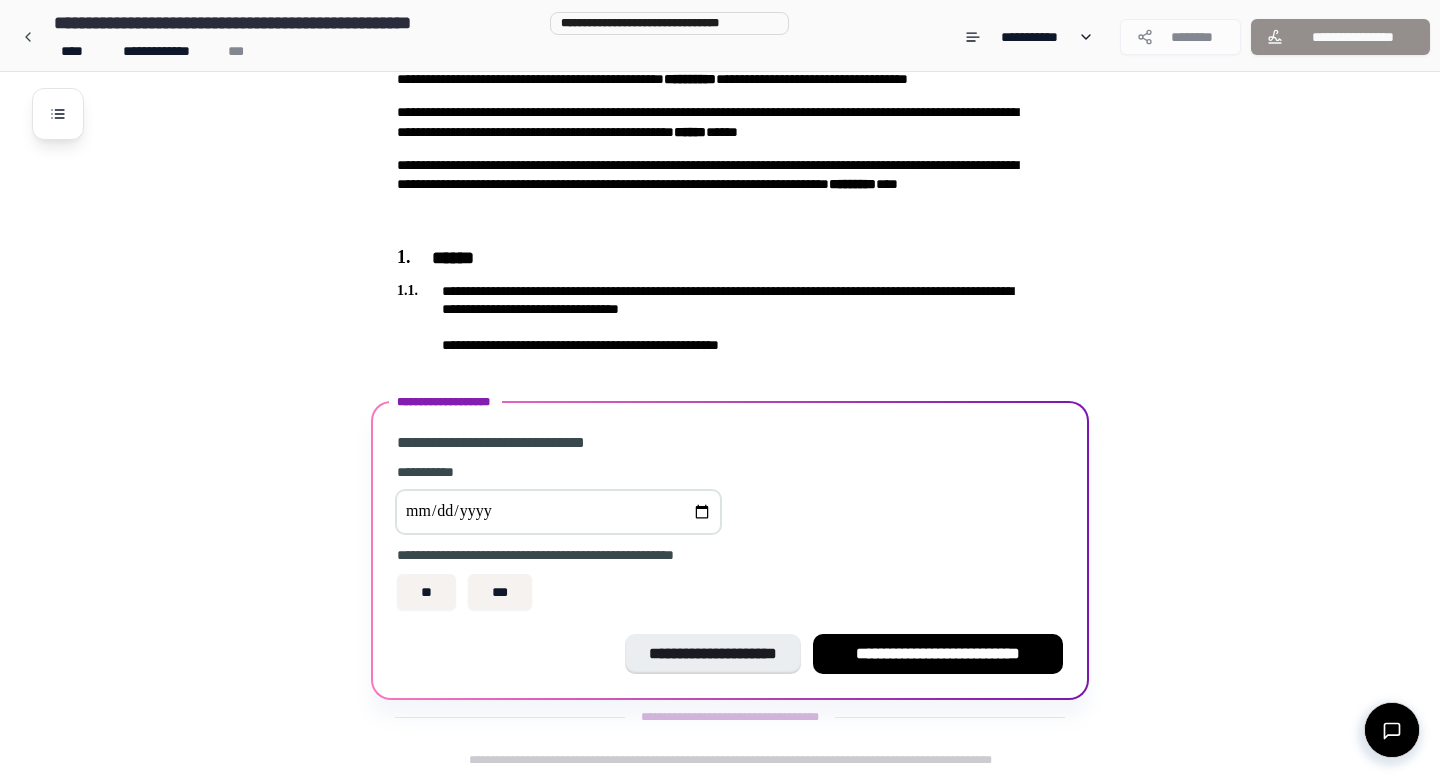 scroll, scrollTop: 122, scrollLeft: 0, axis: vertical 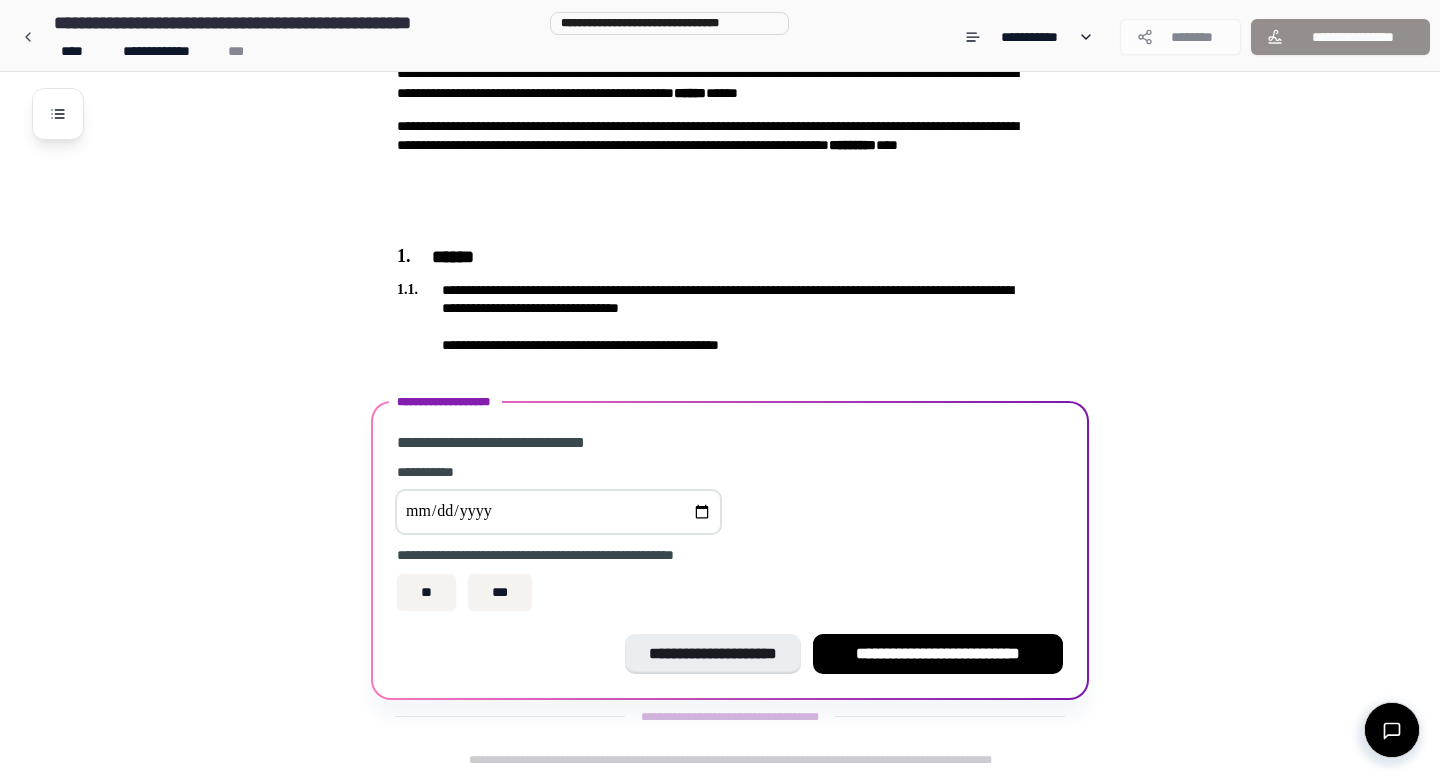 click at bounding box center [558, 512] 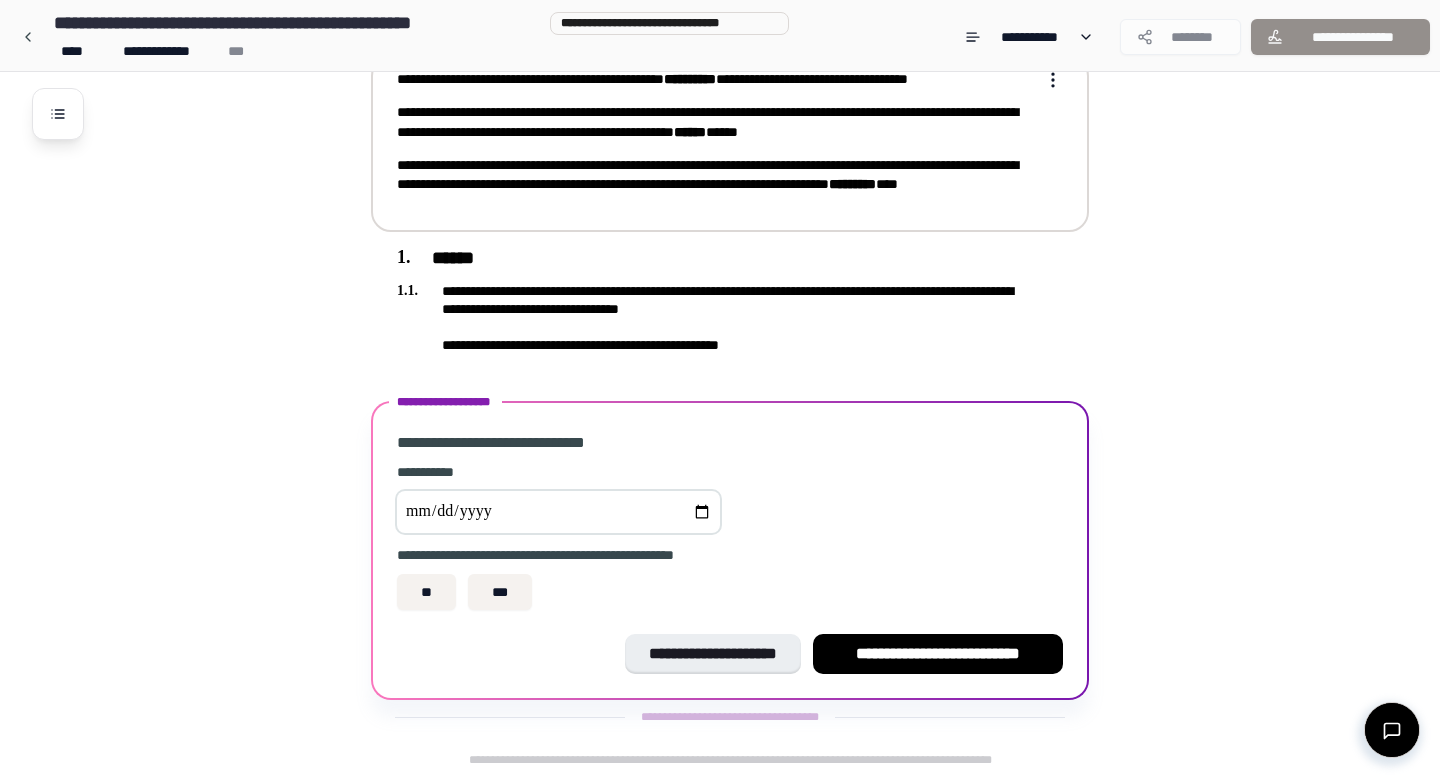 scroll, scrollTop: 122, scrollLeft: 0, axis: vertical 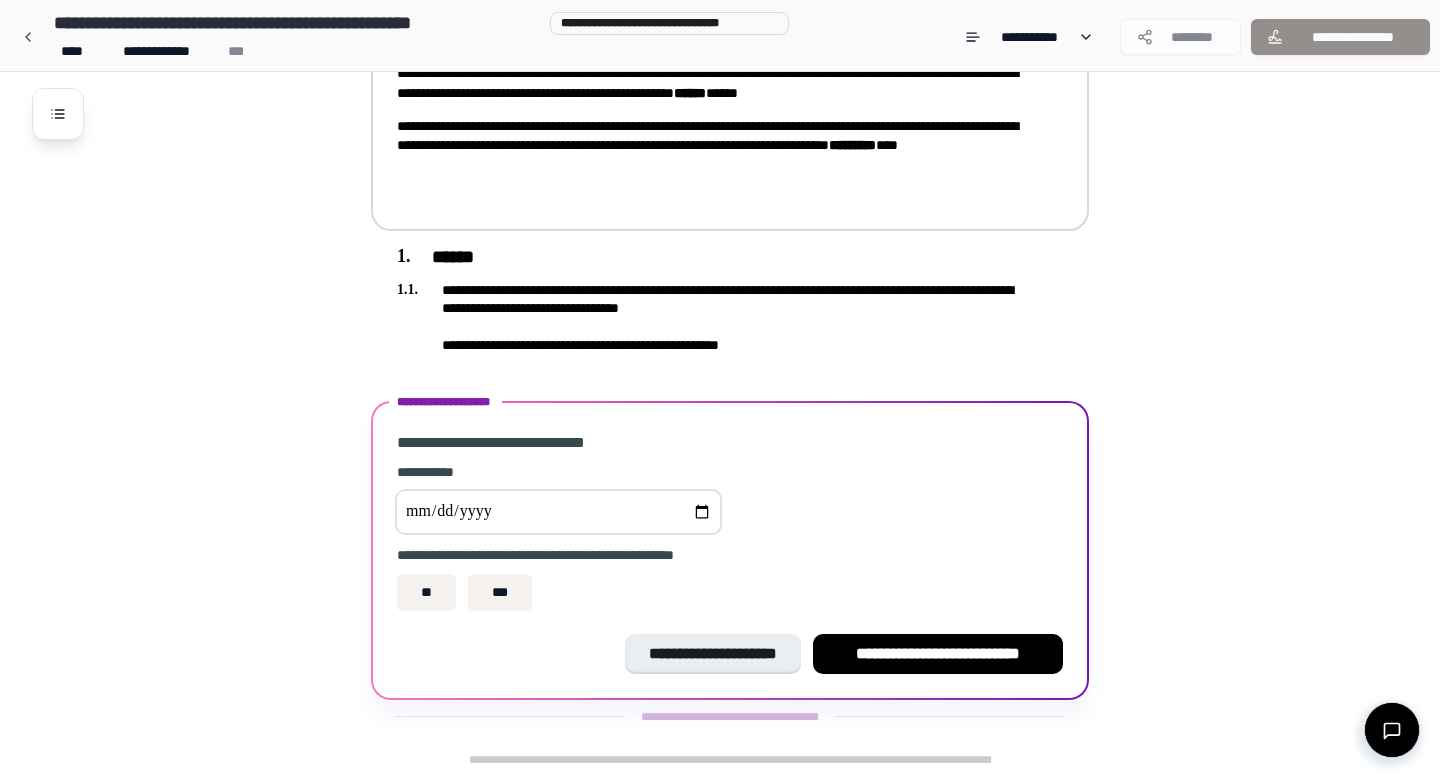 type on "**********" 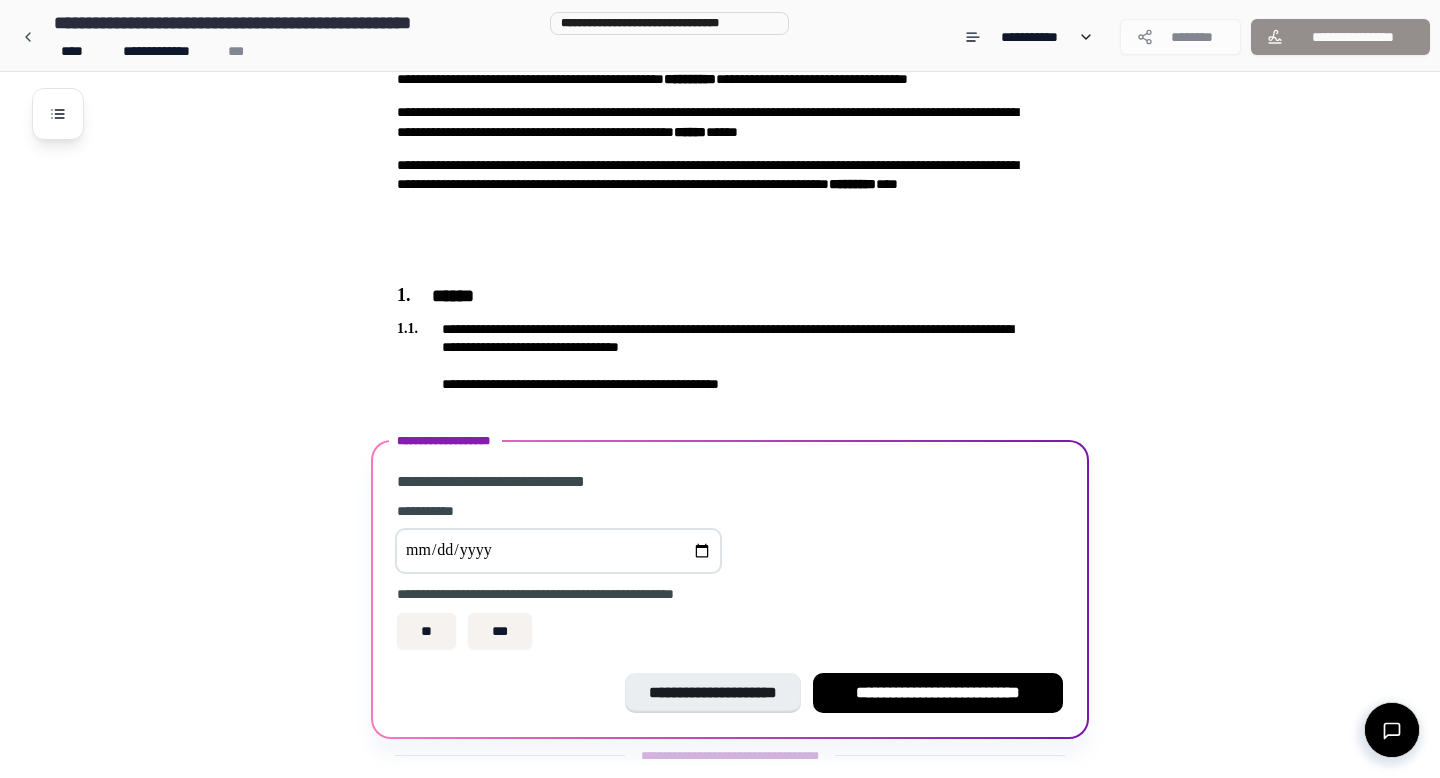 scroll, scrollTop: 122, scrollLeft: 0, axis: vertical 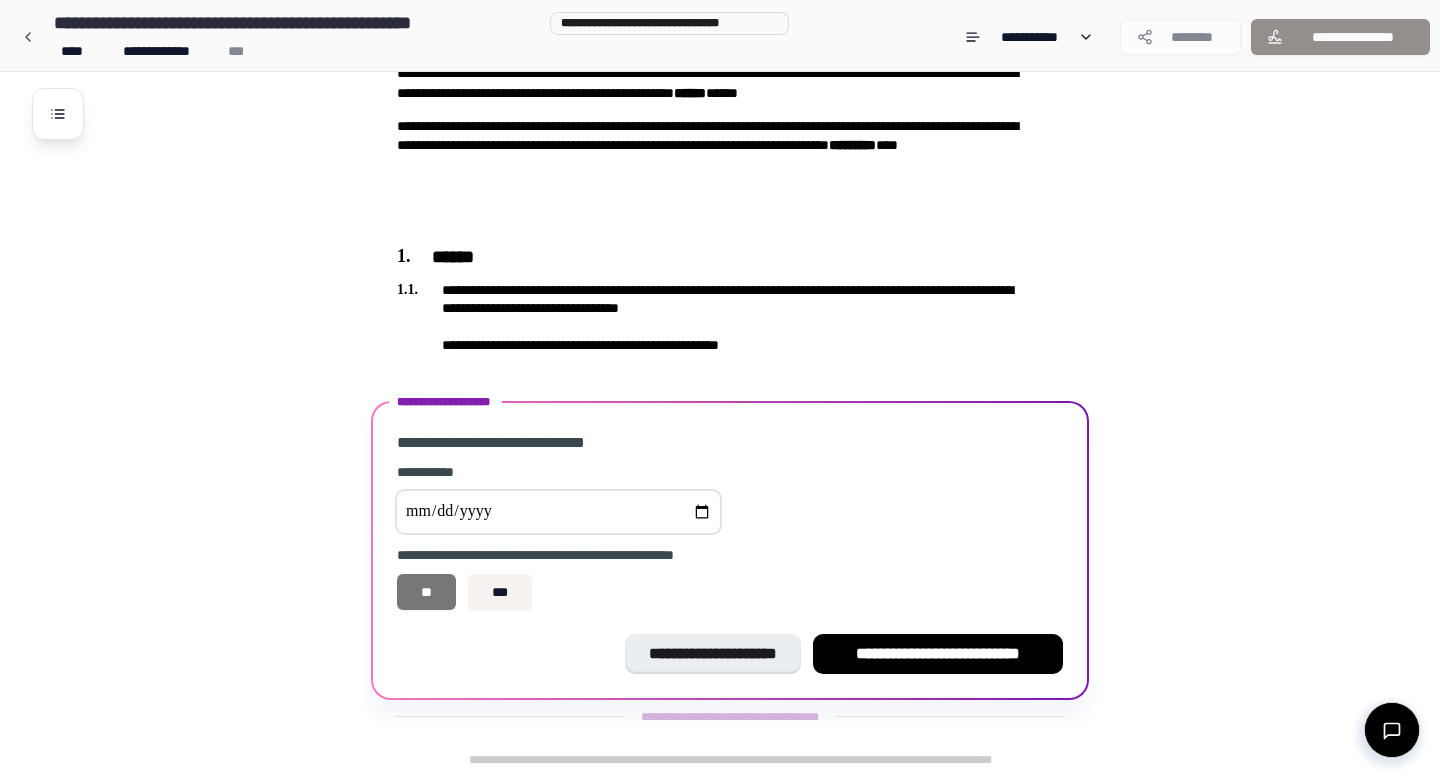 click on "**" at bounding box center [426, 592] 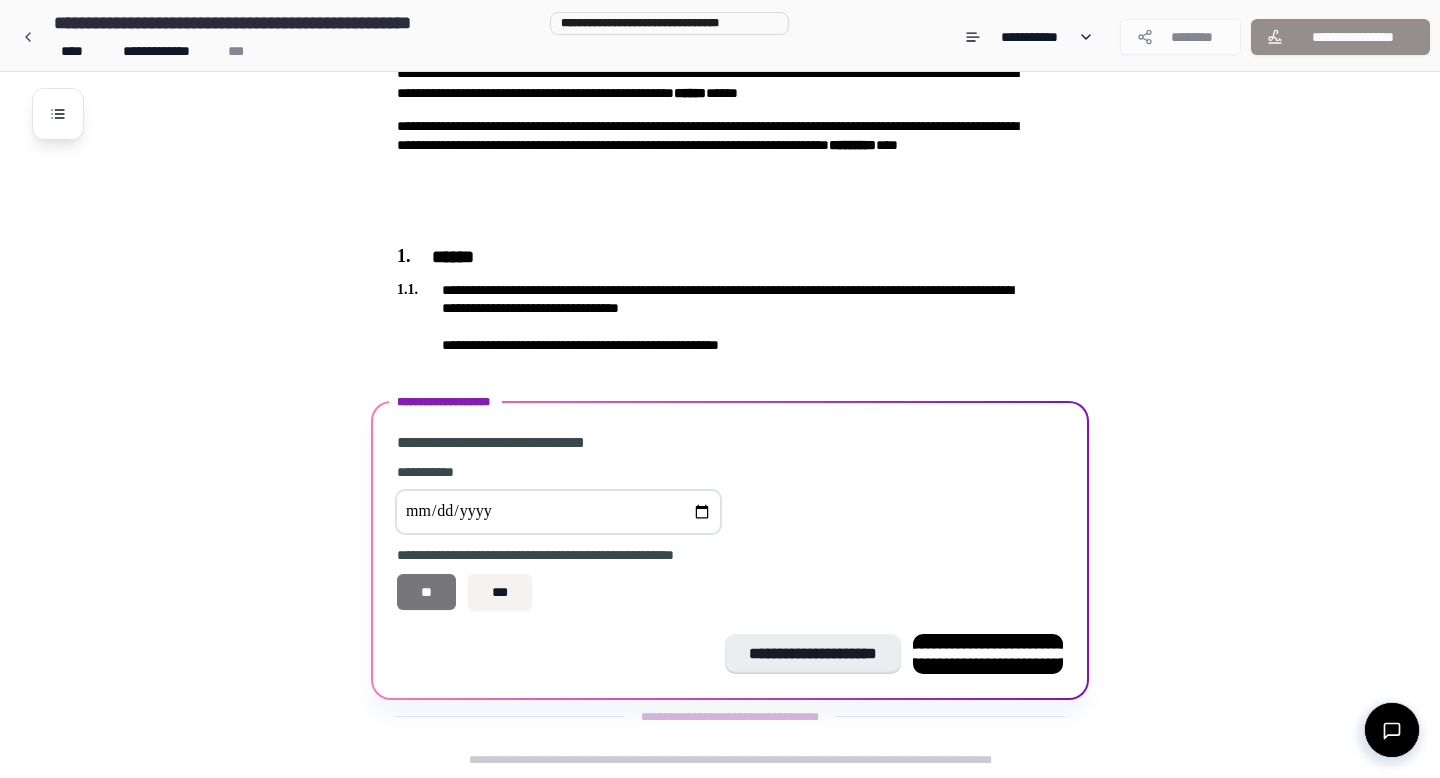 click on "**" at bounding box center [426, 592] 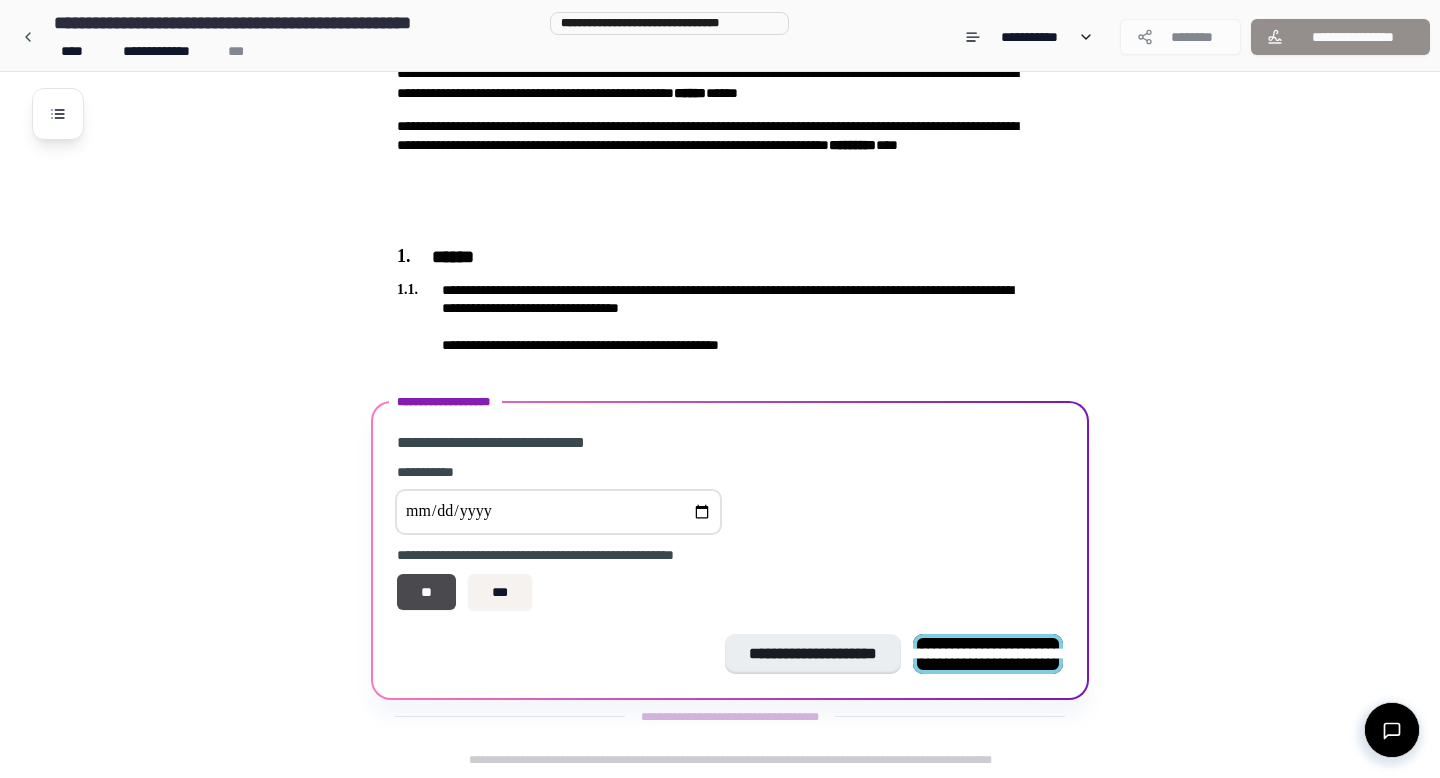 click on "**********" at bounding box center [988, 653] 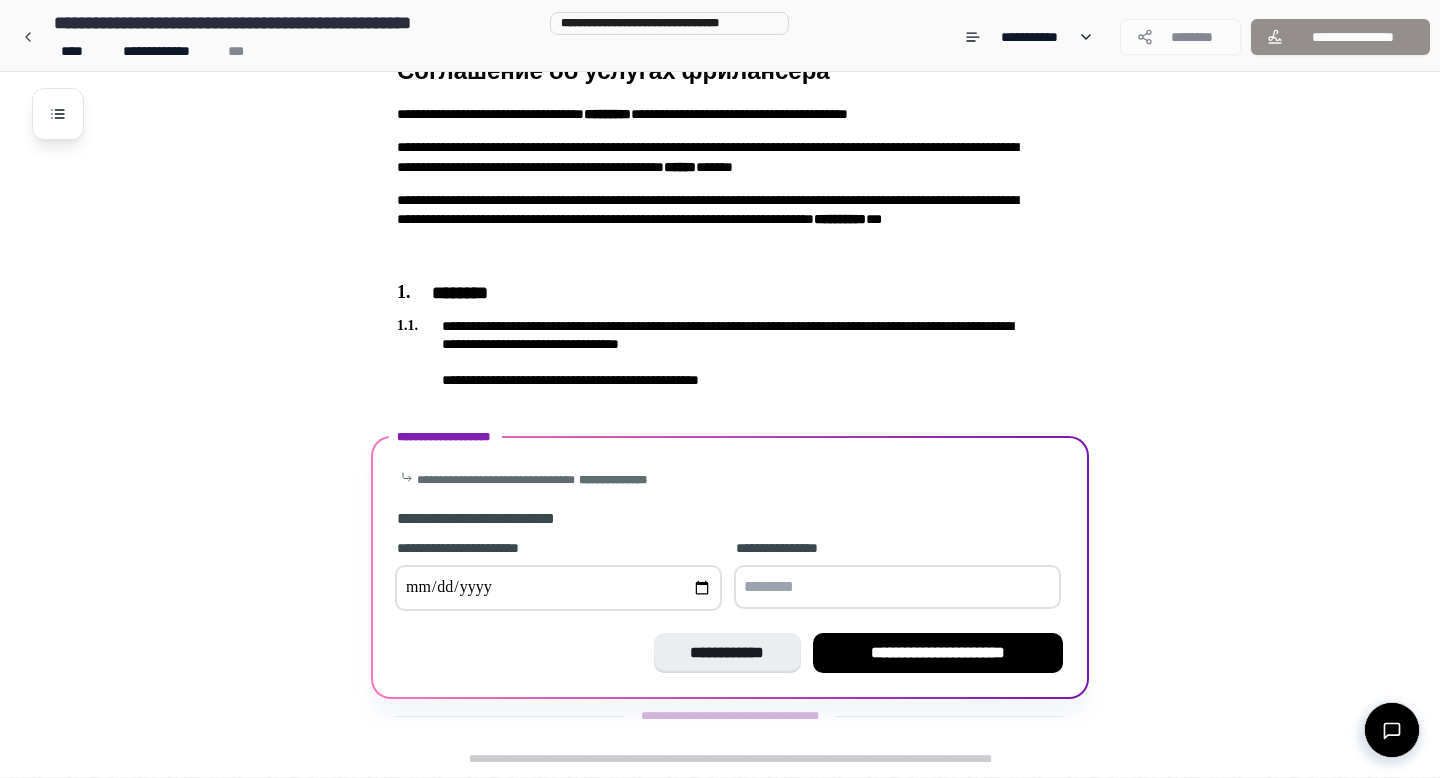 scroll, scrollTop: 86, scrollLeft: 0, axis: vertical 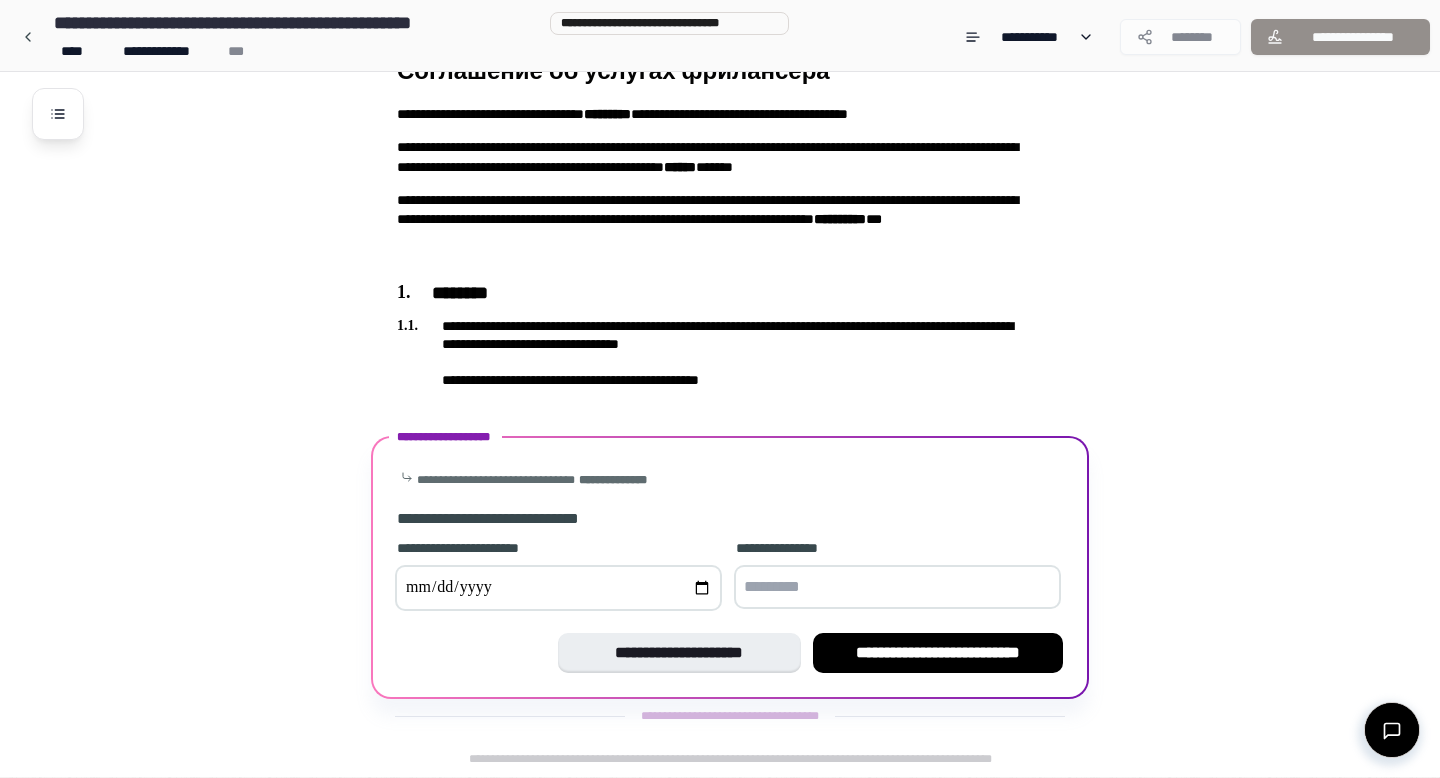 click at bounding box center [558, 588] 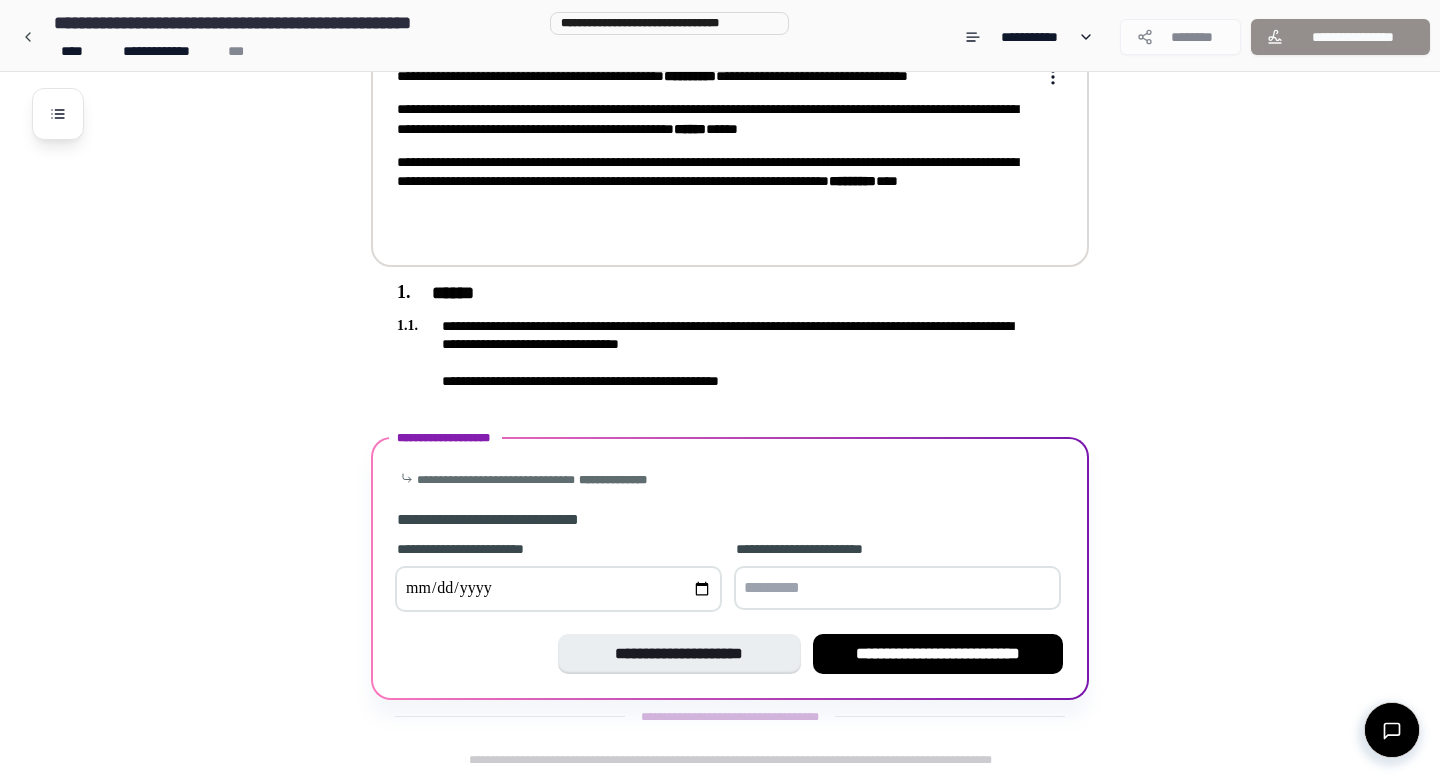 type on "**********" 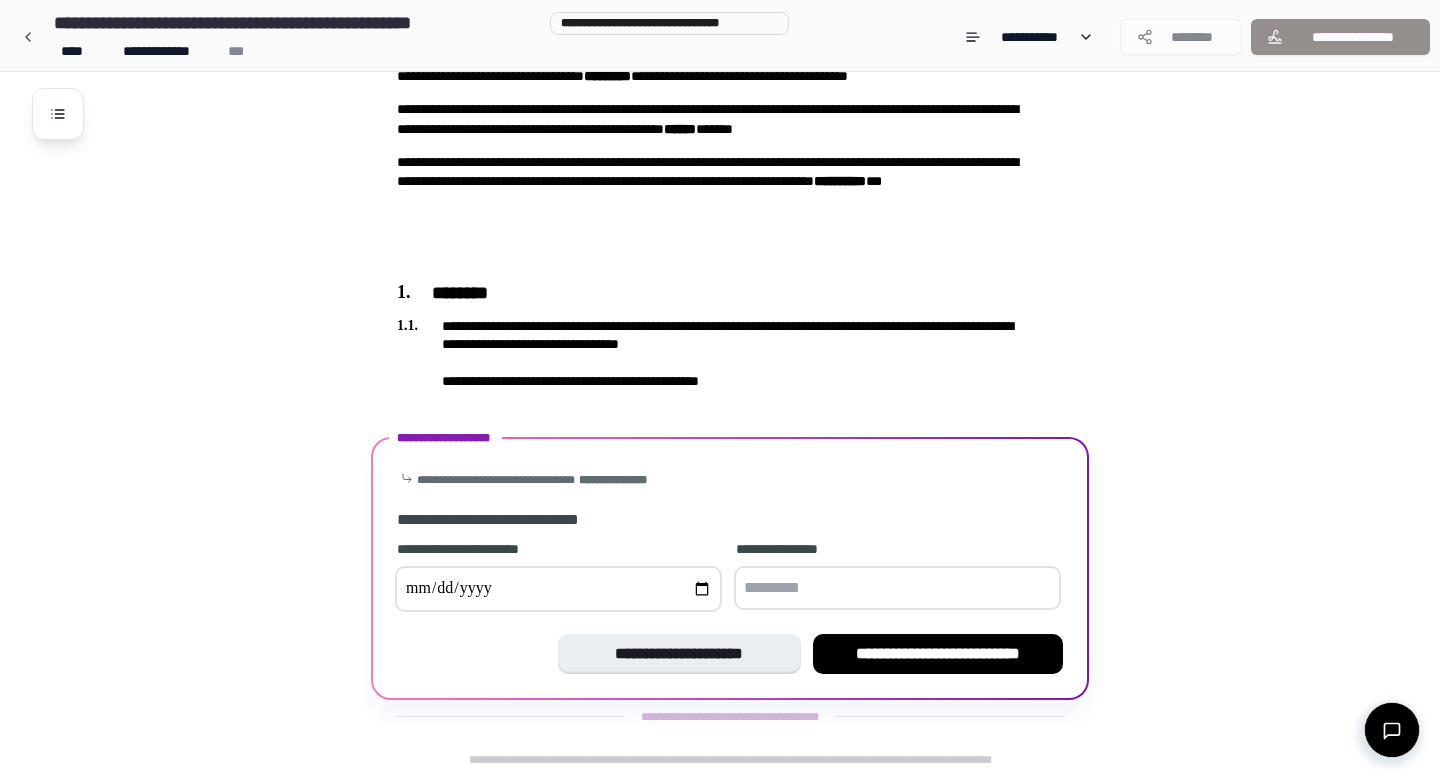 scroll, scrollTop: 86, scrollLeft: 0, axis: vertical 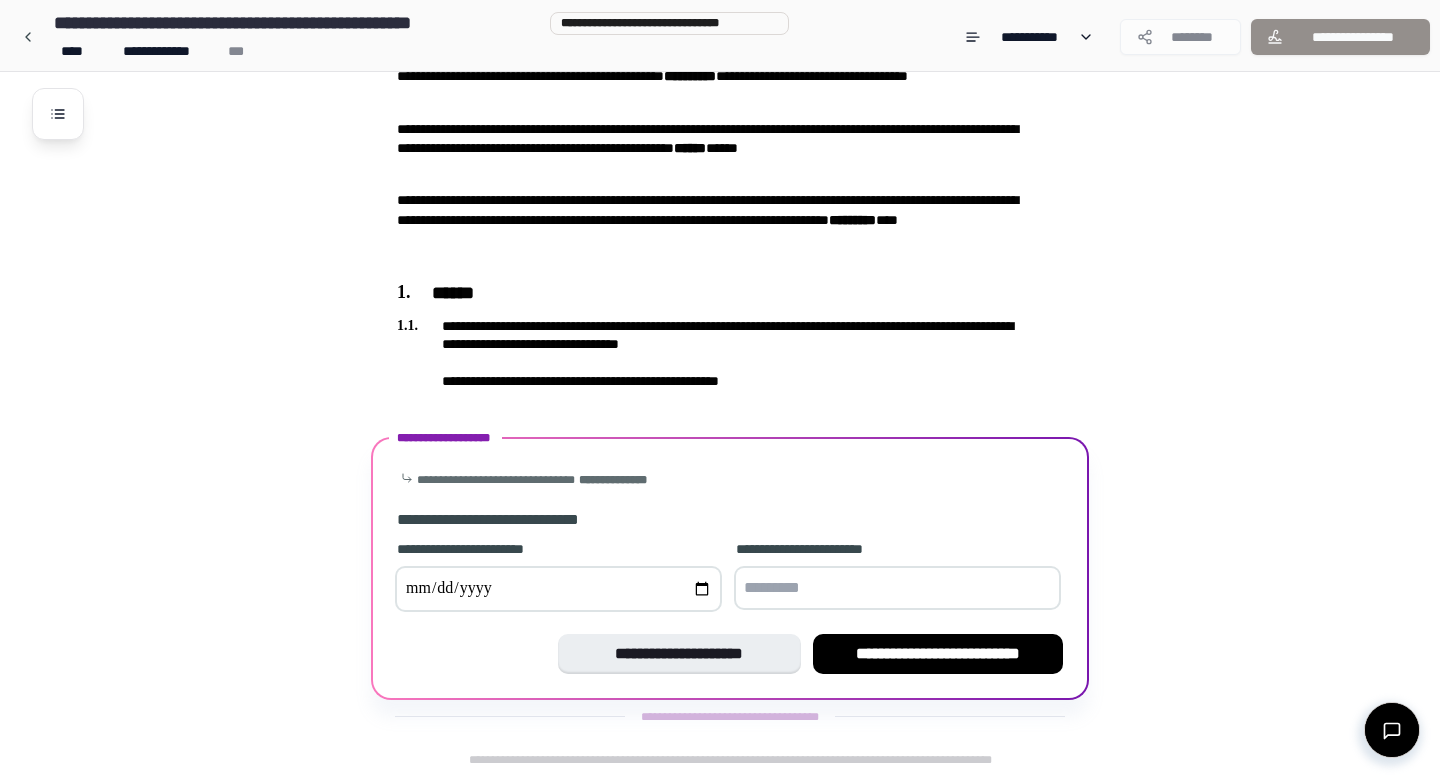 type on "**********" 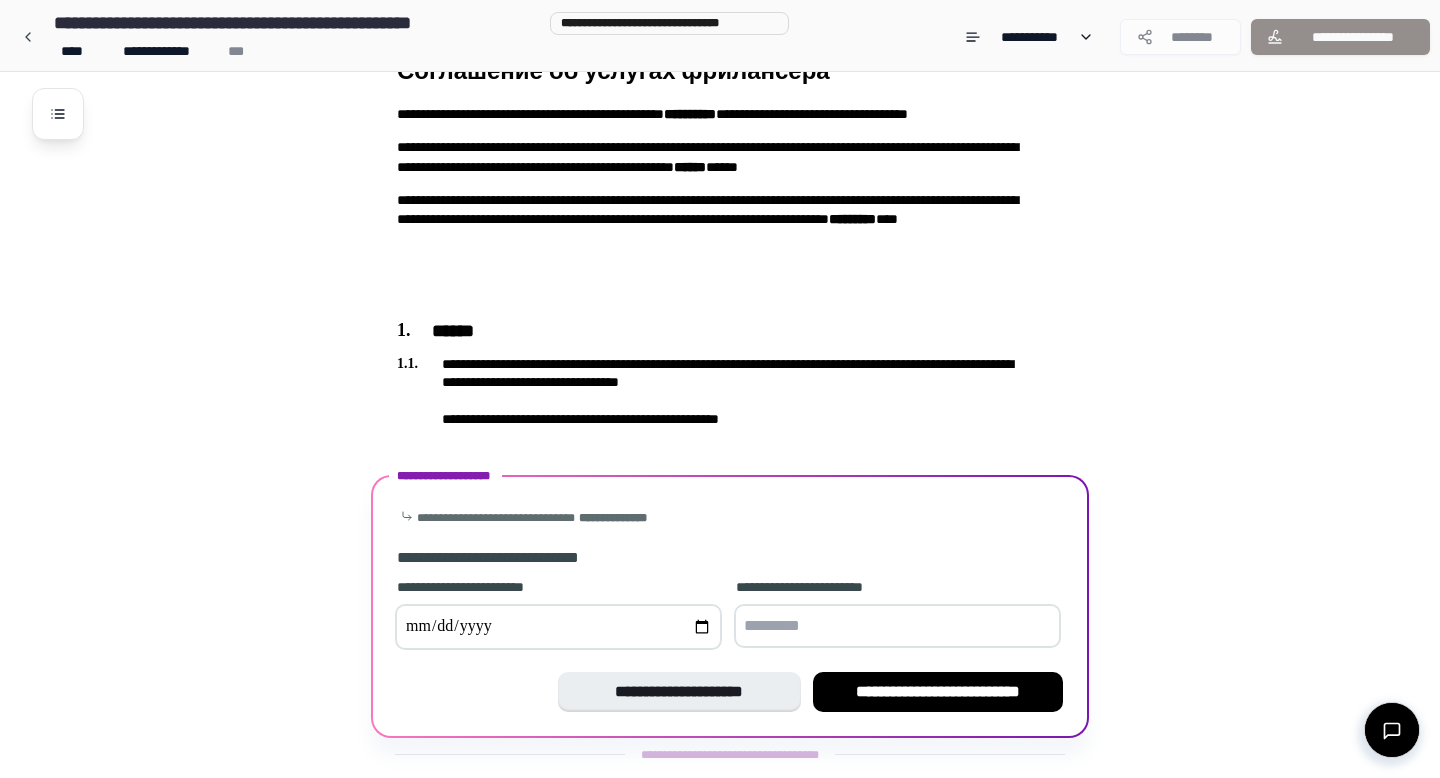 scroll, scrollTop: 86, scrollLeft: 0, axis: vertical 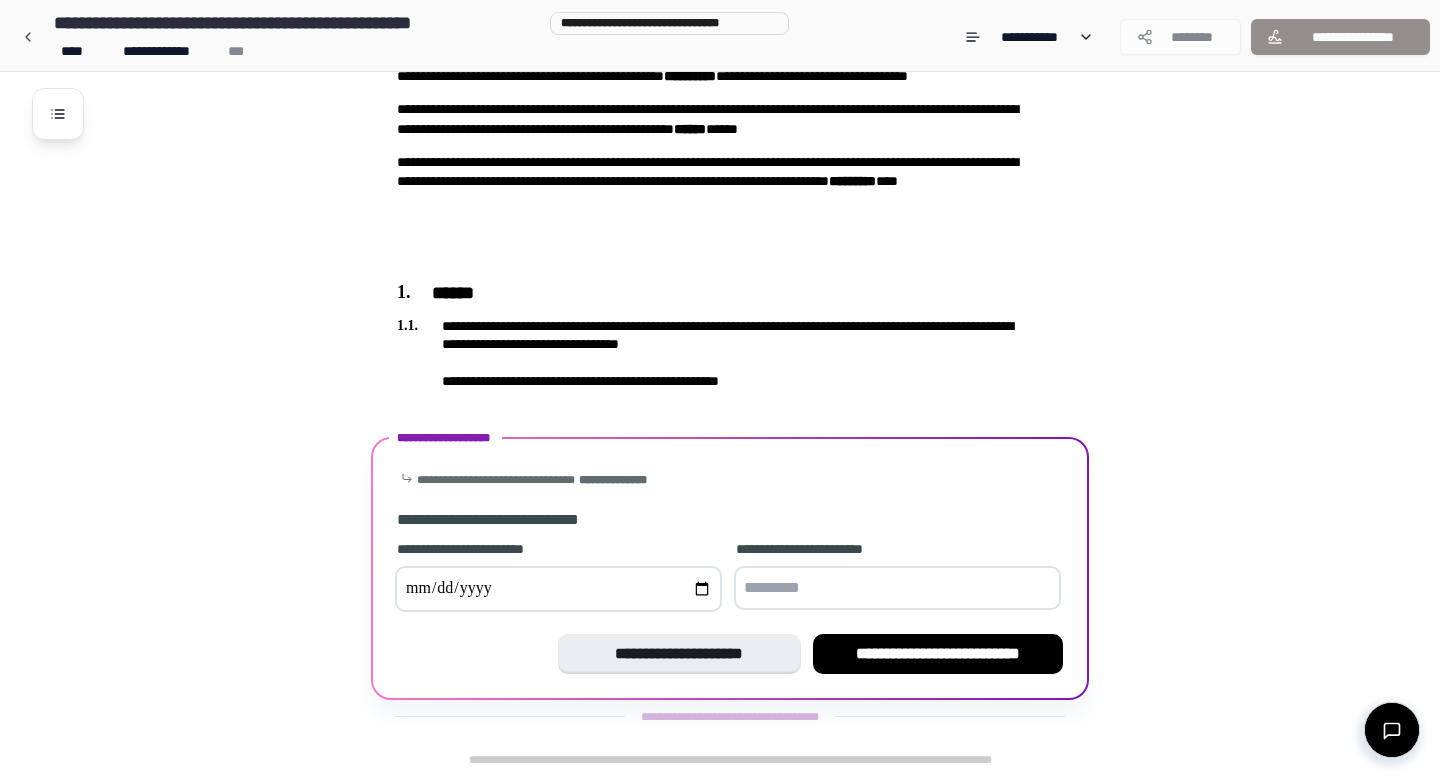 paste on "**********" 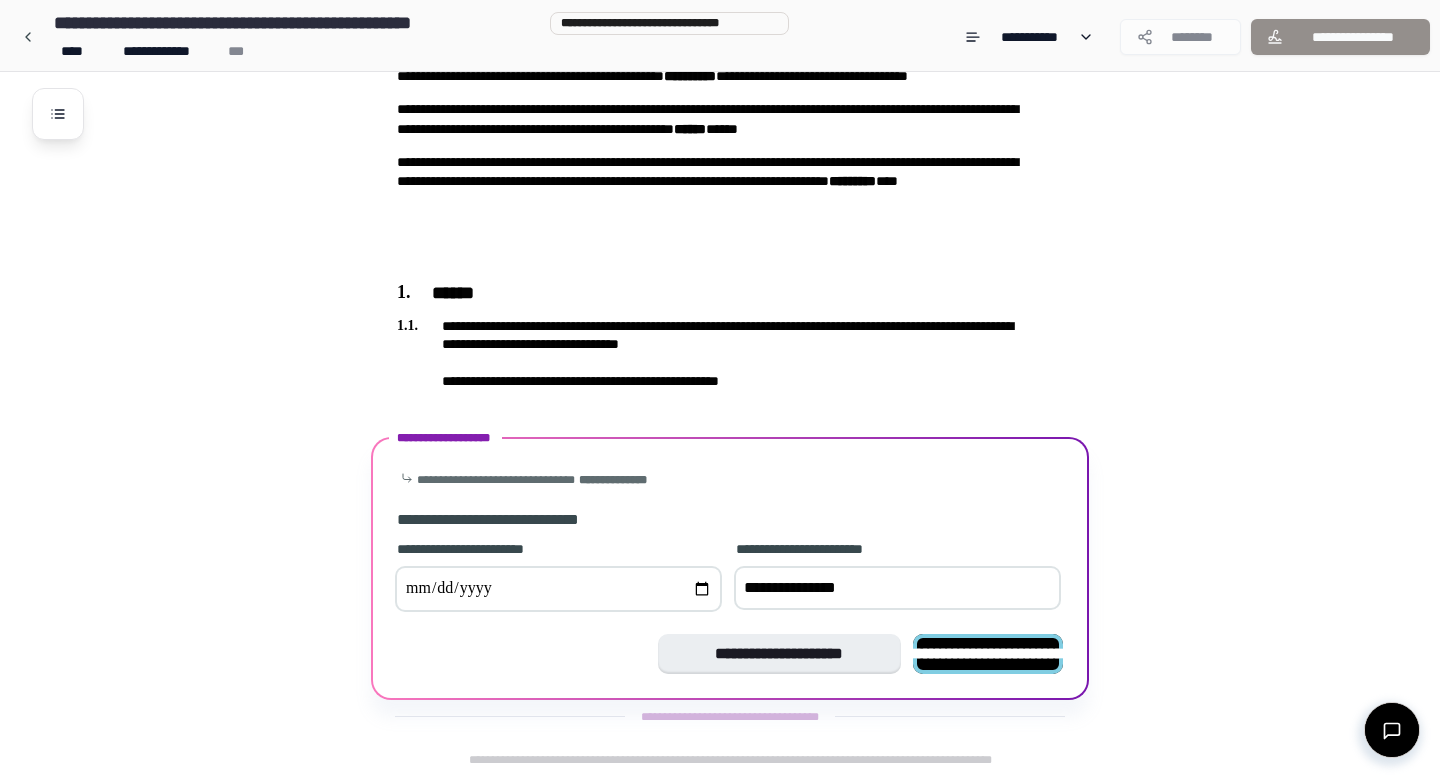 type on "**********" 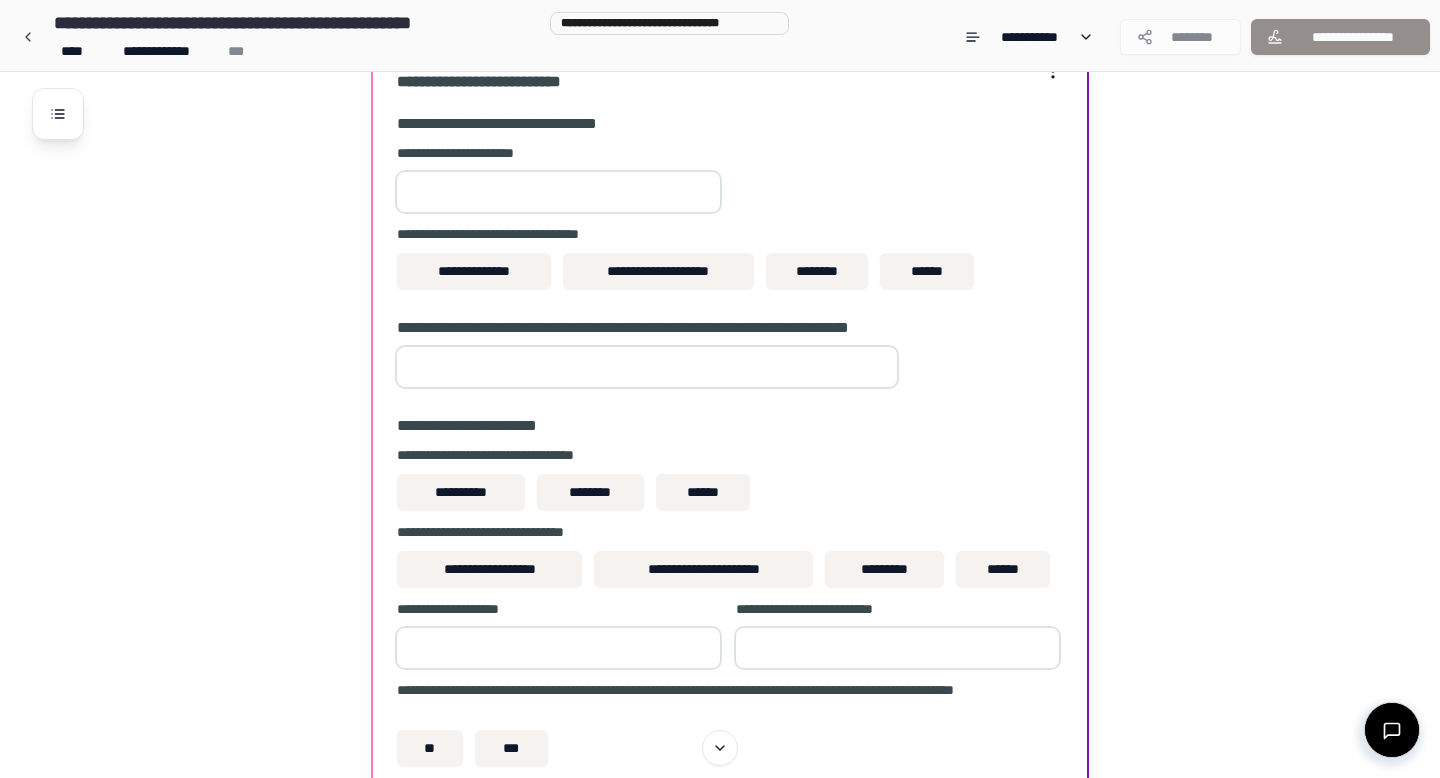 scroll, scrollTop: 406, scrollLeft: 0, axis: vertical 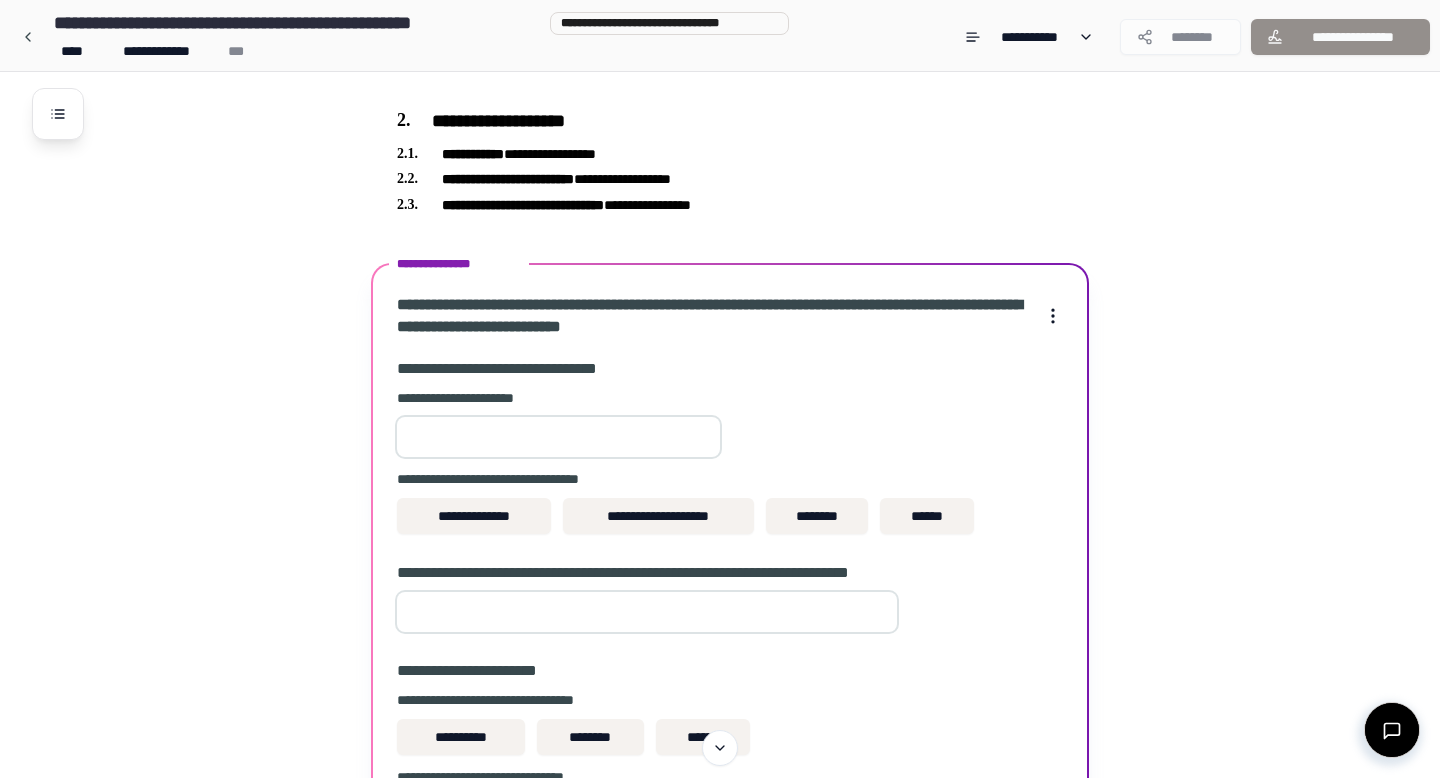 click at bounding box center [558, 437] 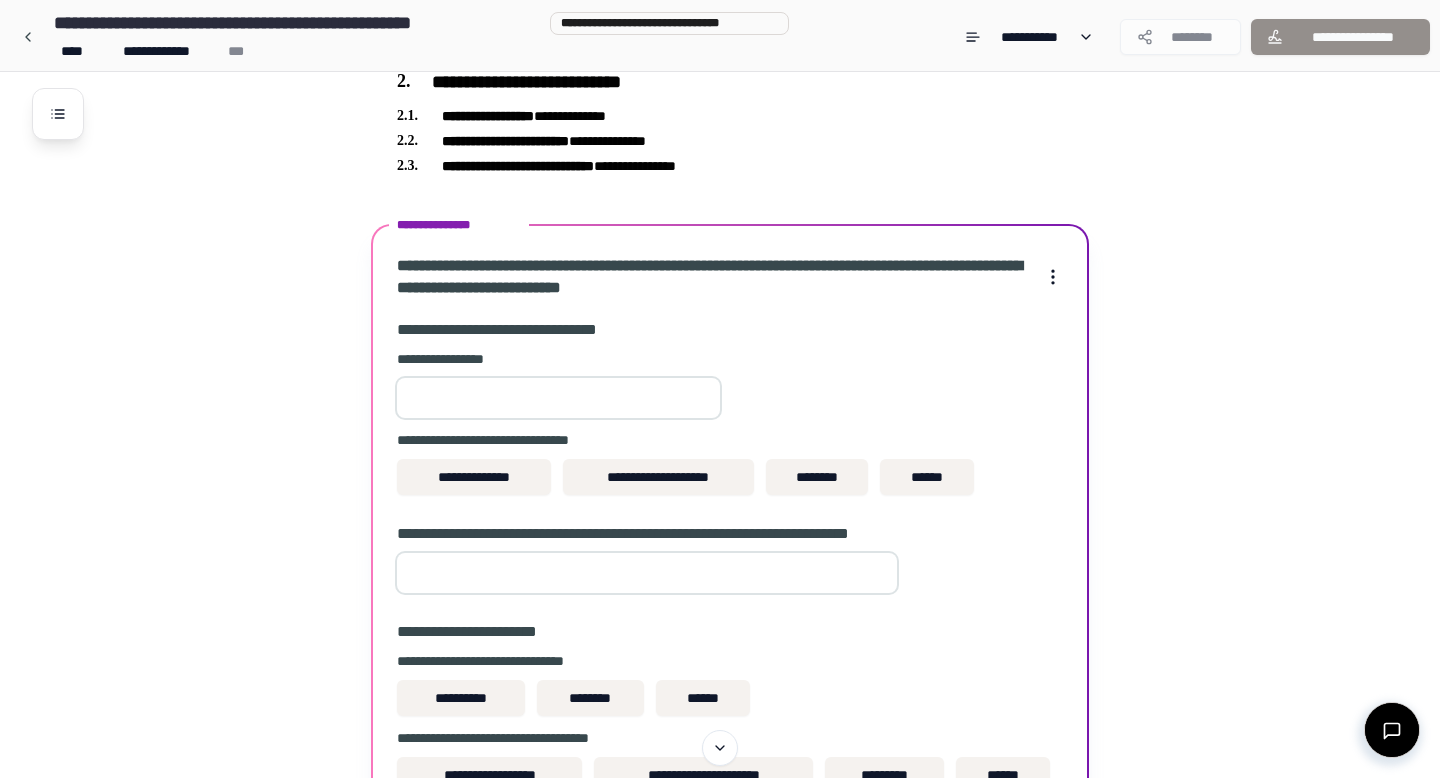 scroll, scrollTop: 406, scrollLeft: 0, axis: vertical 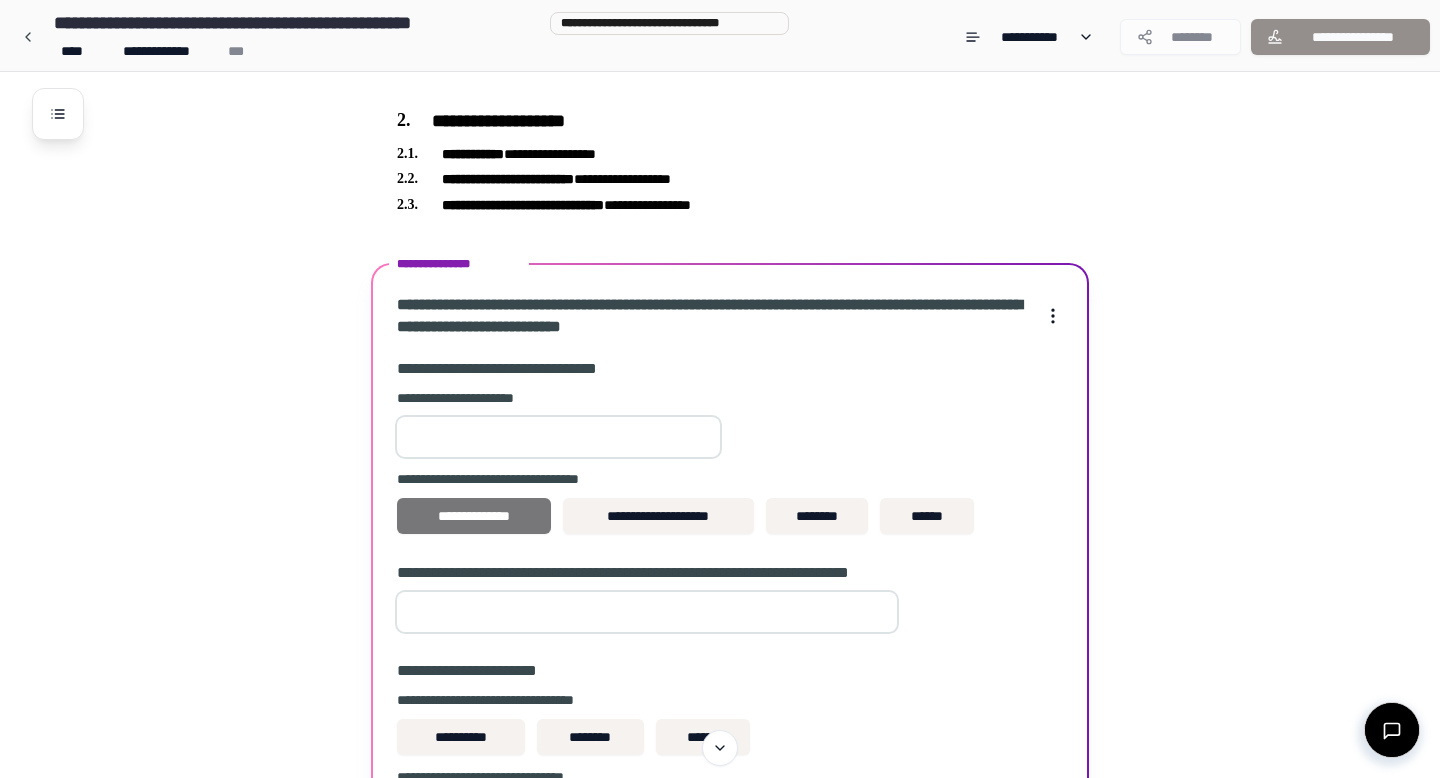 type on "**" 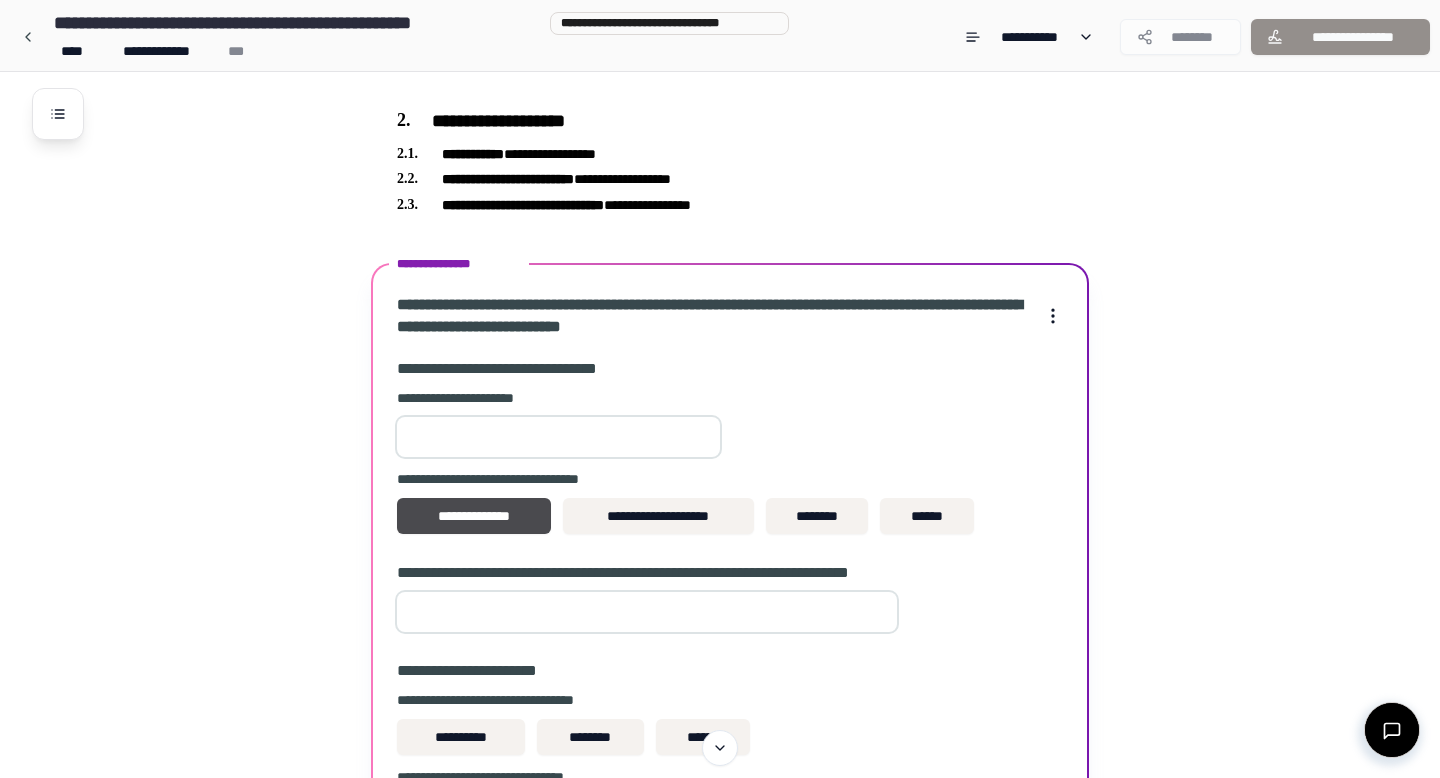 click at bounding box center [647, 612] 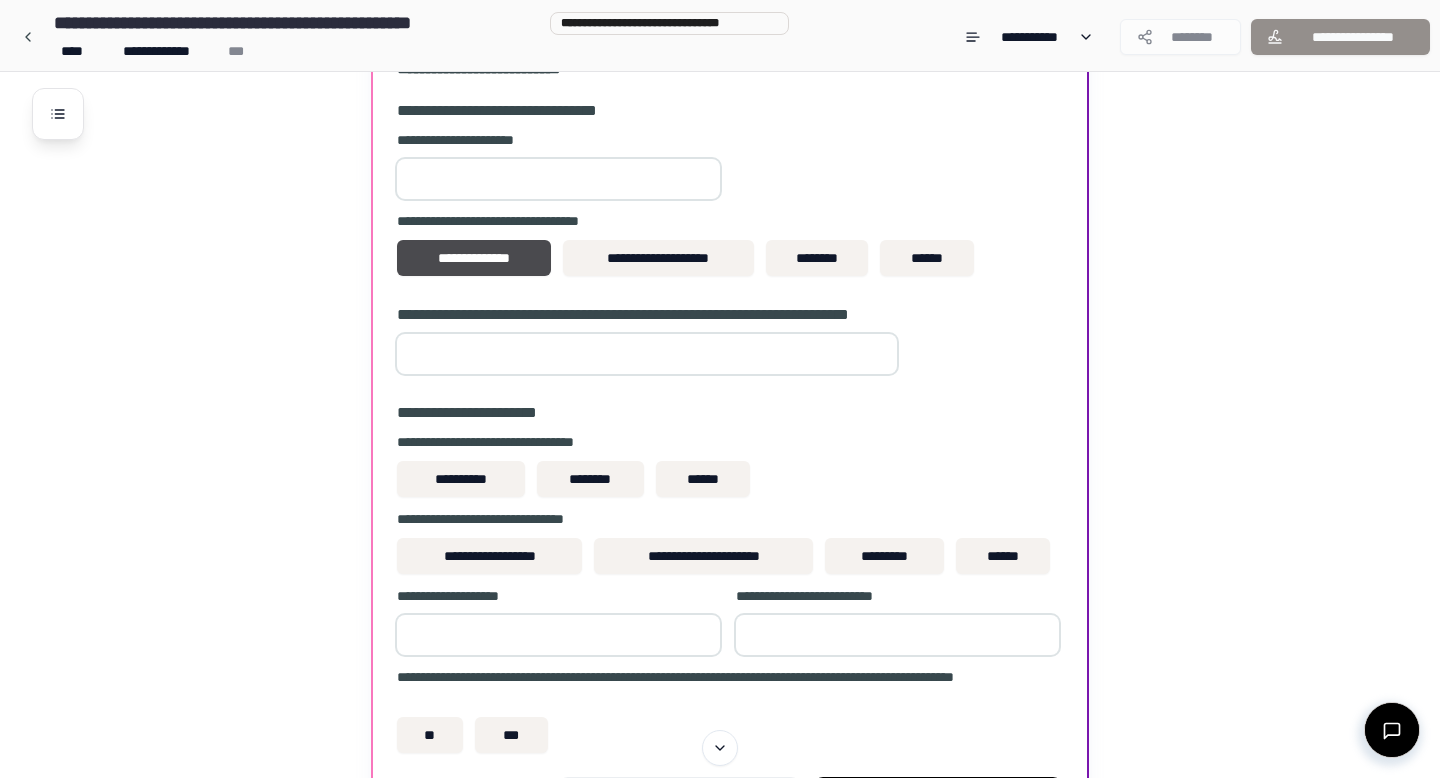 scroll, scrollTop: 670, scrollLeft: 0, axis: vertical 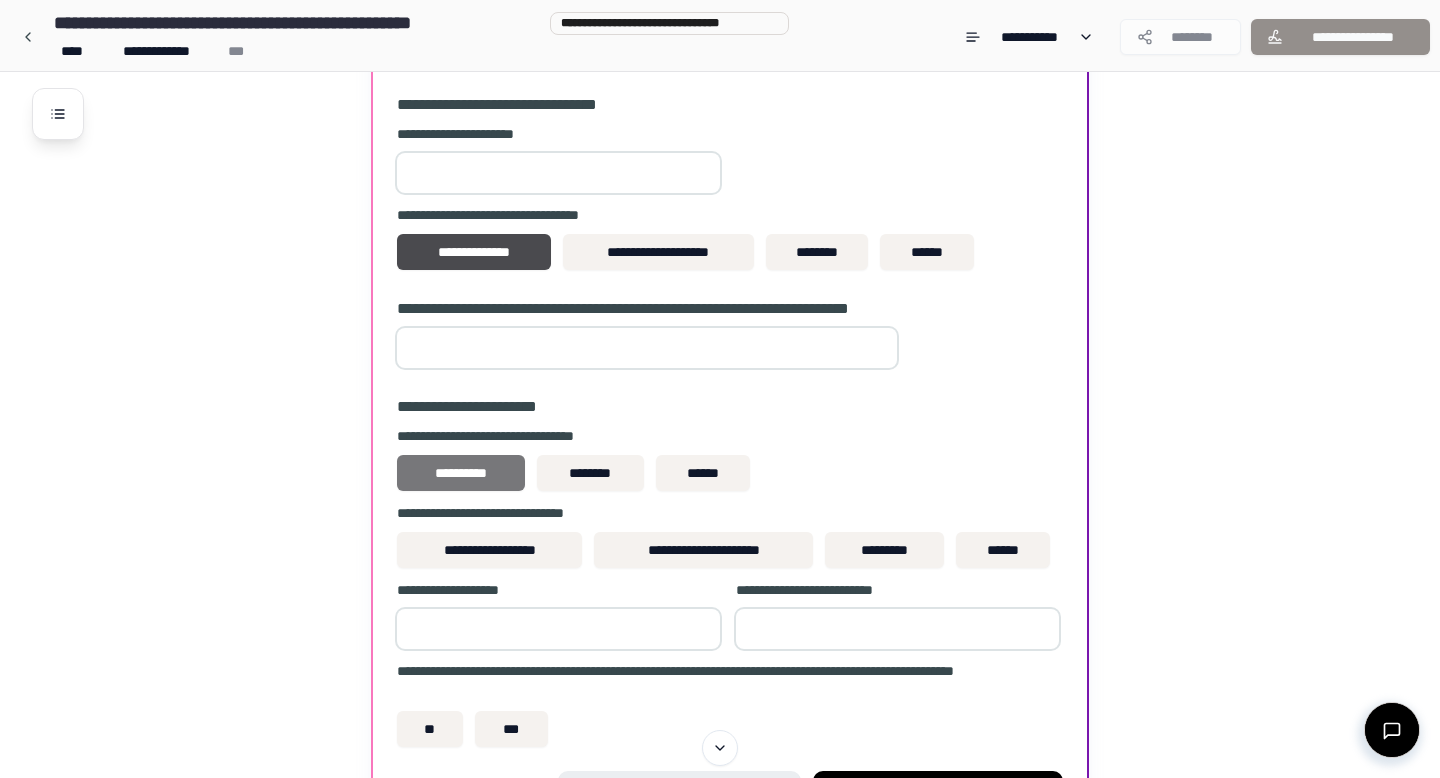 click on "**********" at bounding box center (461, 473) 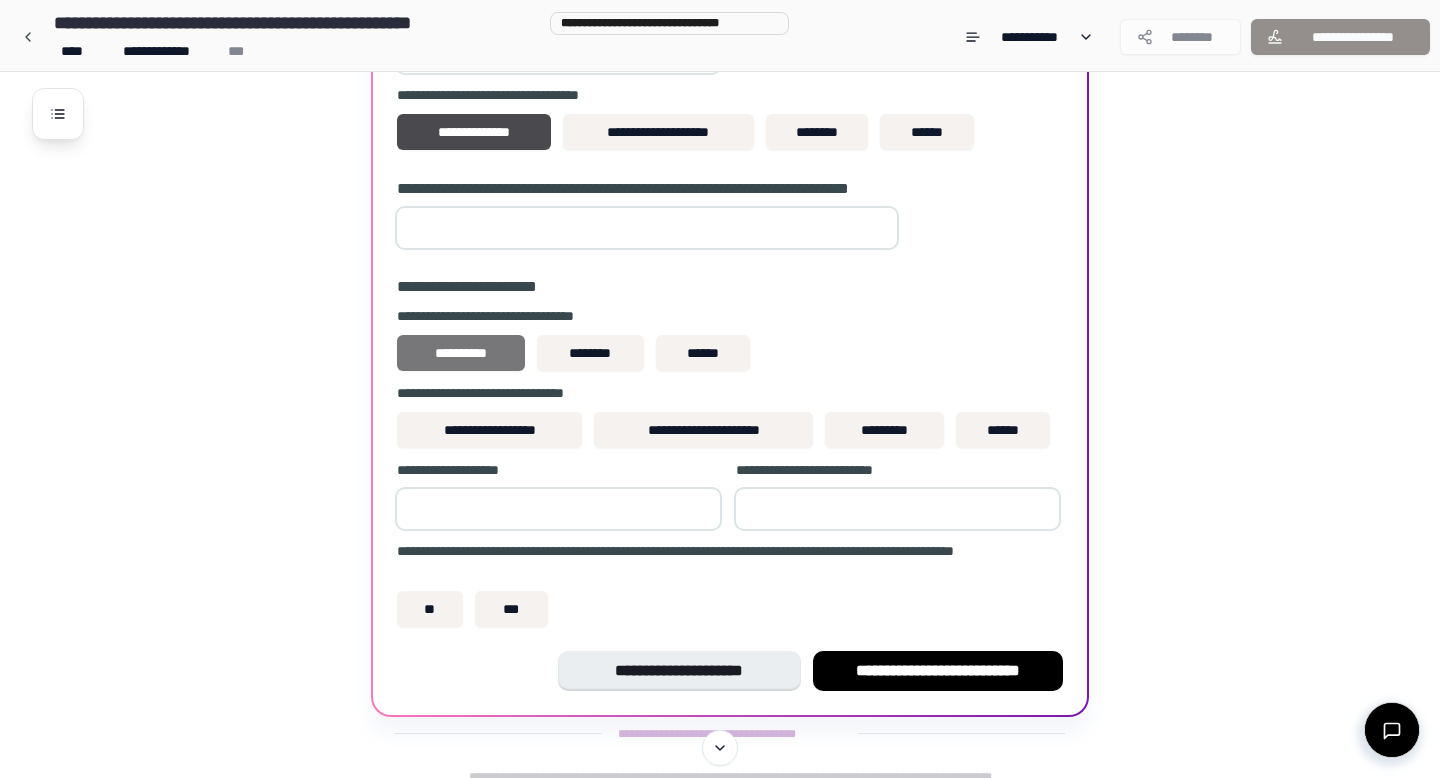 scroll, scrollTop: 796, scrollLeft: 0, axis: vertical 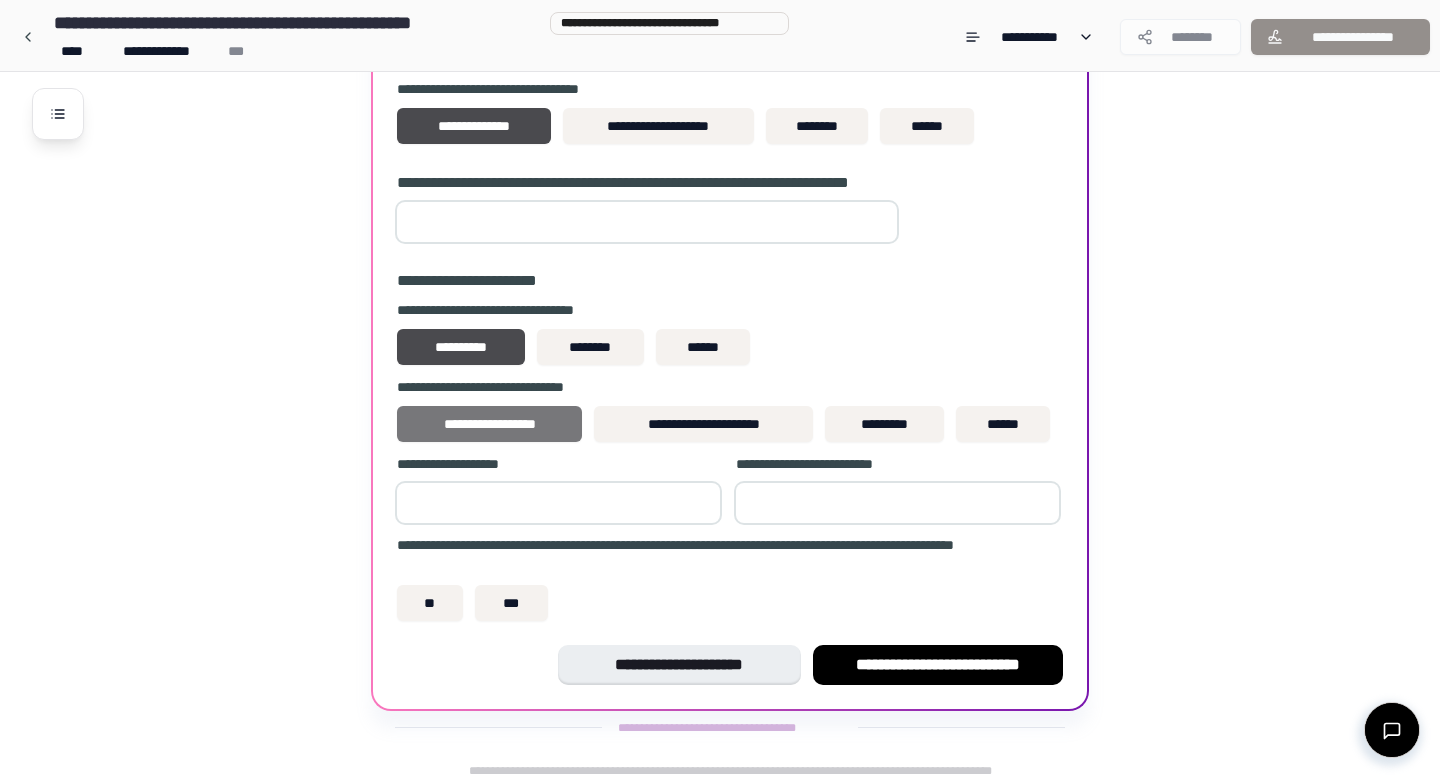 click on "**********" at bounding box center (490, 424) 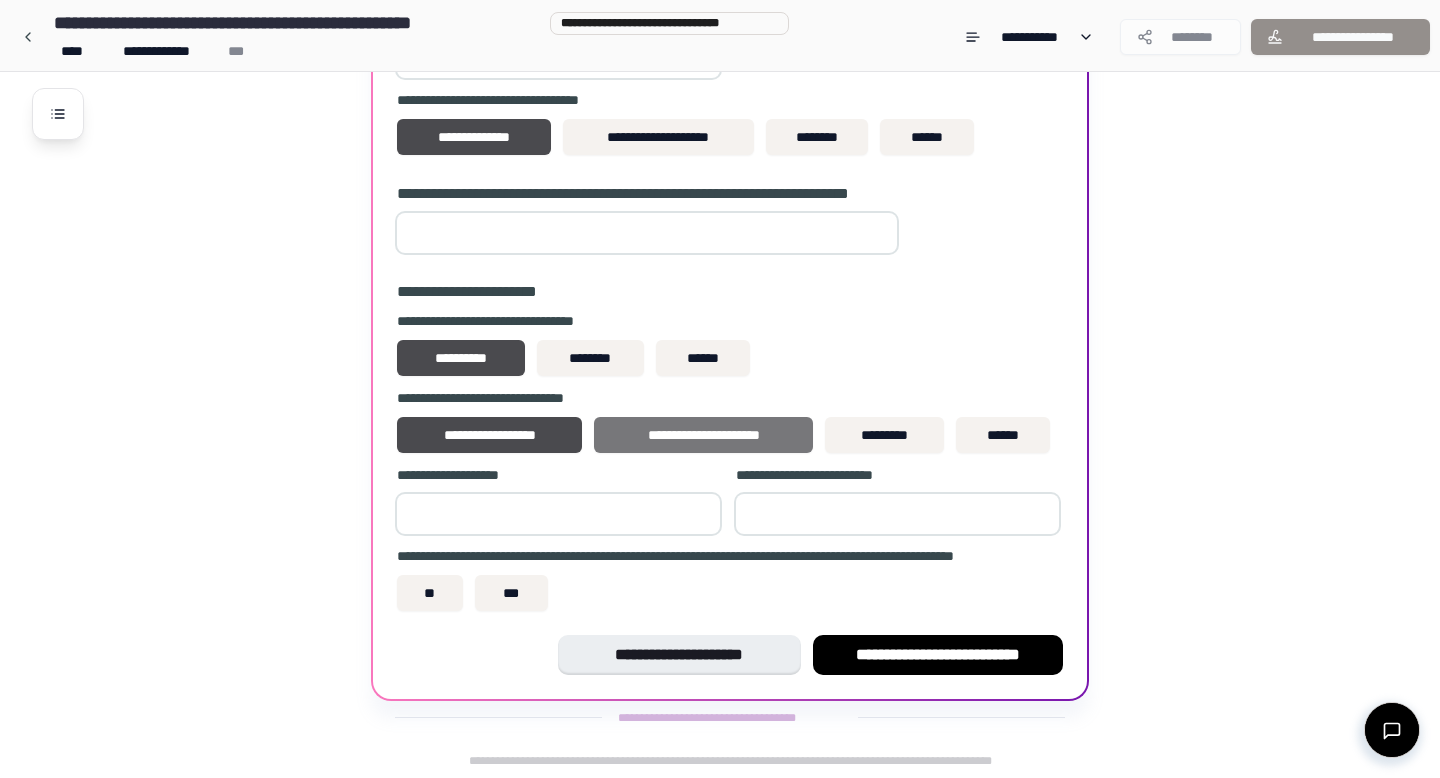 scroll, scrollTop: 806, scrollLeft: 0, axis: vertical 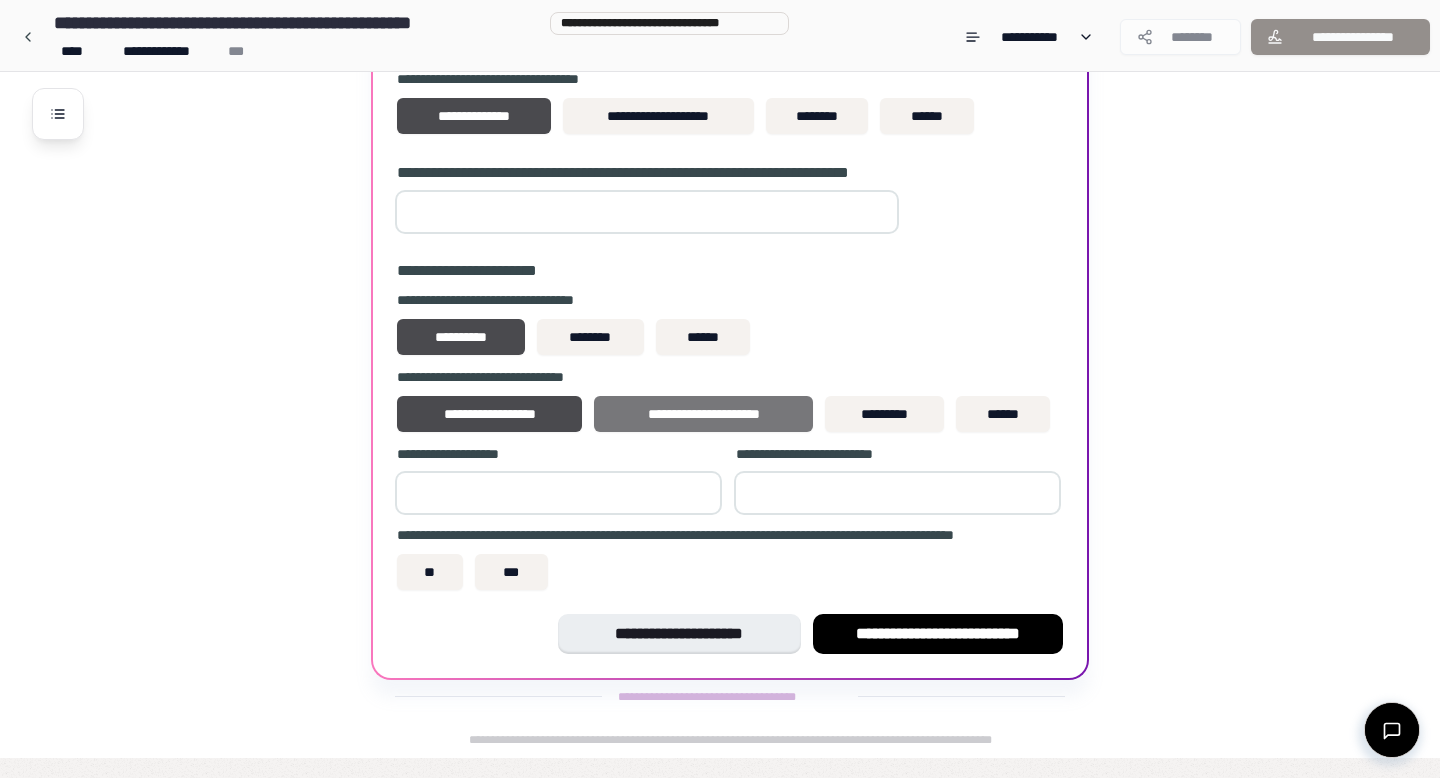 click on "**********" at bounding box center [704, 414] 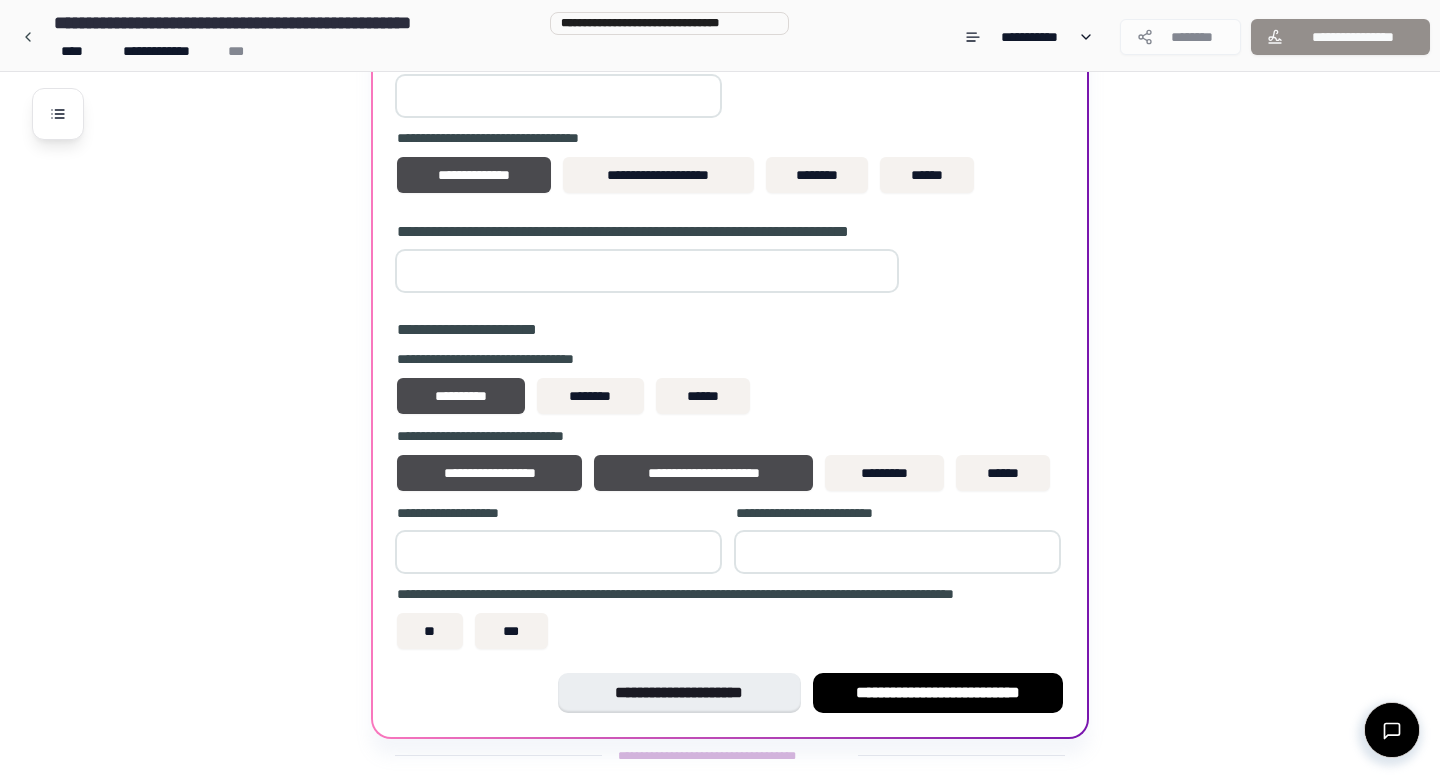 scroll, scrollTop: 806, scrollLeft: 0, axis: vertical 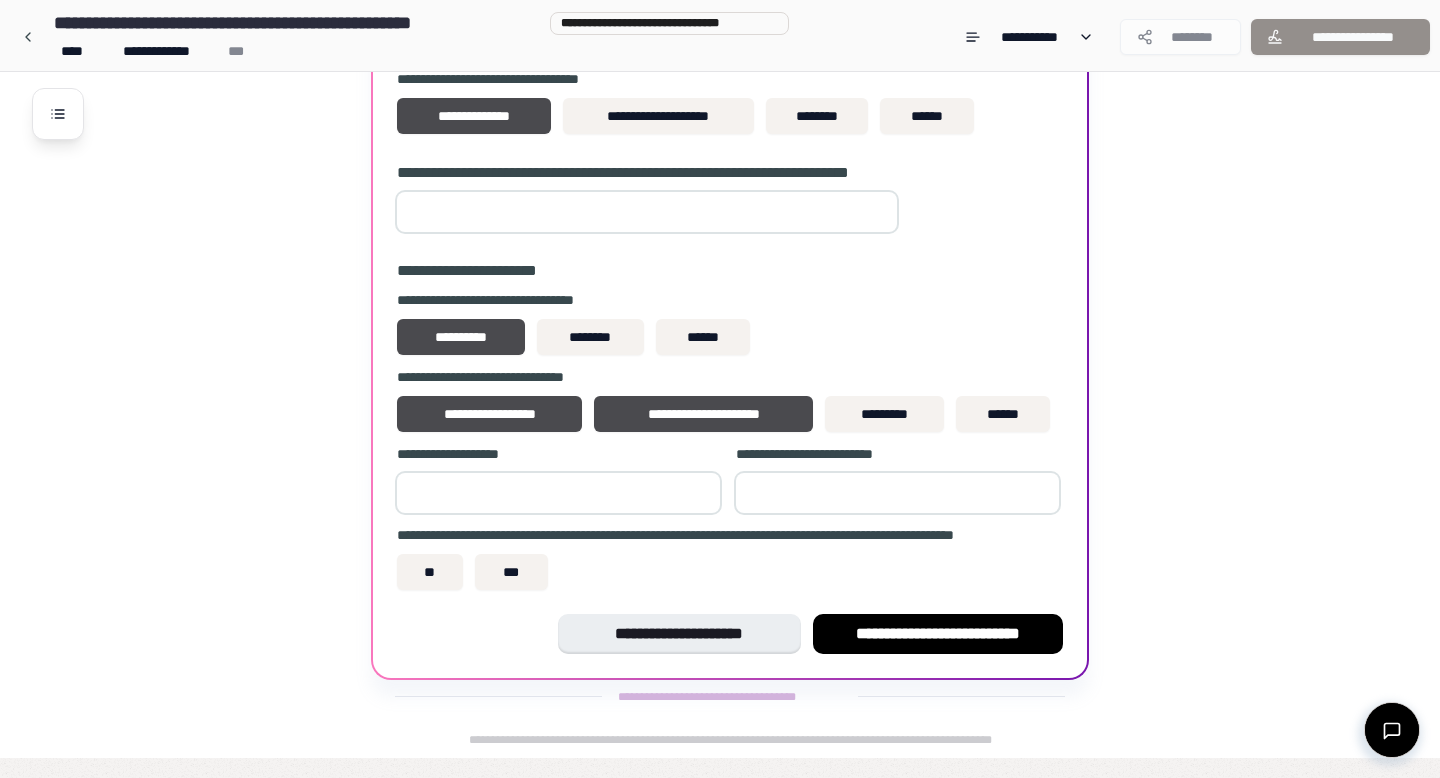 click at bounding box center (647, 212) 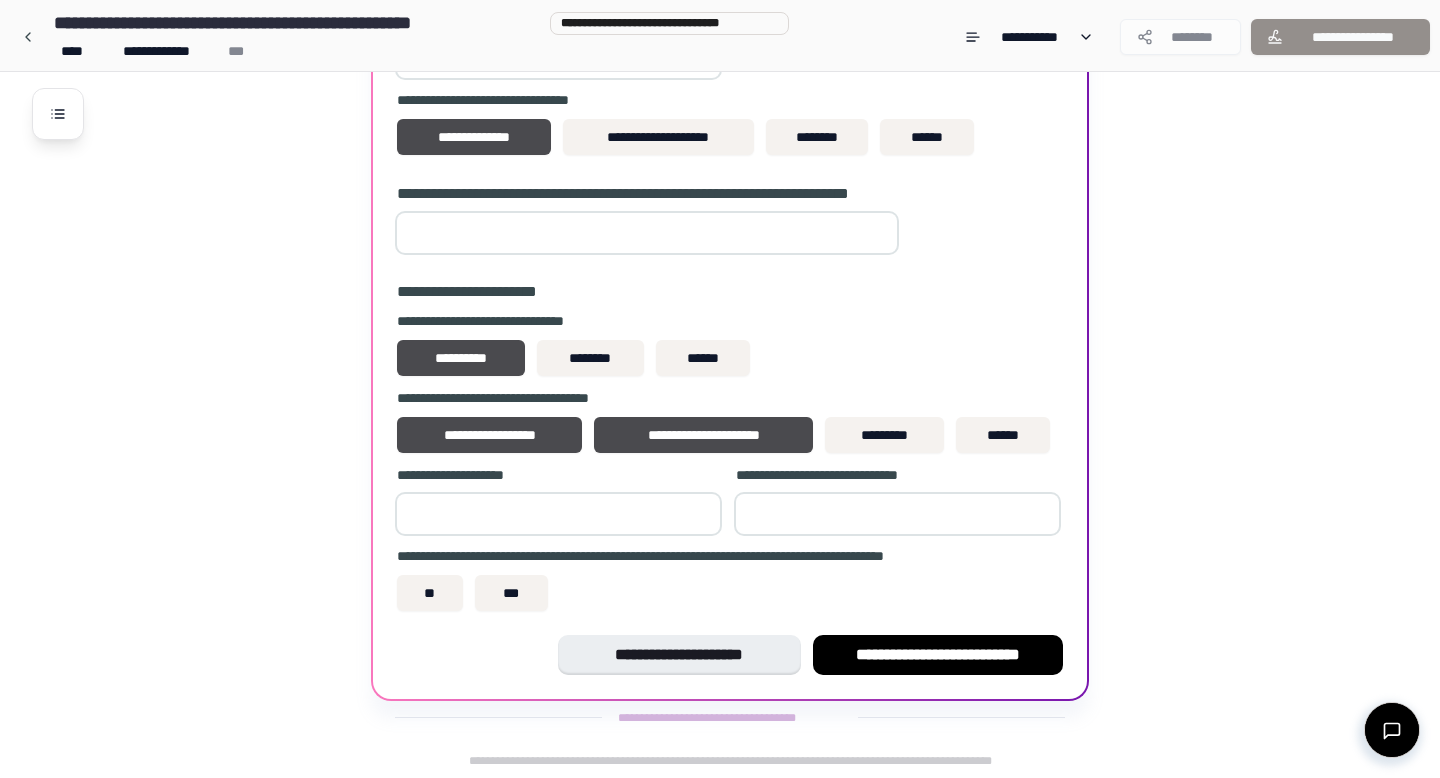 click on "*" at bounding box center [647, 233] 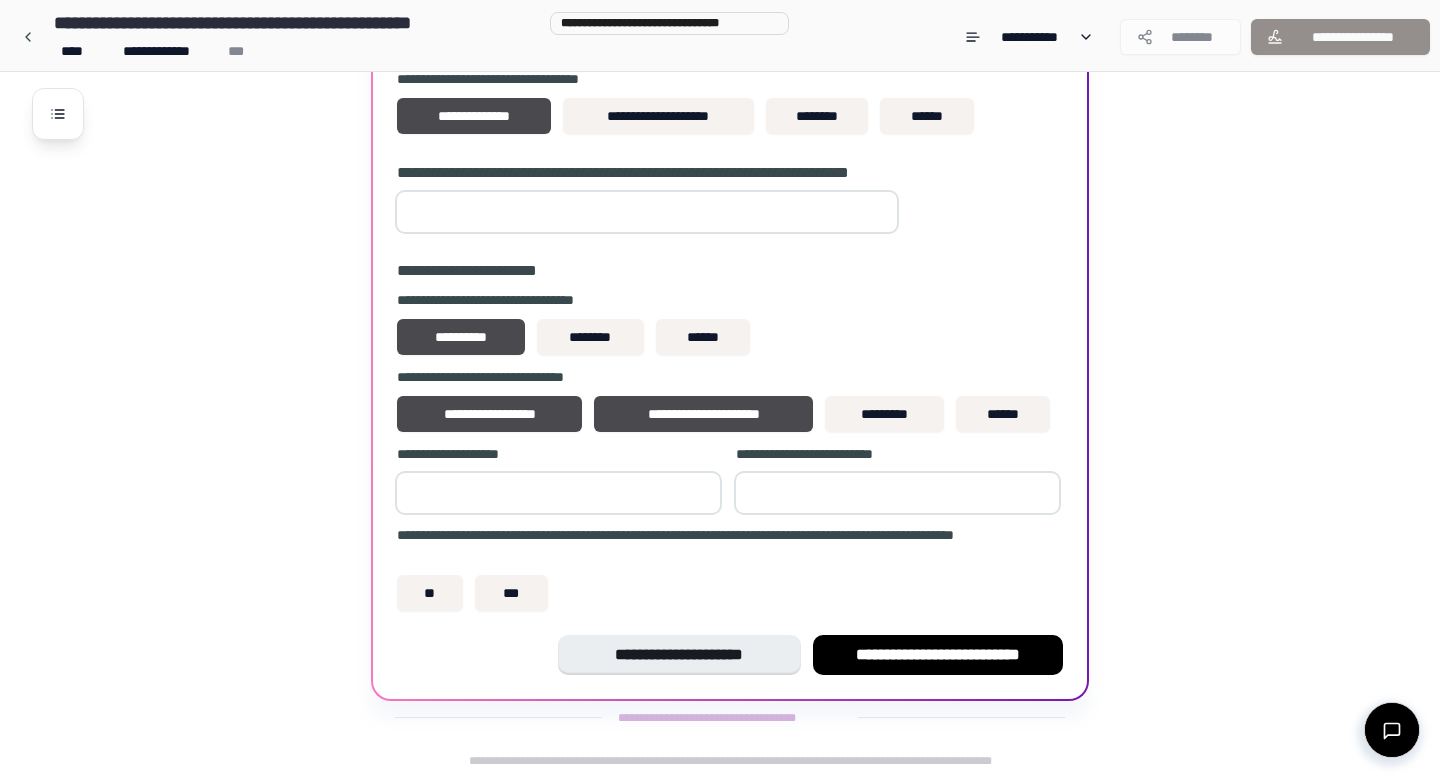 click on "*" at bounding box center (647, 212) 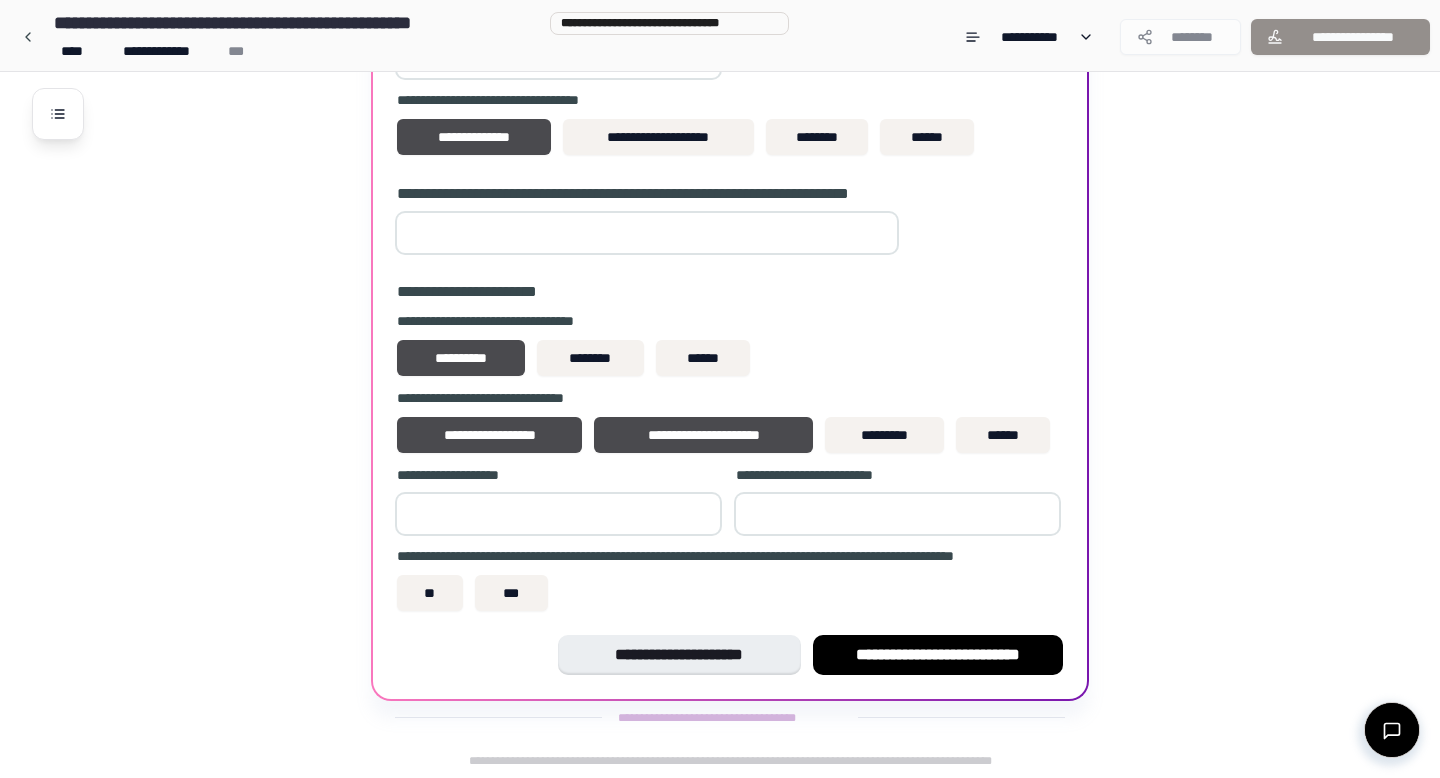 click on "**" at bounding box center (647, 233) 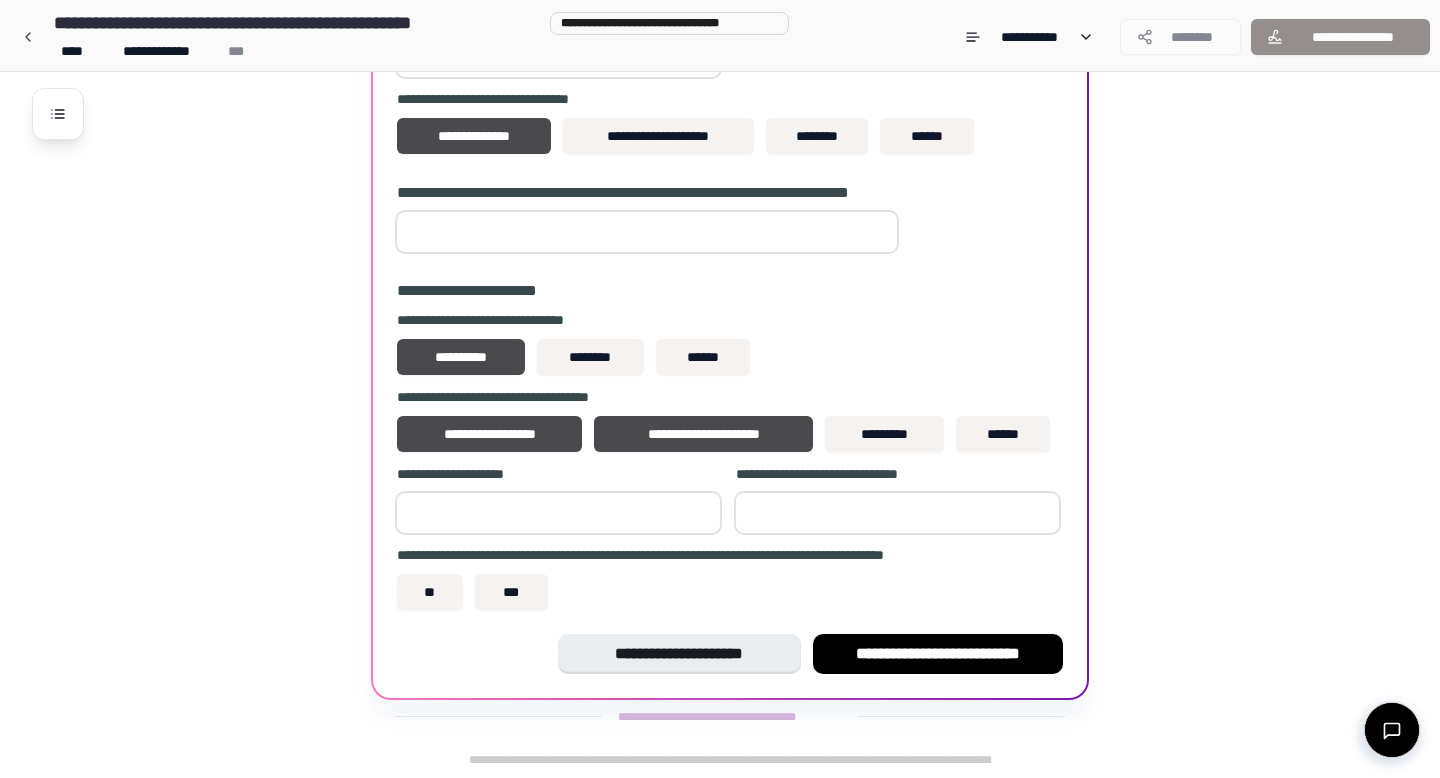 scroll, scrollTop: 806, scrollLeft: 0, axis: vertical 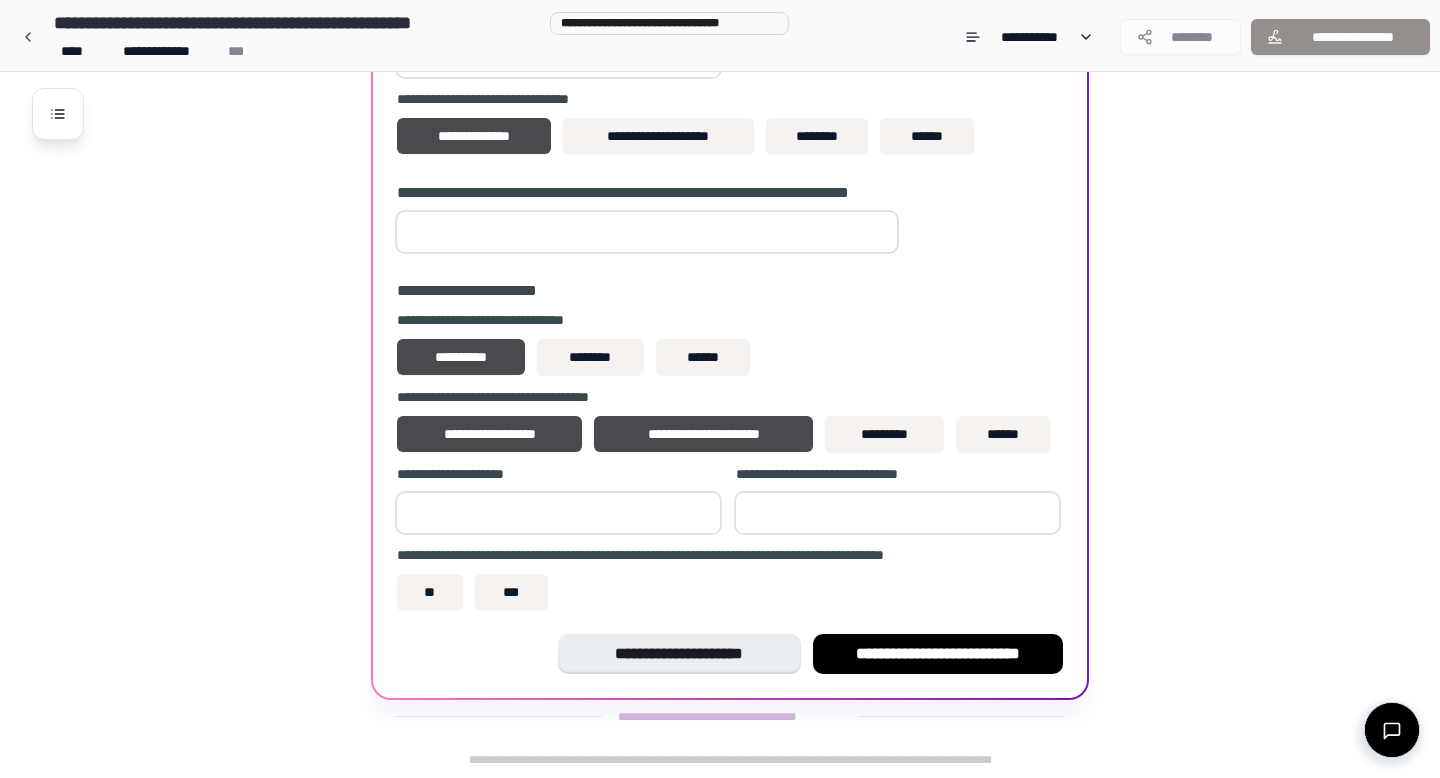 click on "*" at bounding box center [647, 232] 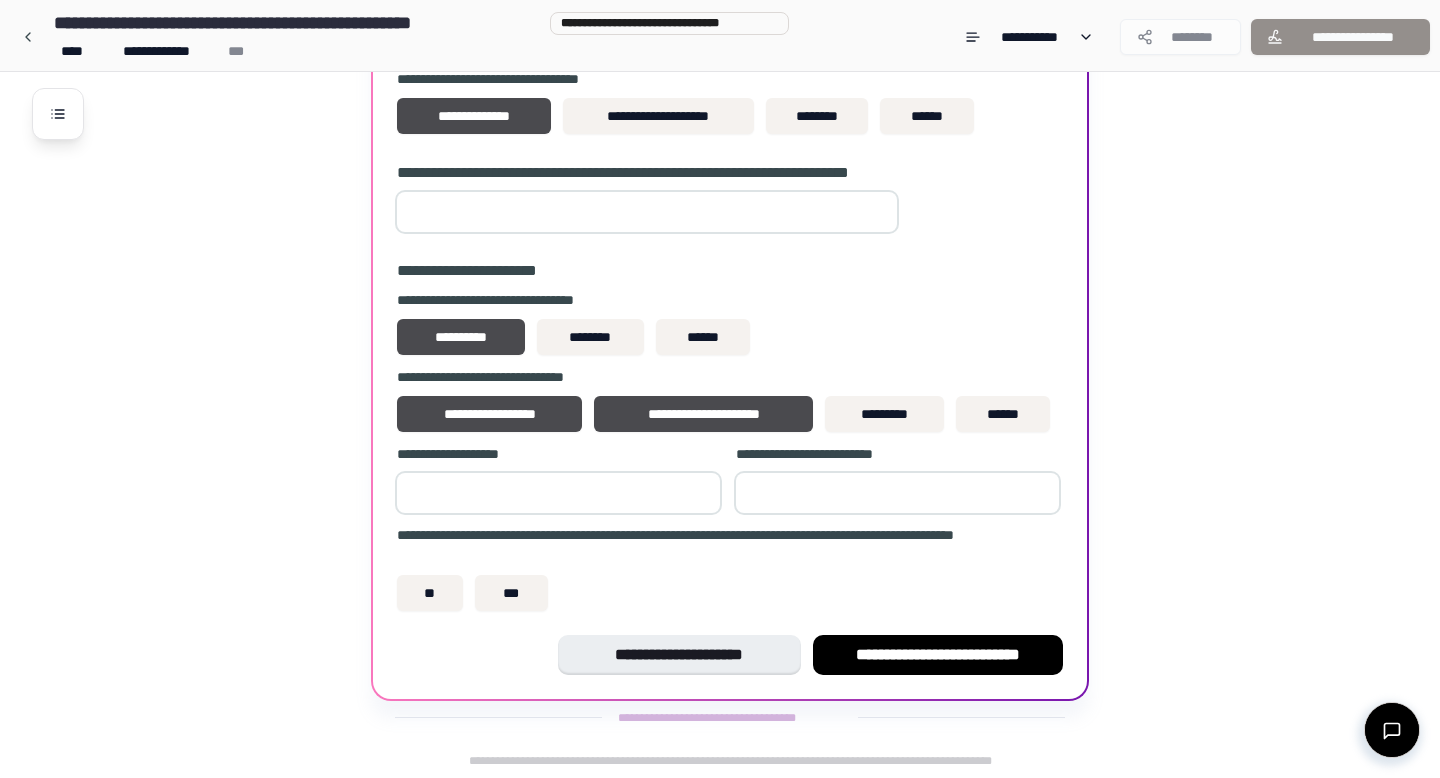 click on "*" at bounding box center [647, 212] 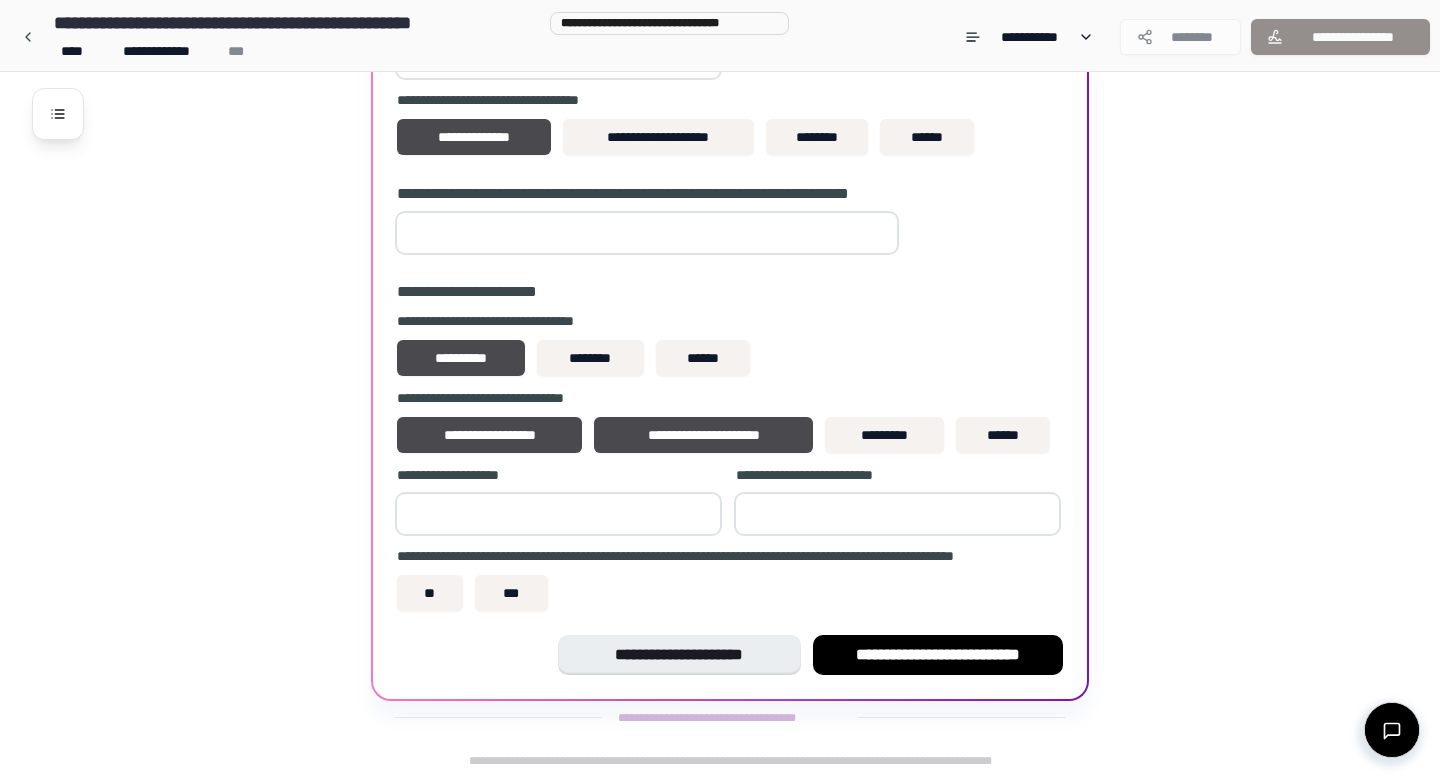 type on "*" 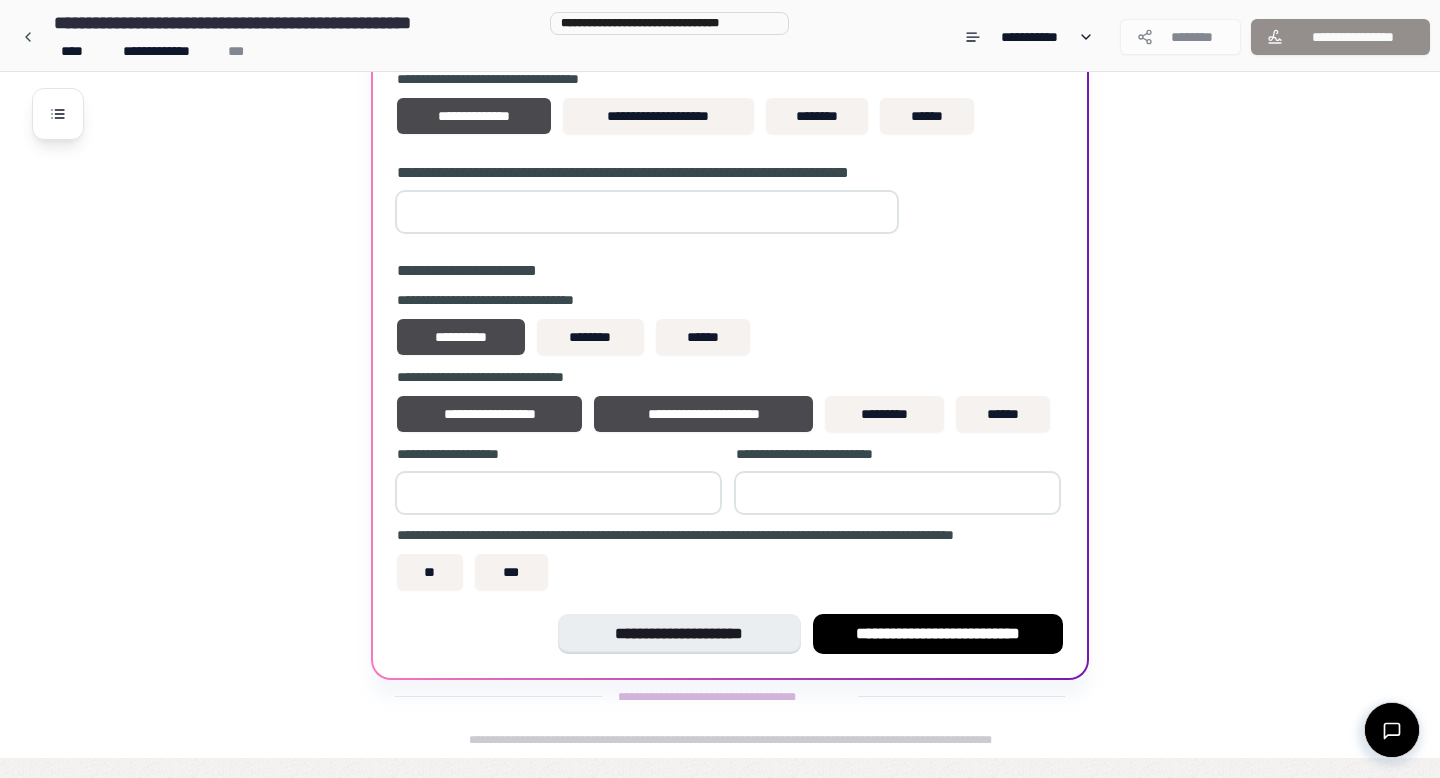 click at bounding box center [558, 493] 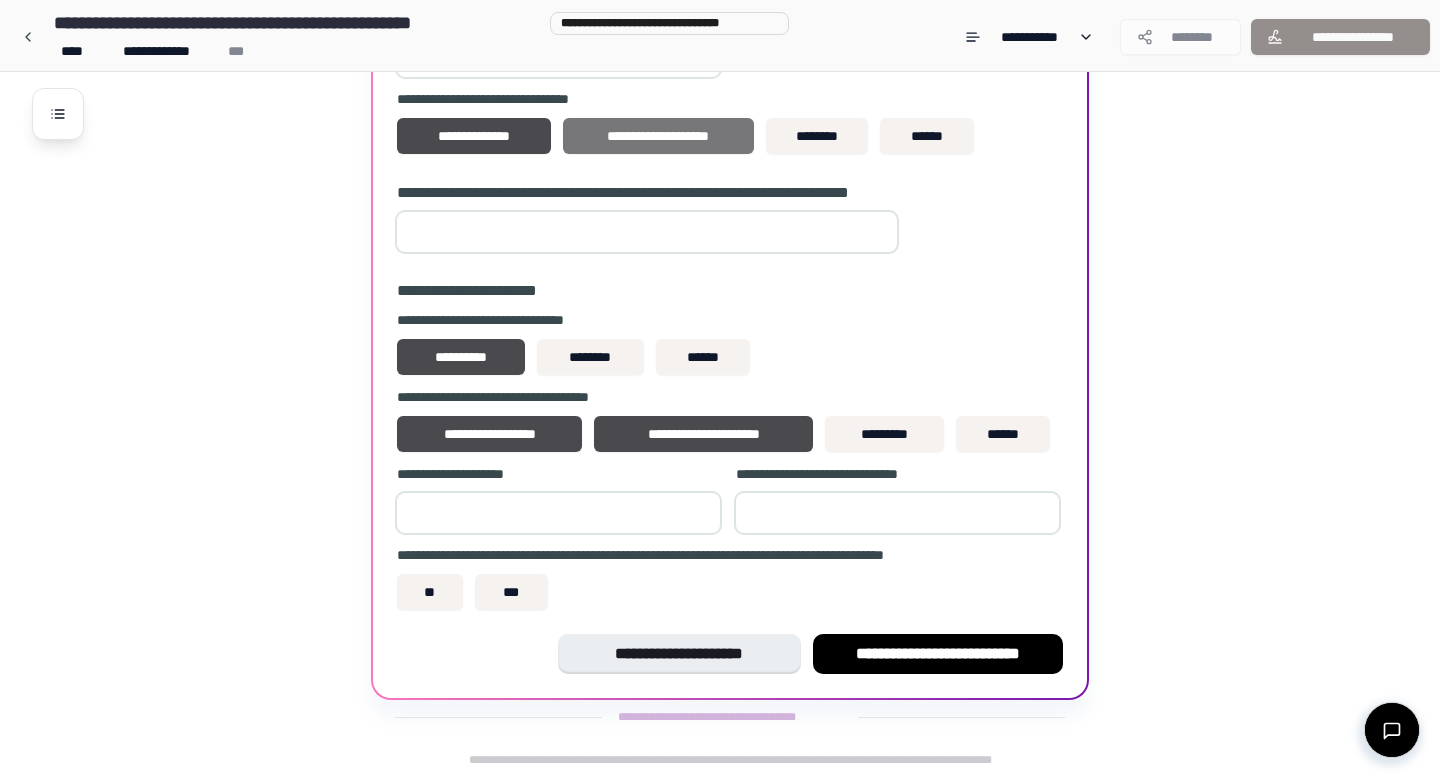 scroll, scrollTop: 806, scrollLeft: 0, axis: vertical 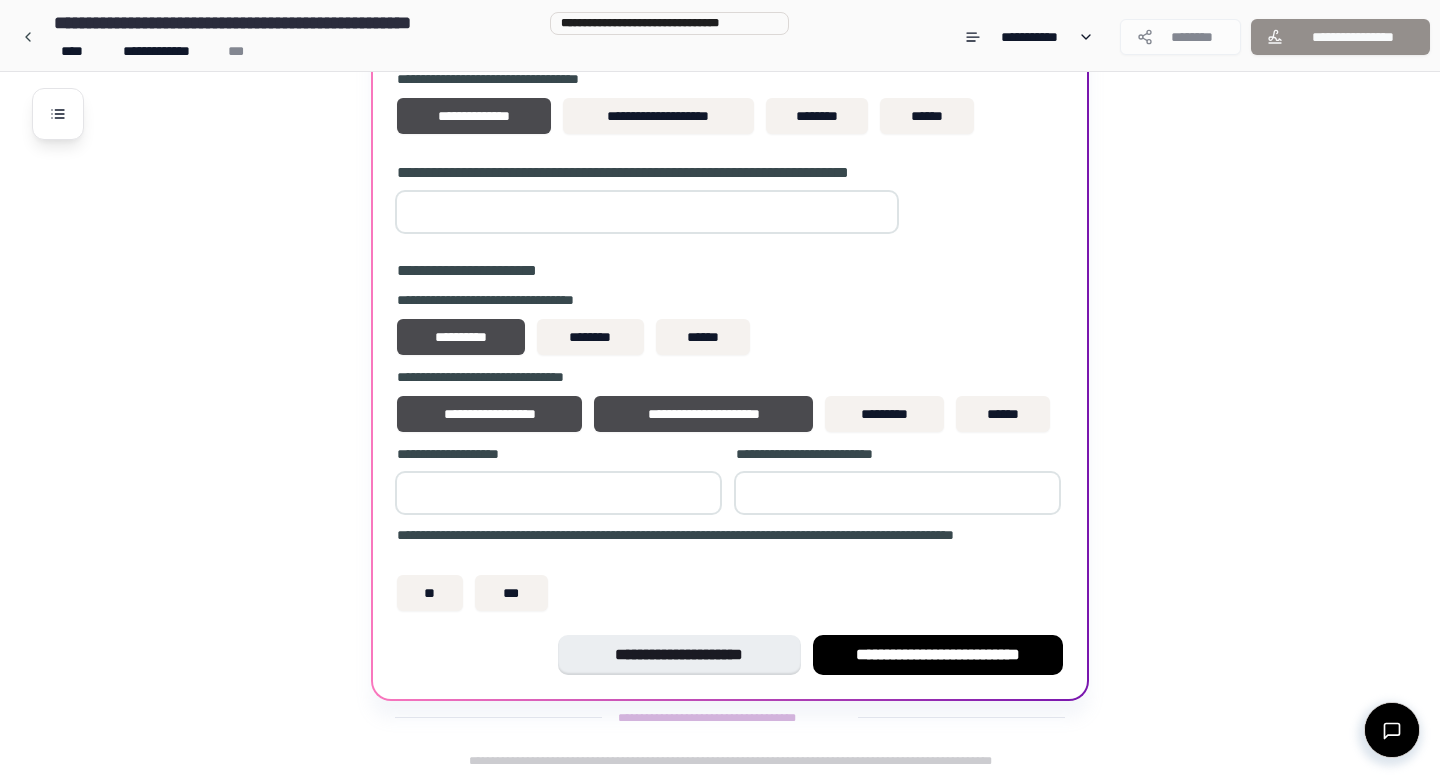 click at bounding box center (897, 493) 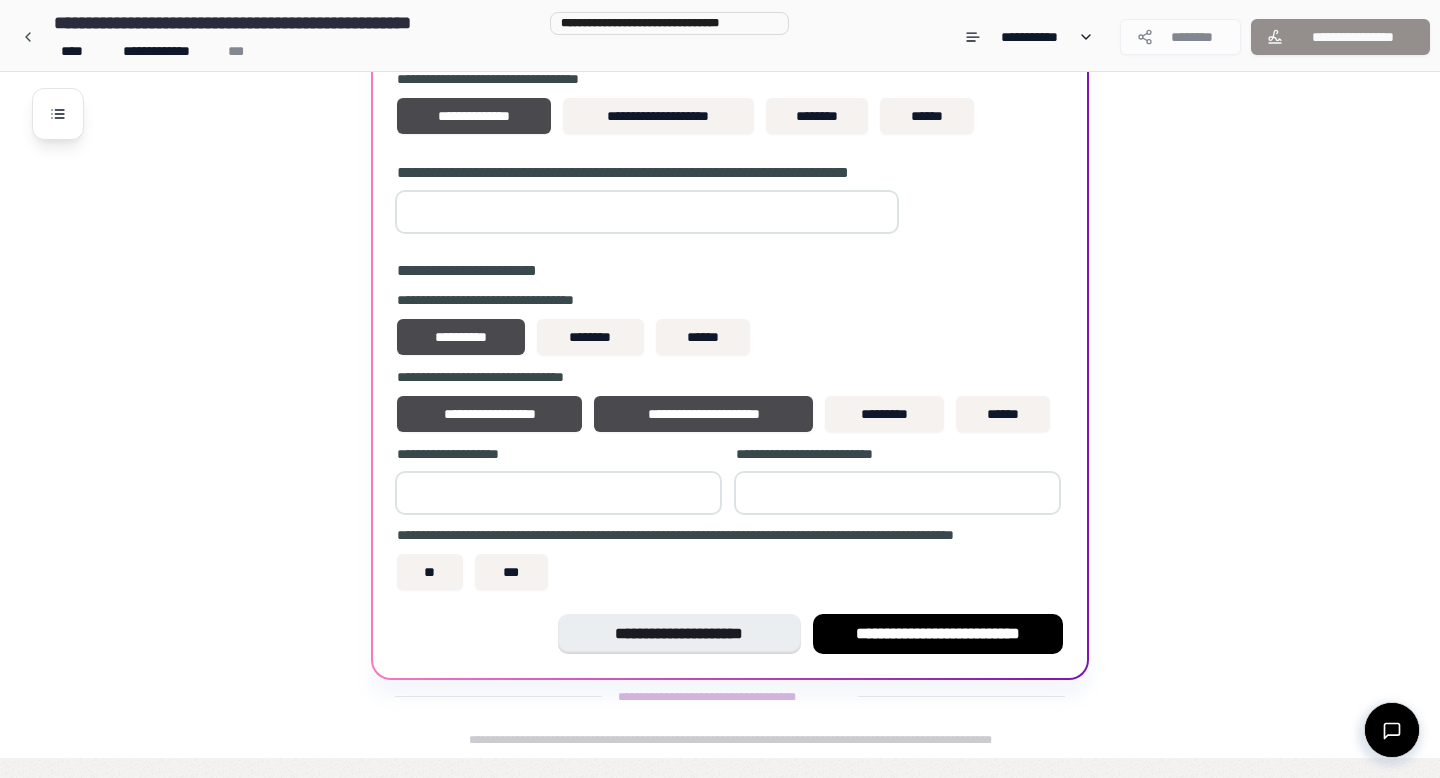 type on "**" 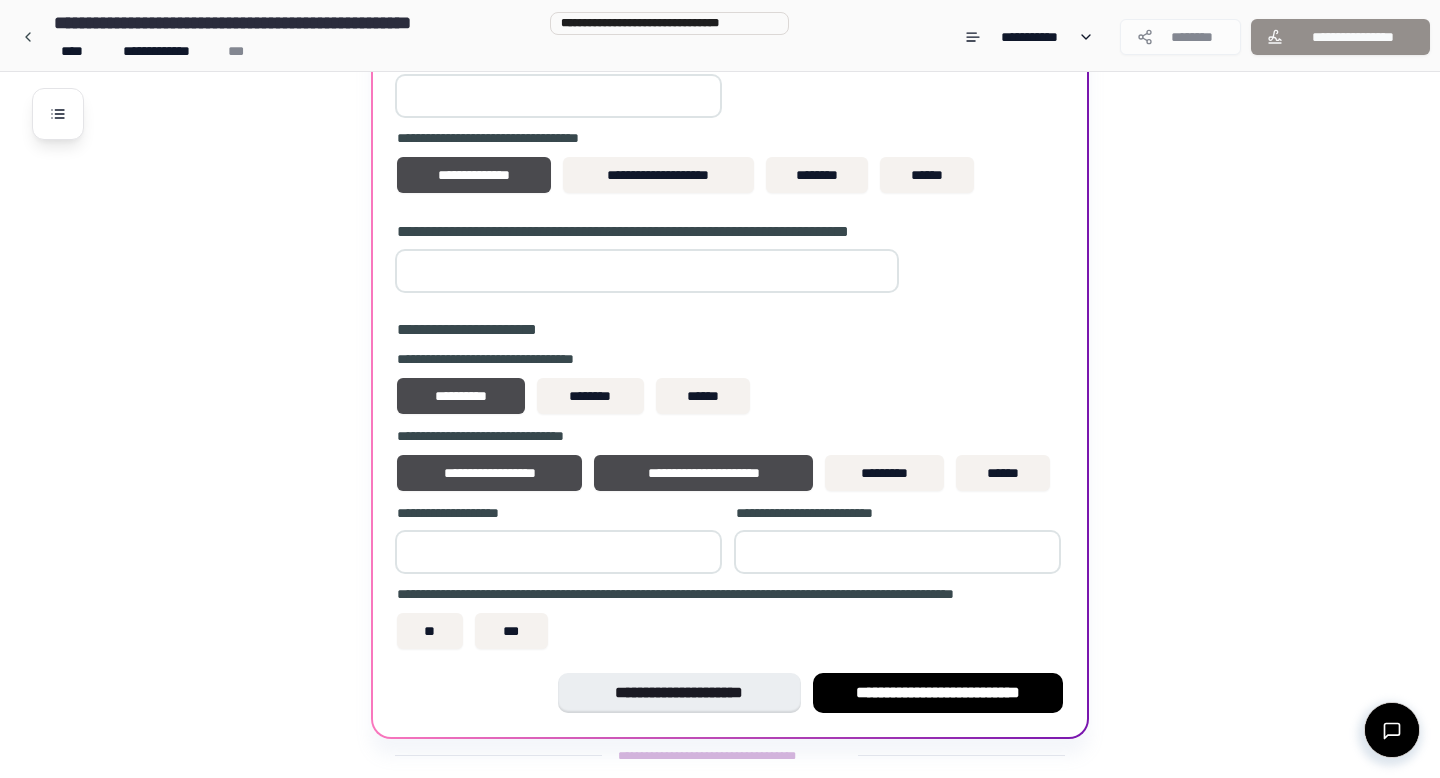 scroll, scrollTop: 806, scrollLeft: 0, axis: vertical 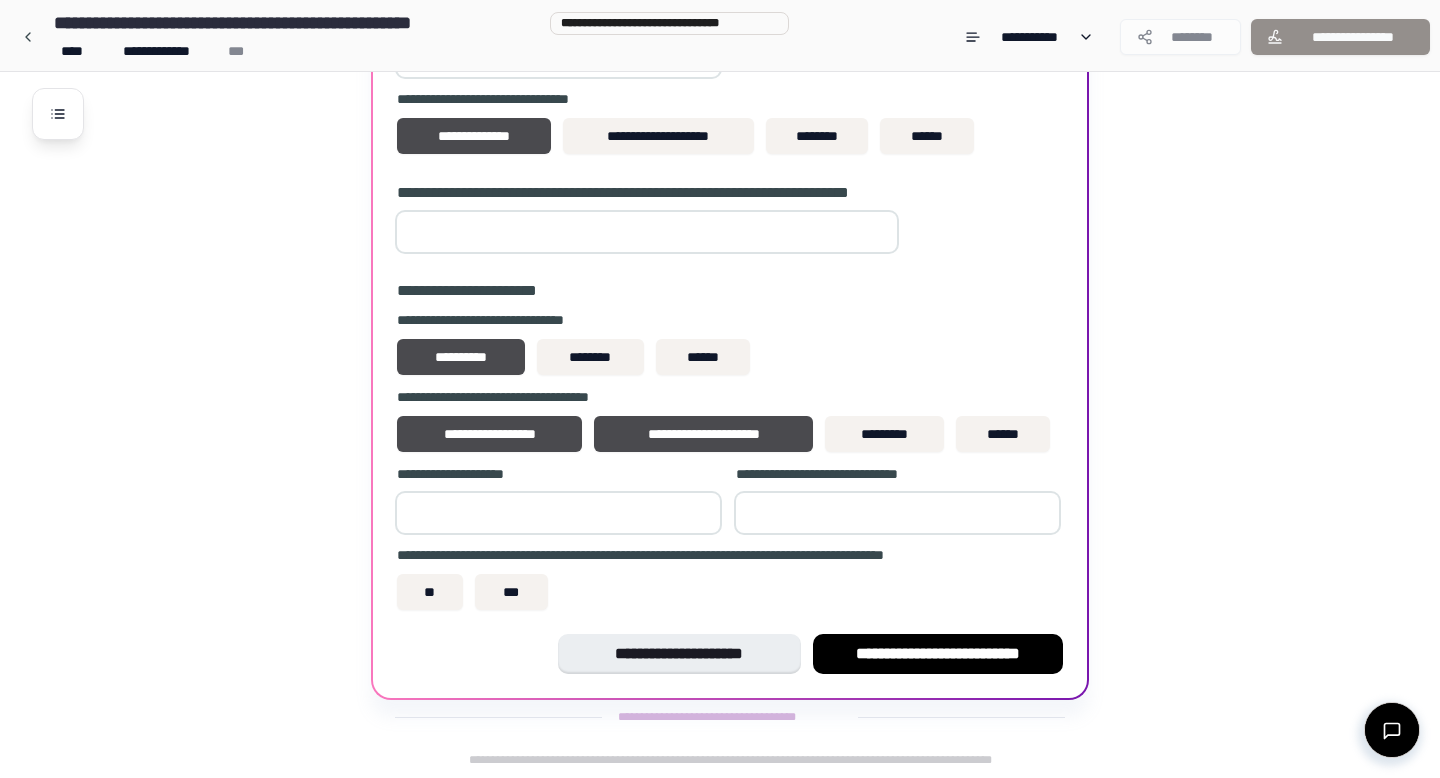 drag, startPoint x: 567, startPoint y: 497, endPoint x: 355, endPoint y: 478, distance: 212.84972 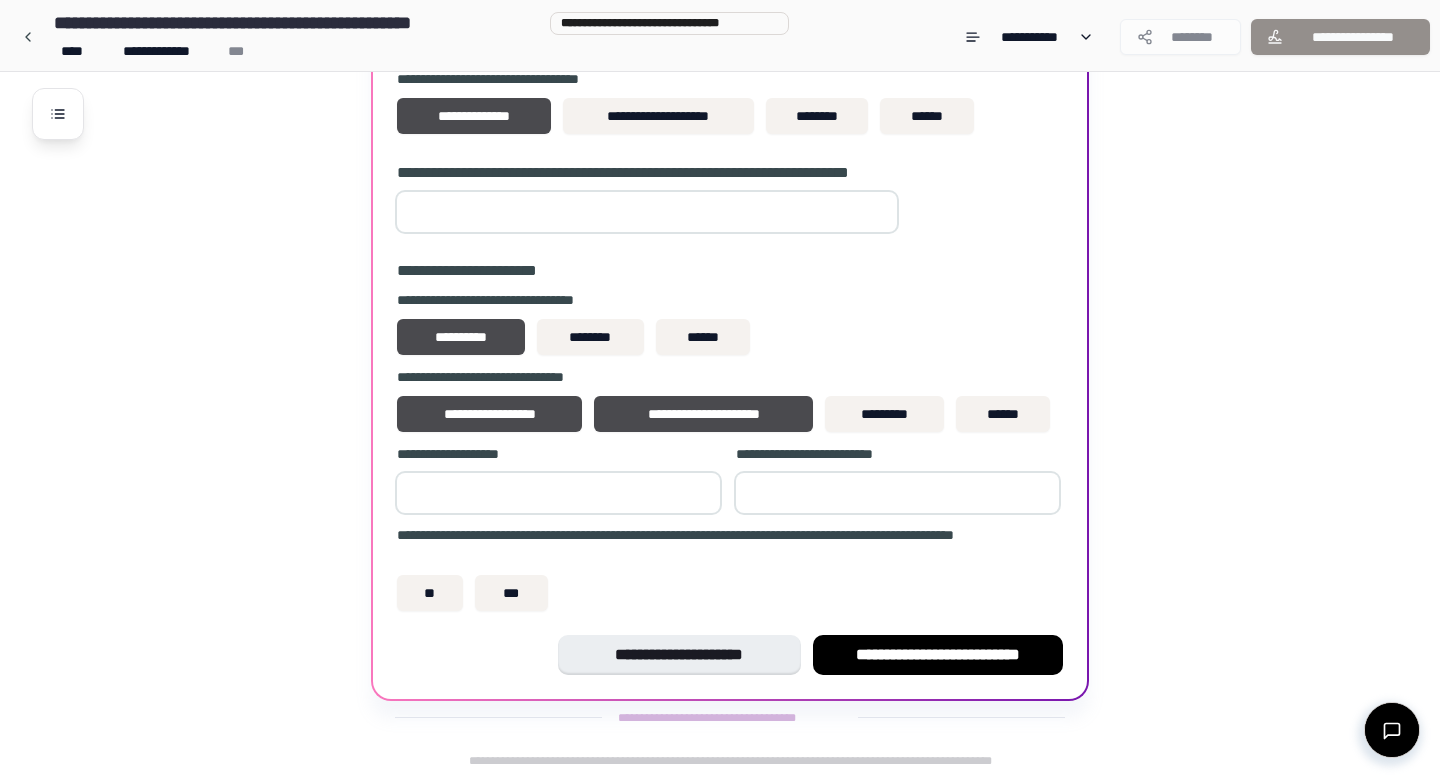 click on "**" at bounding box center (558, 493) 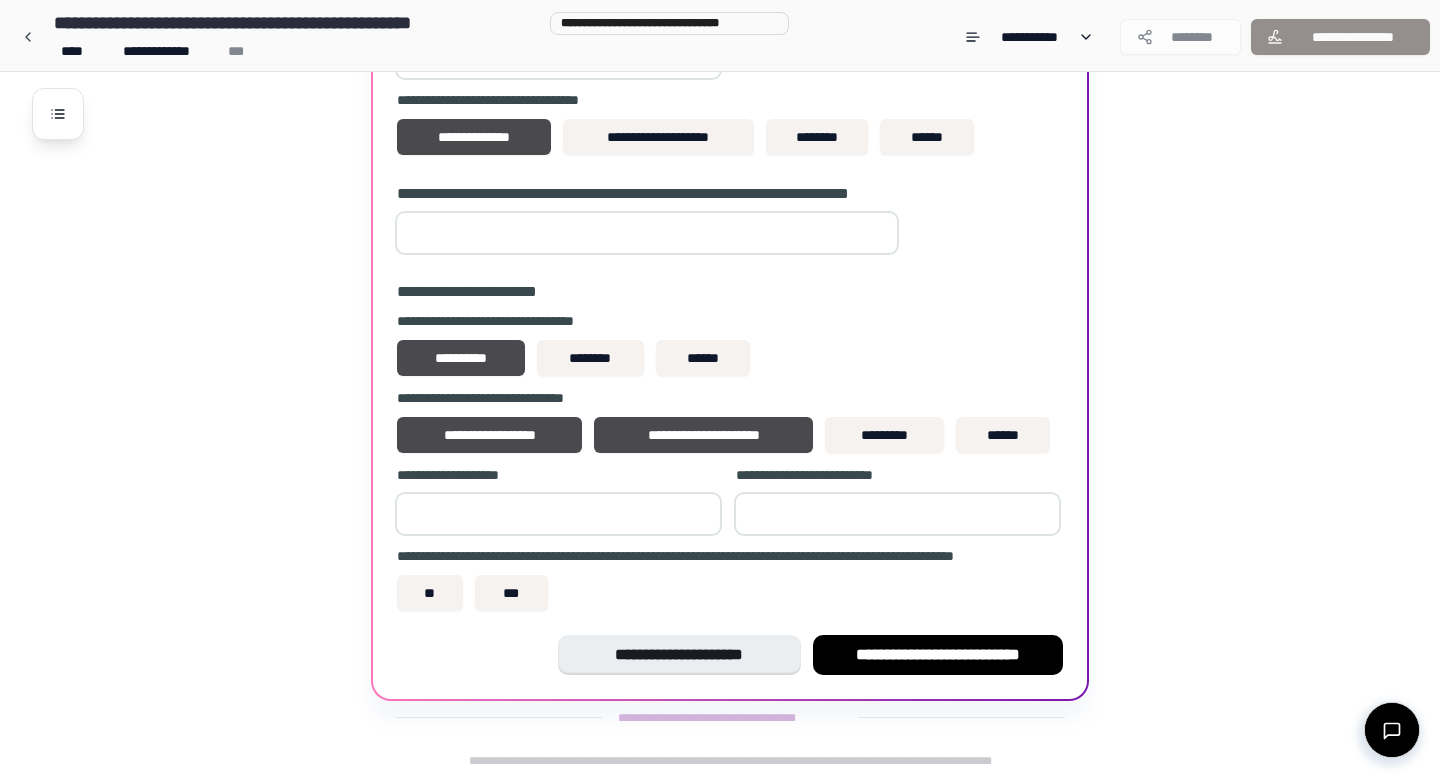 click on "**" at bounding box center (558, 514) 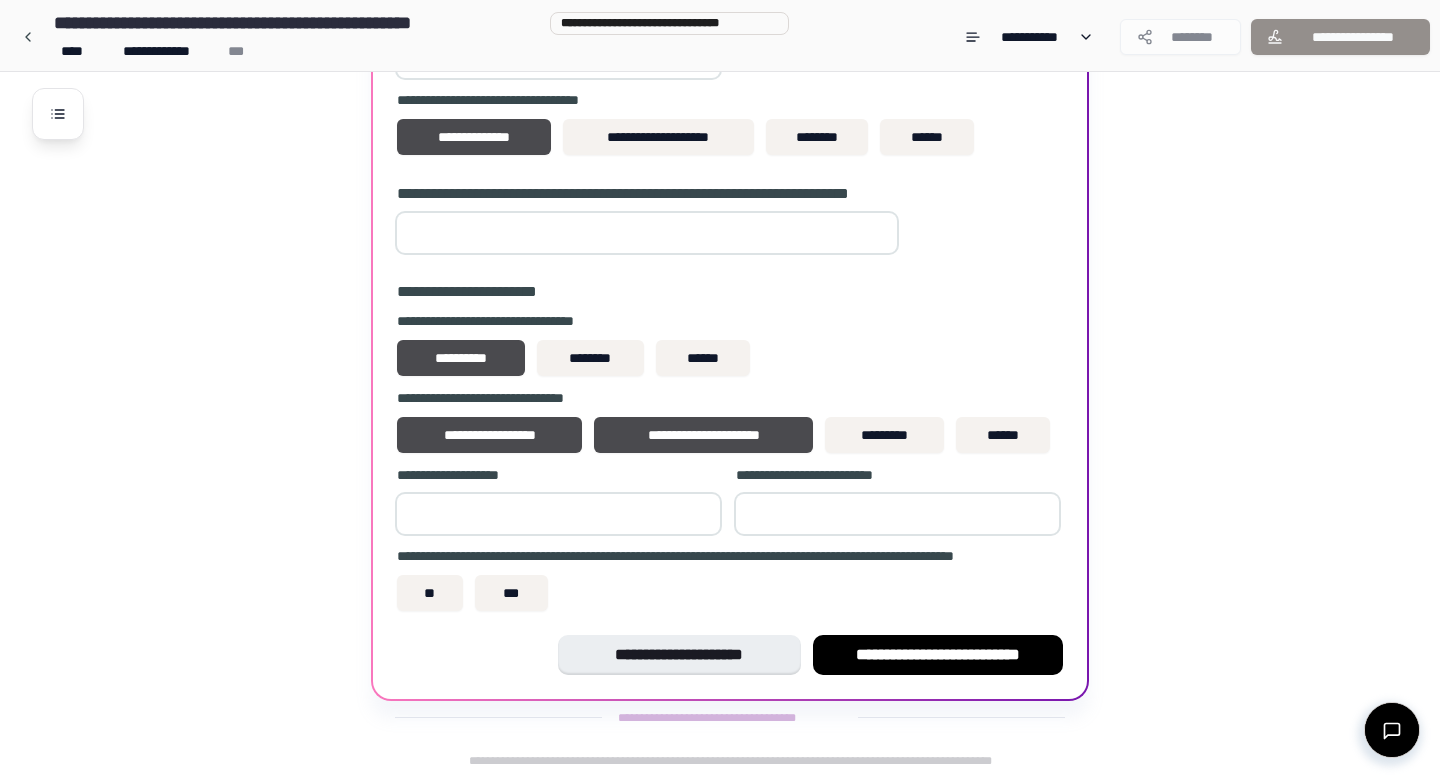 click on "**" at bounding box center (558, 514) 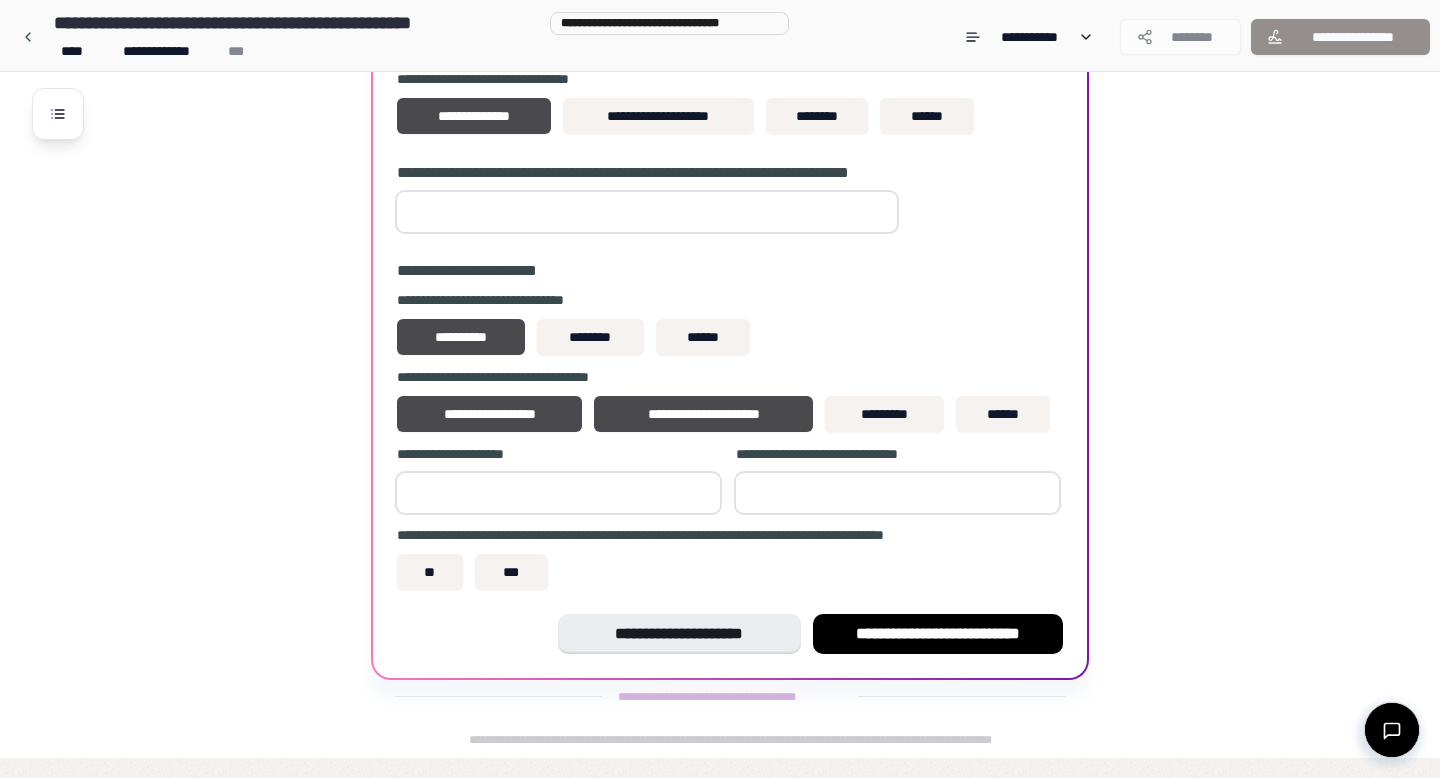 drag, startPoint x: 550, startPoint y: 483, endPoint x: 314, endPoint y: 476, distance: 236.10379 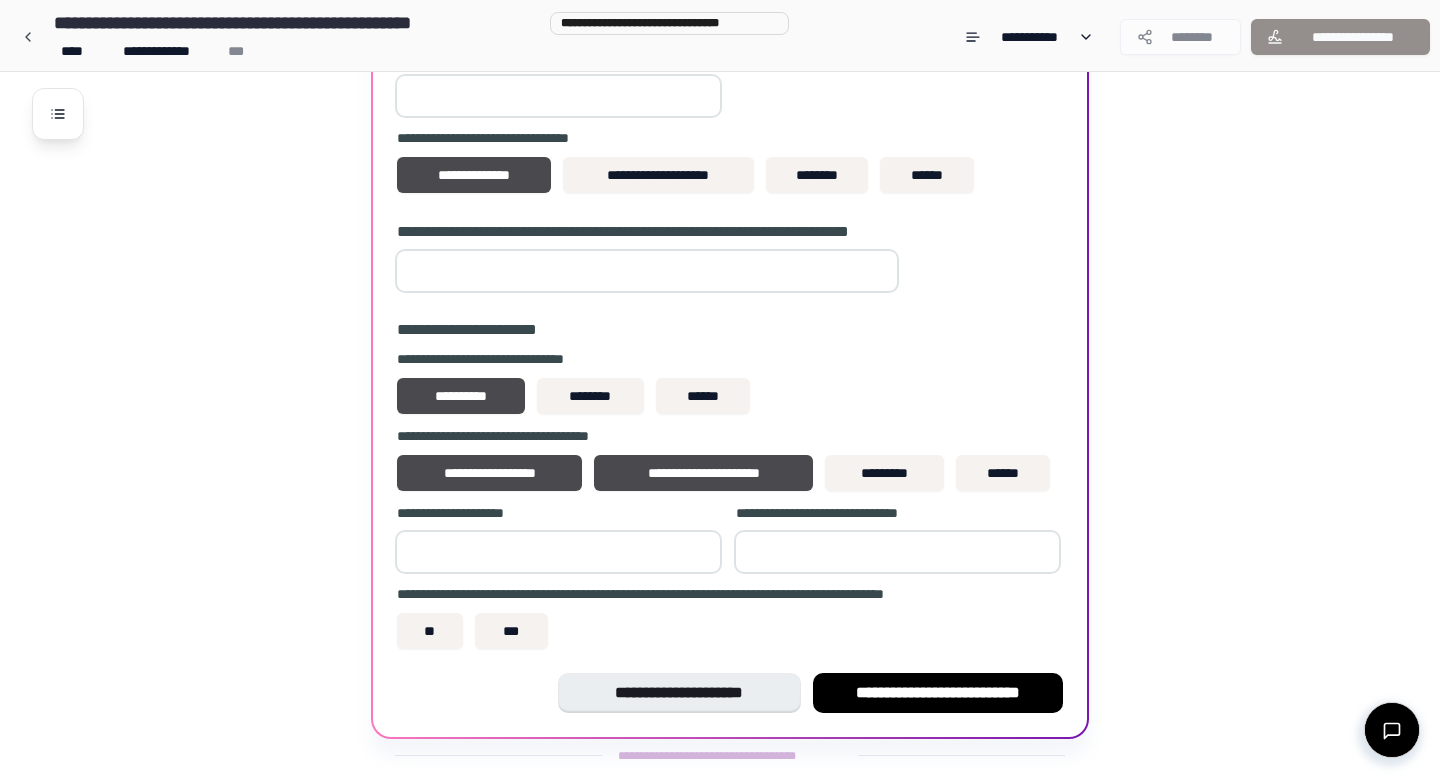 scroll, scrollTop: 806, scrollLeft: 0, axis: vertical 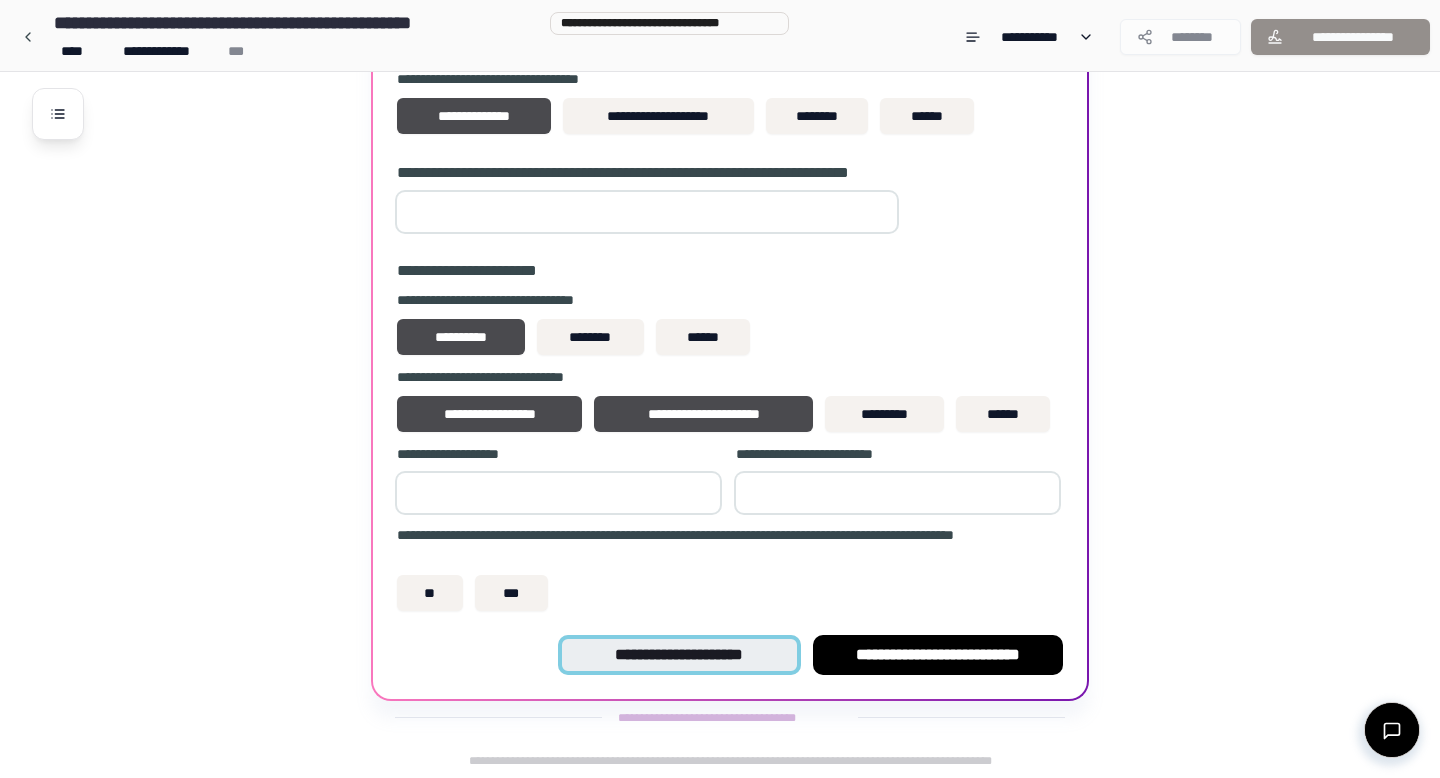 type on "*" 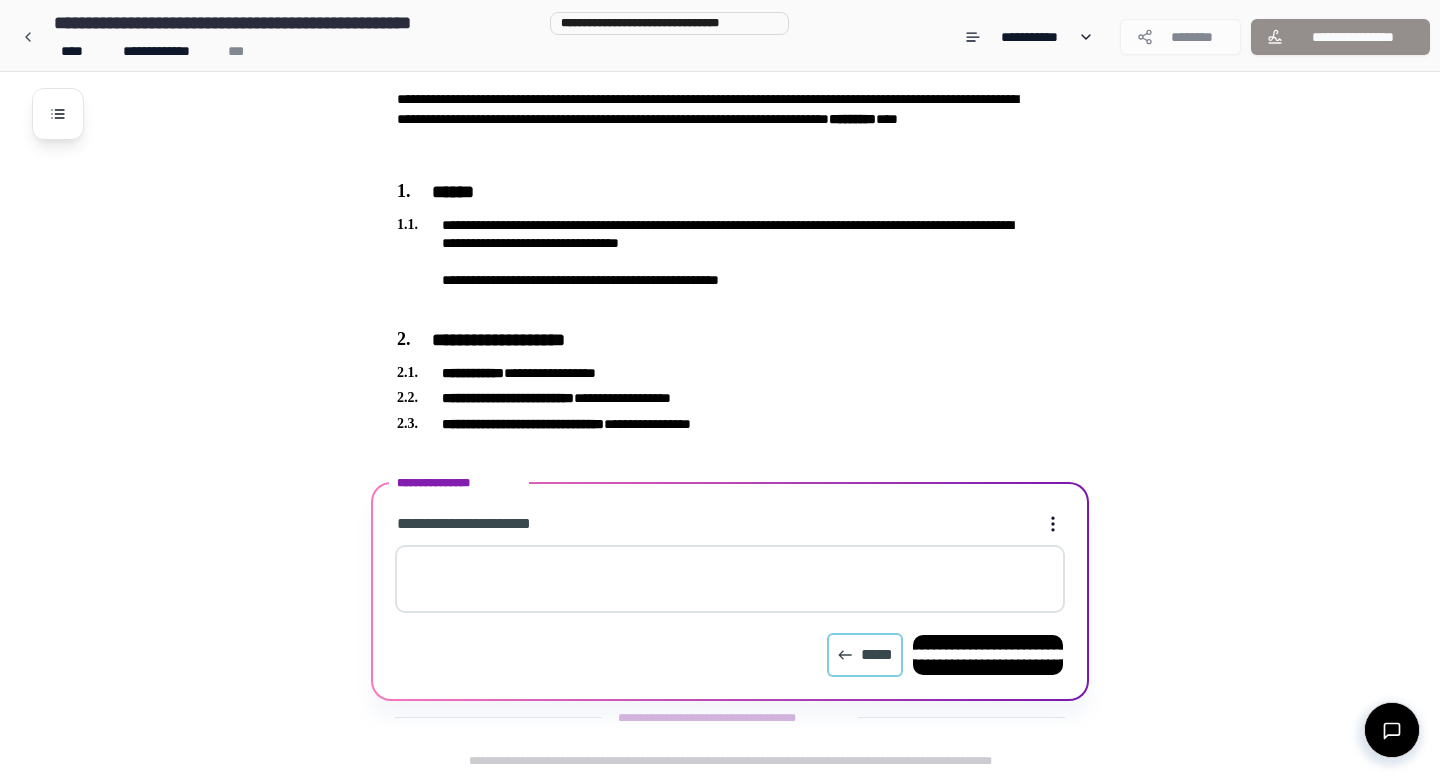 click on "*****" at bounding box center [865, 655] 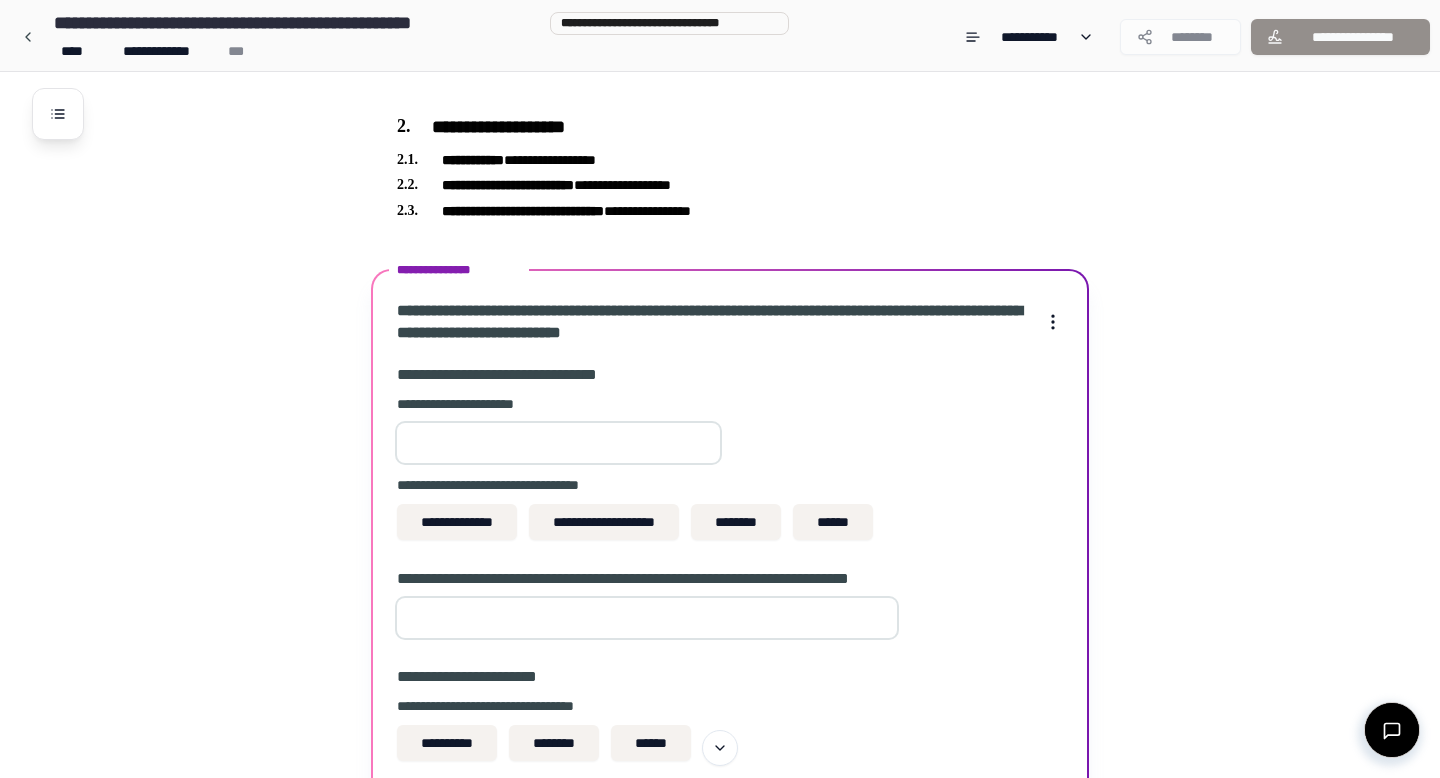 scroll, scrollTop: 399, scrollLeft: 0, axis: vertical 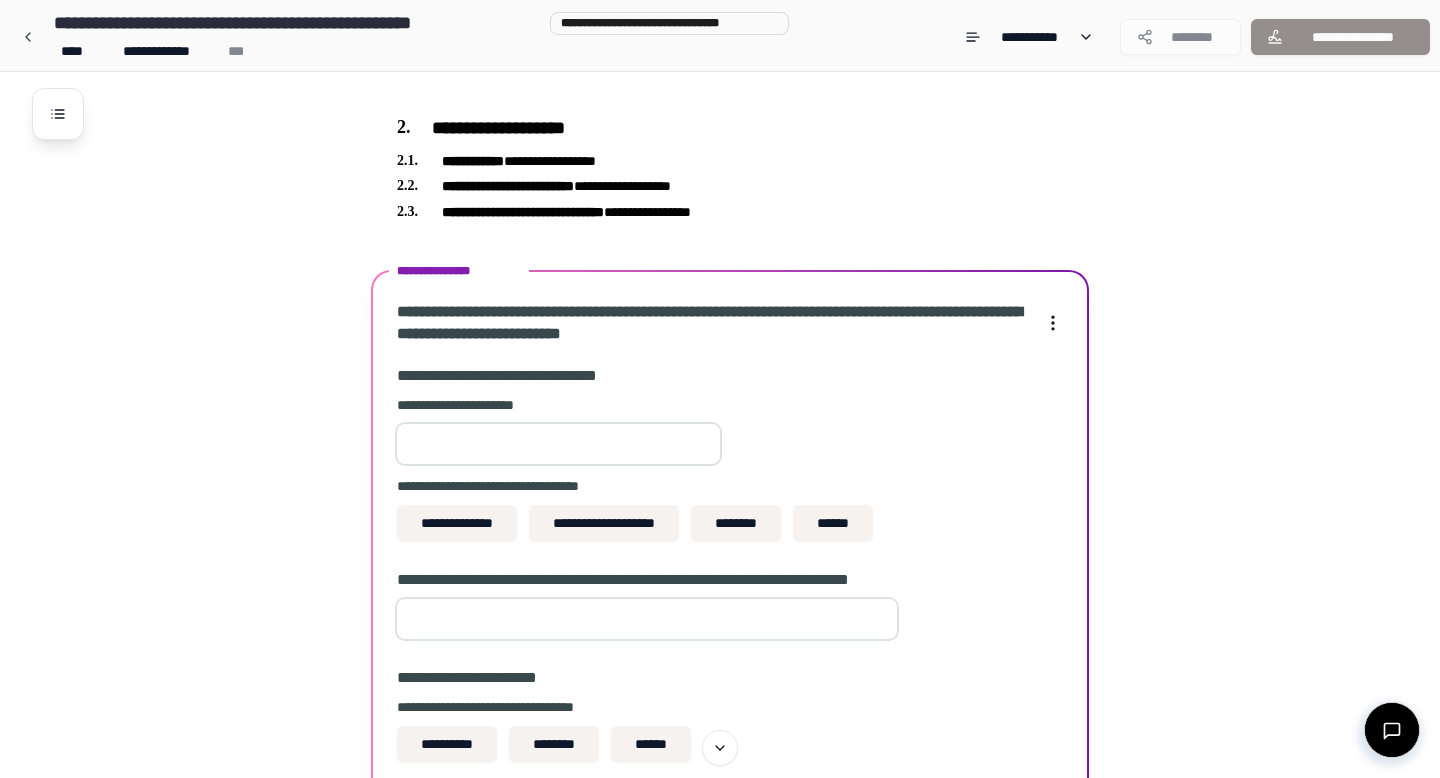 click on "**********" at bounding box center [558, 433] 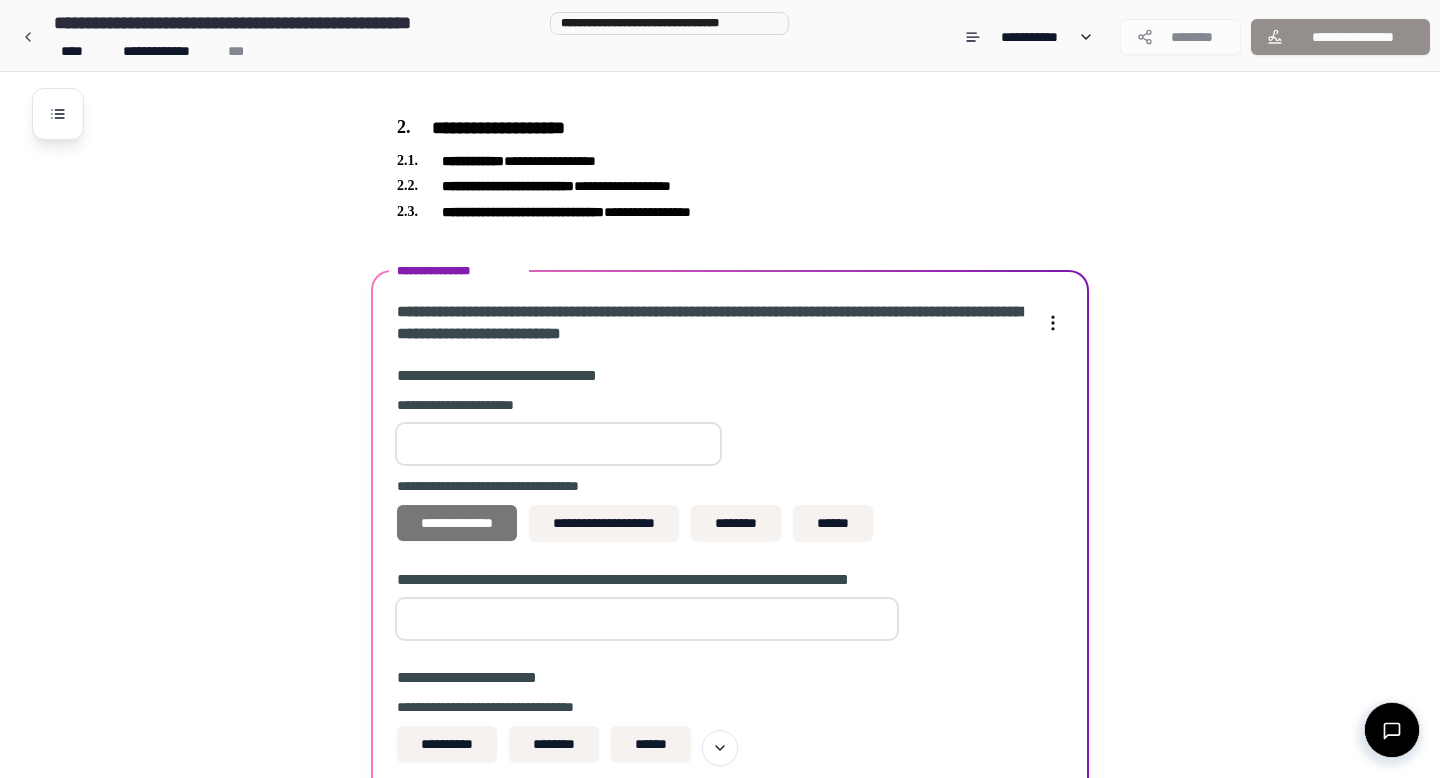 type on "**" 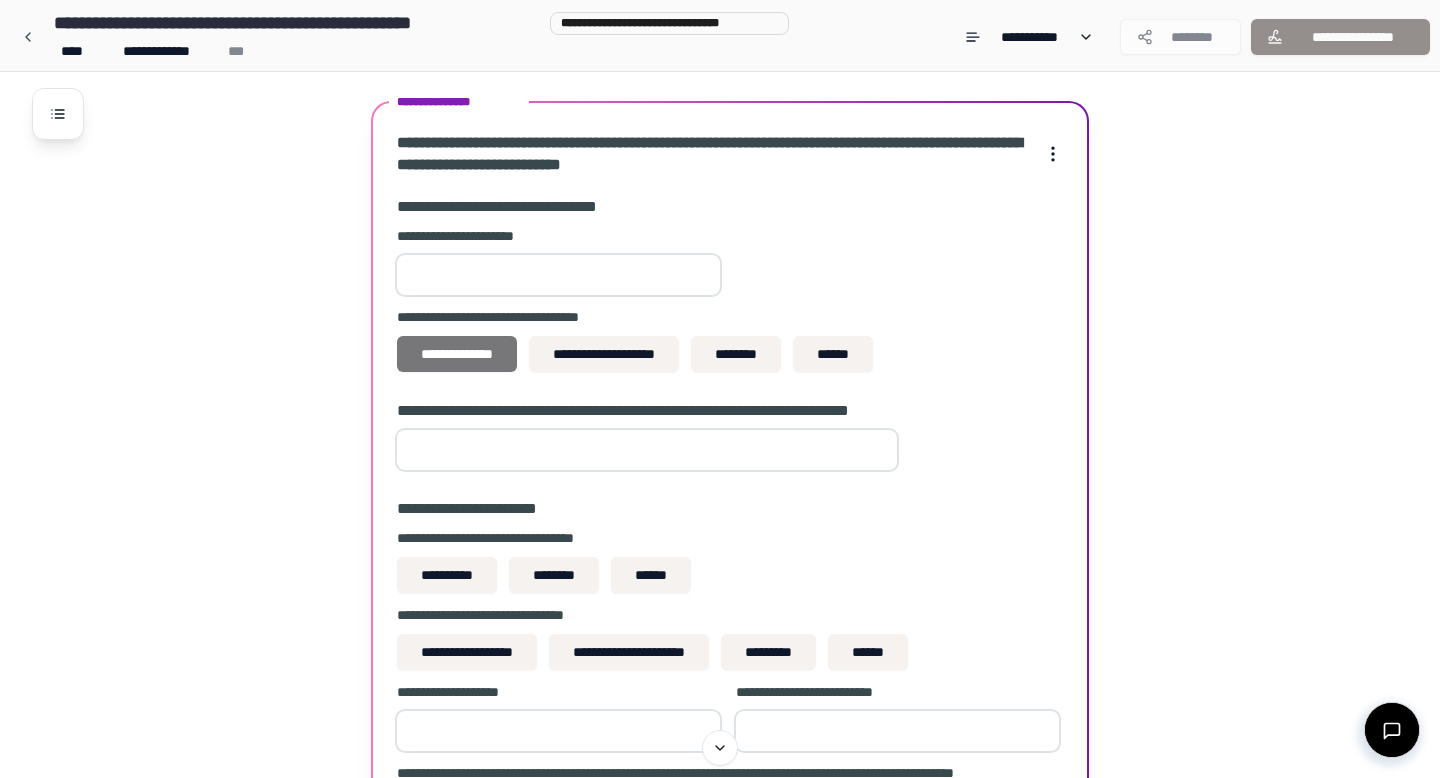scroll, scrollTop: 582, scrollLeft: 0, axis: vertical 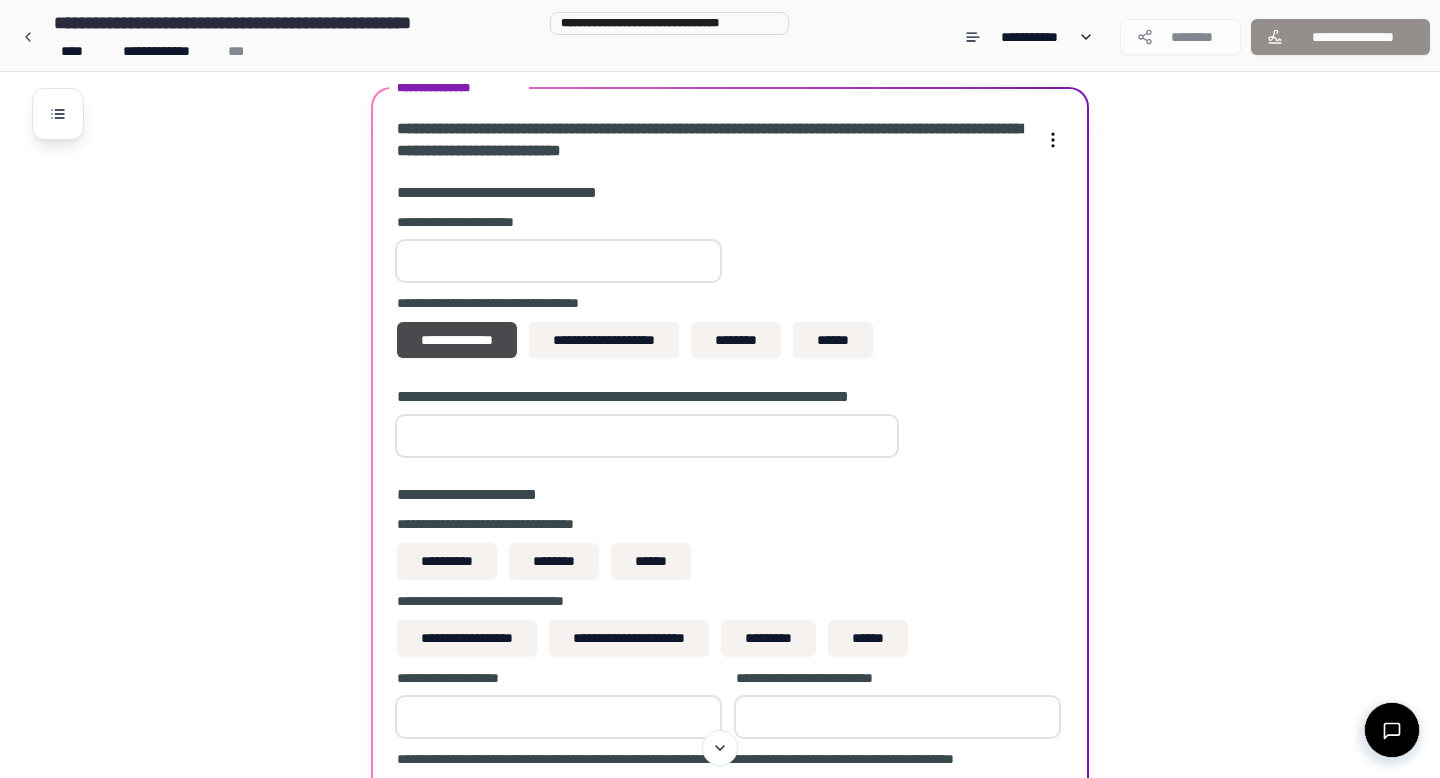 click at bounding box center (647, 436) 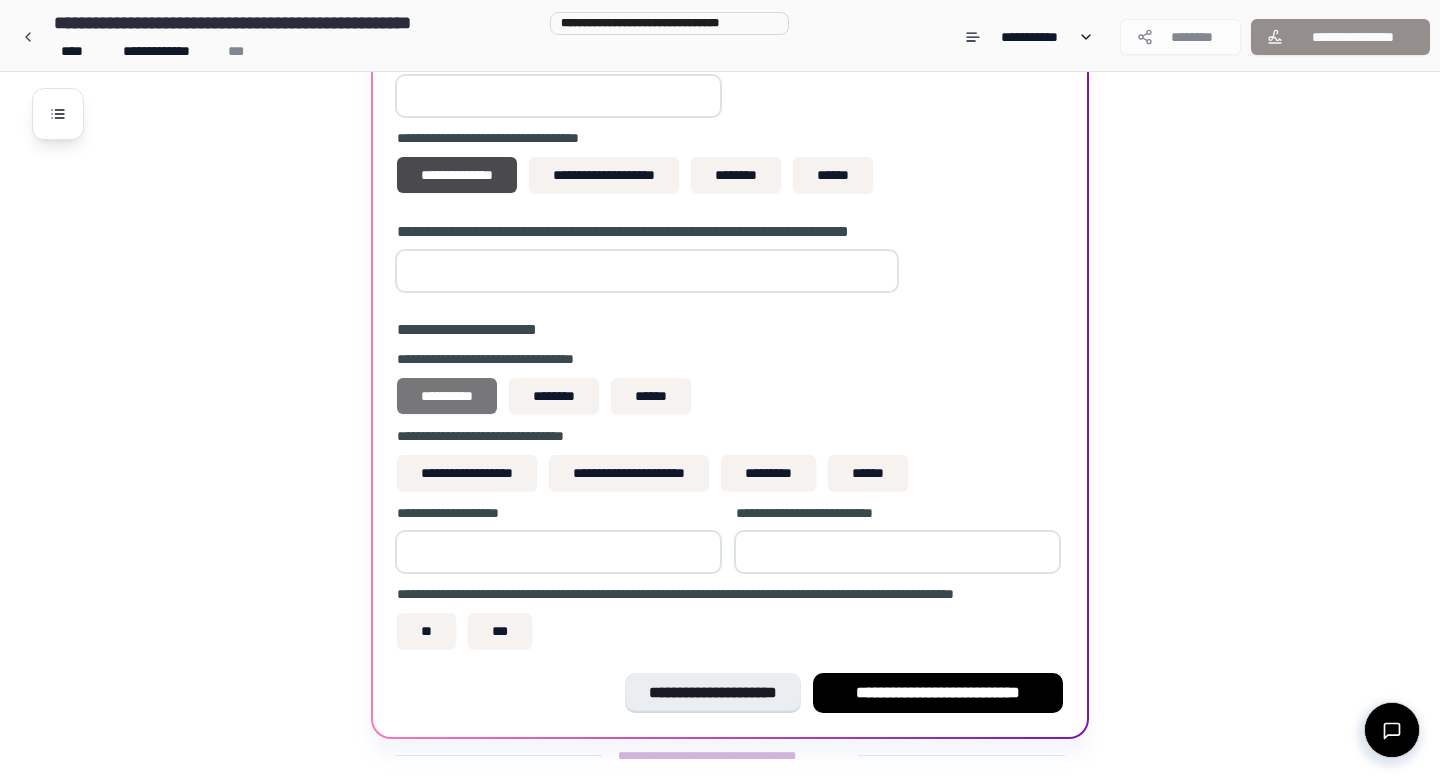 scroll, scrollTop: 806, scrollLeft: 0, axis: vertical 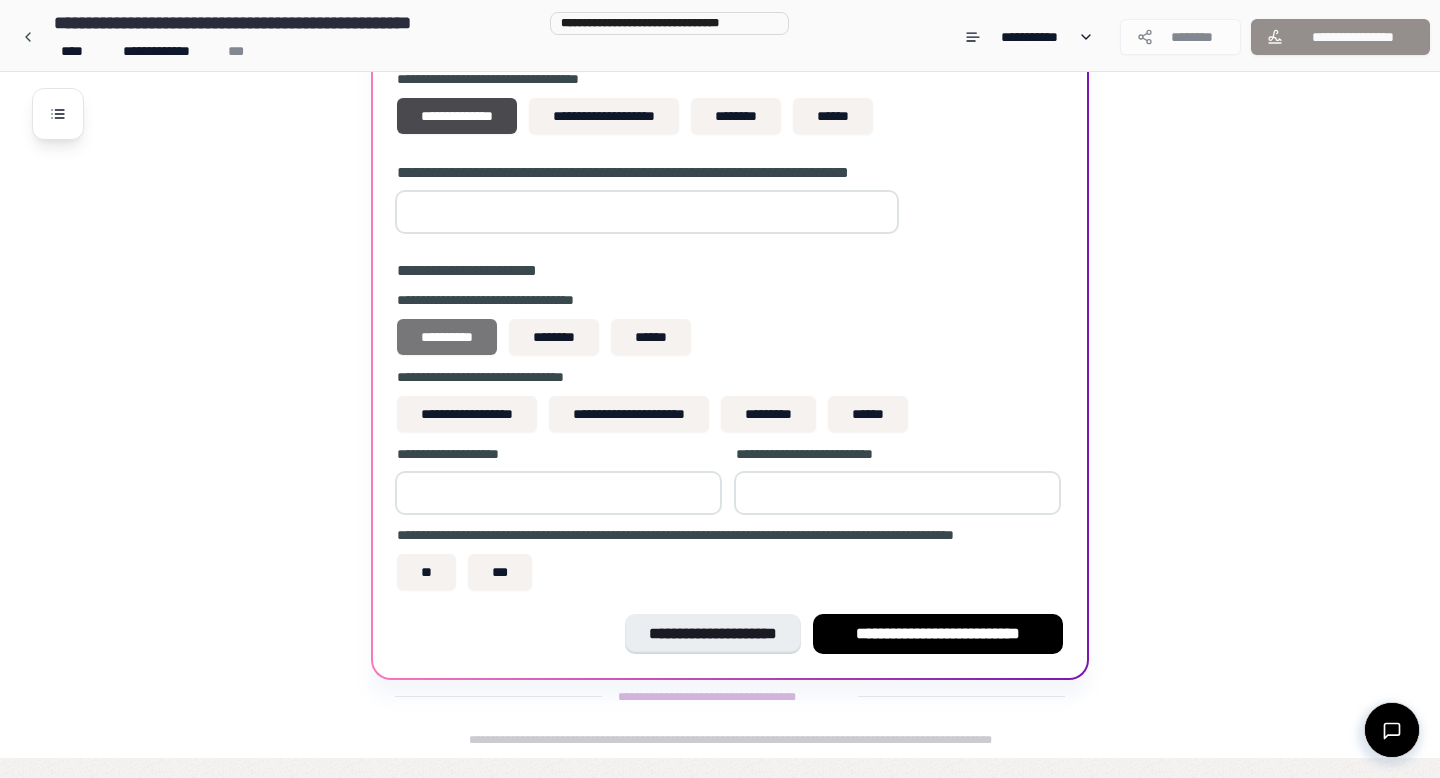 click on "**********" at bounding box center (447, 337) 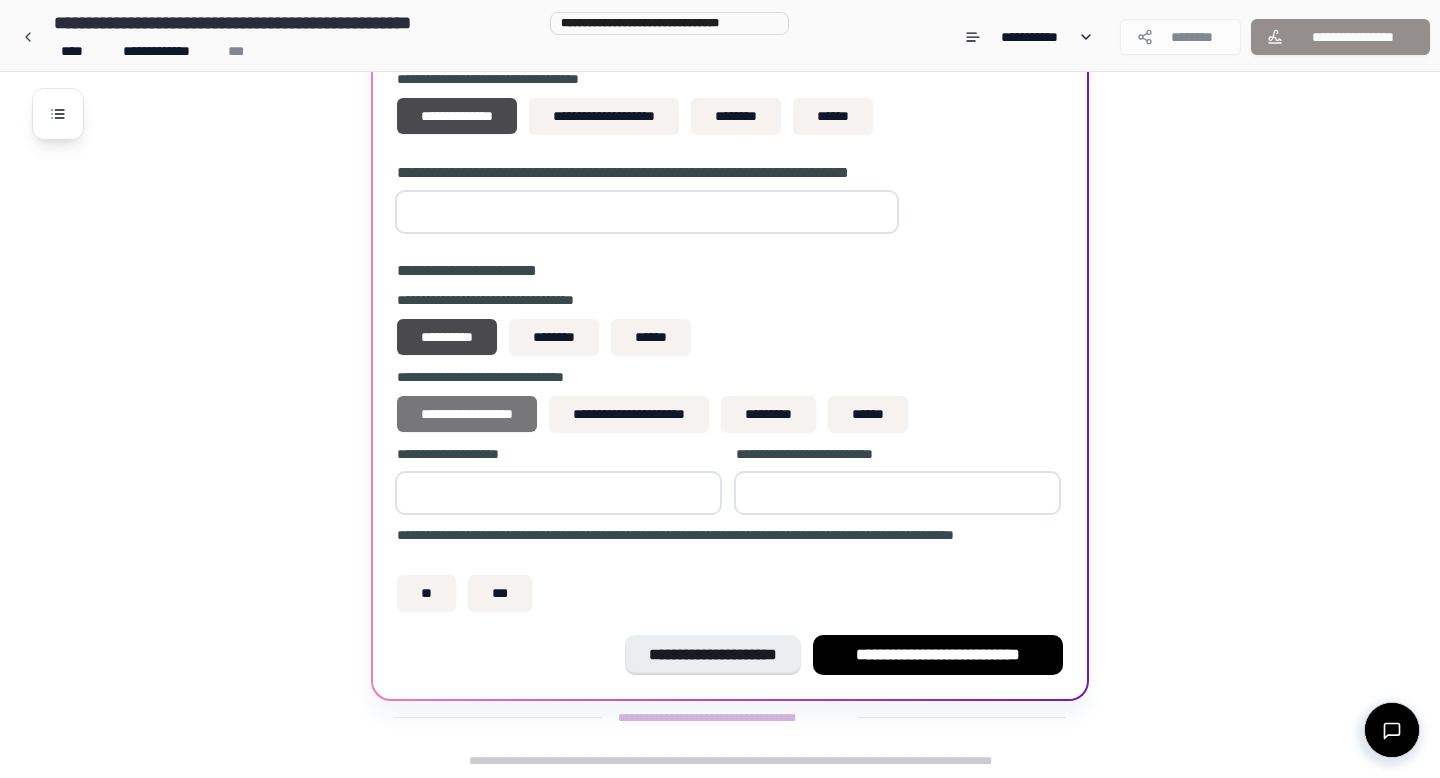 click on "**********" at bounding box center (467, 414) 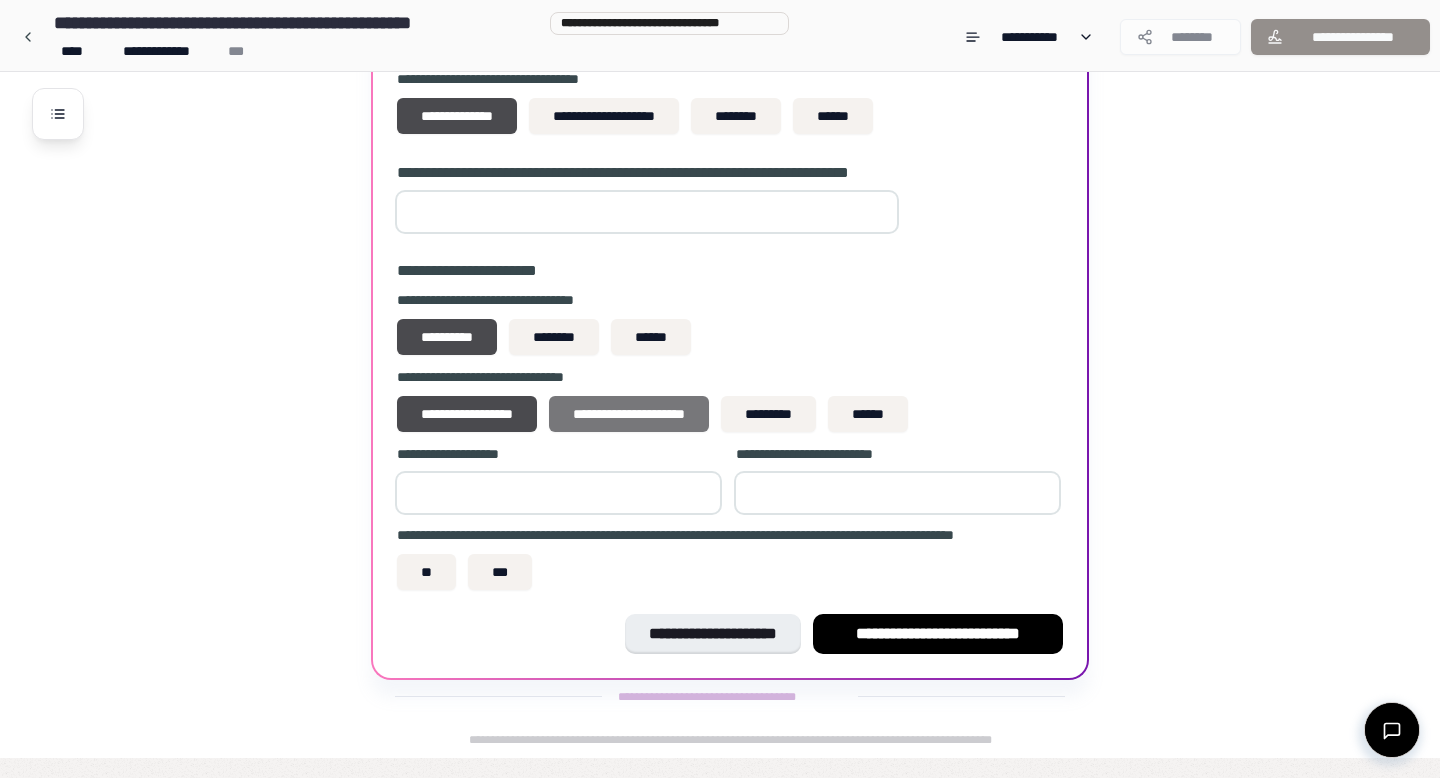 click on "**********" at bounding box center (629, 414) 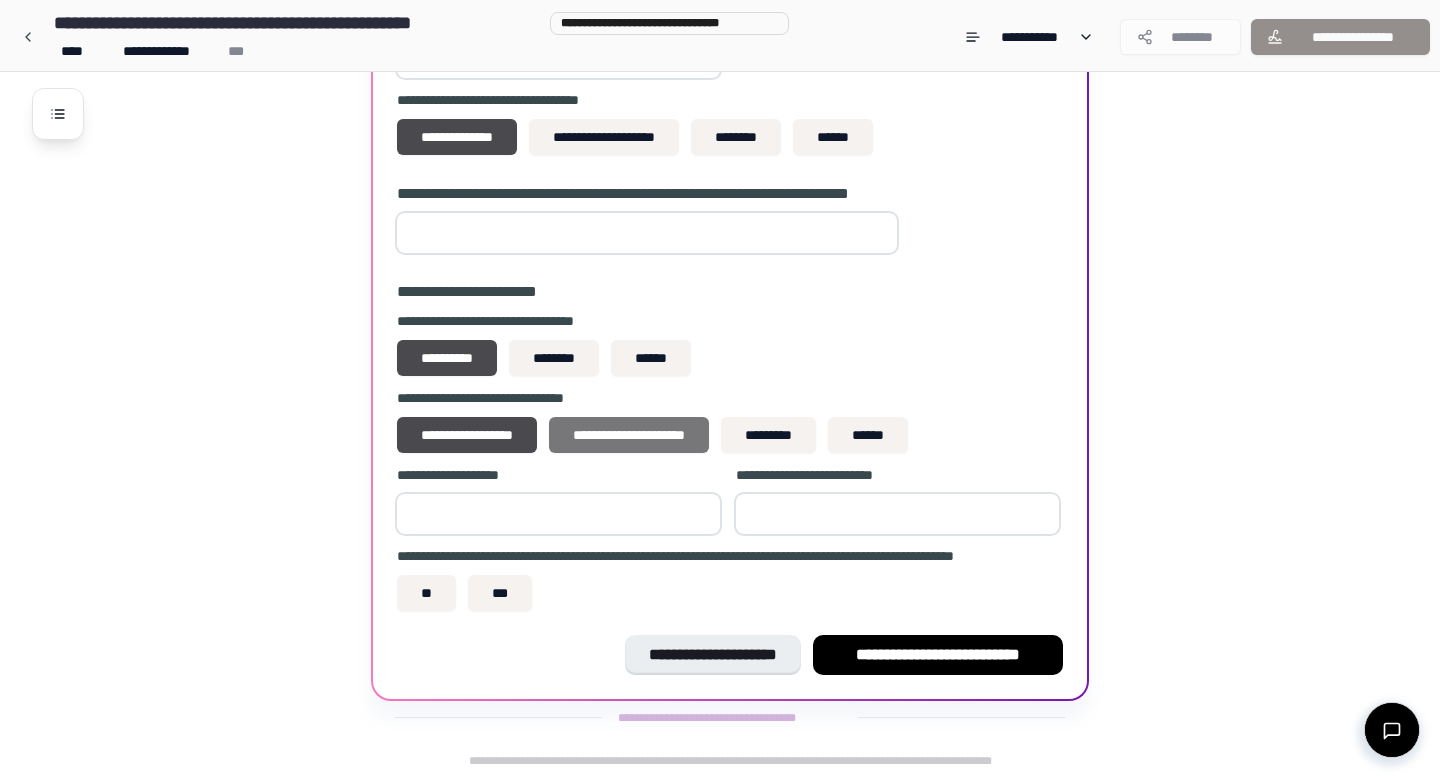 scroll, scrollTop: 806, scrollLeft: 0, axis: vertical 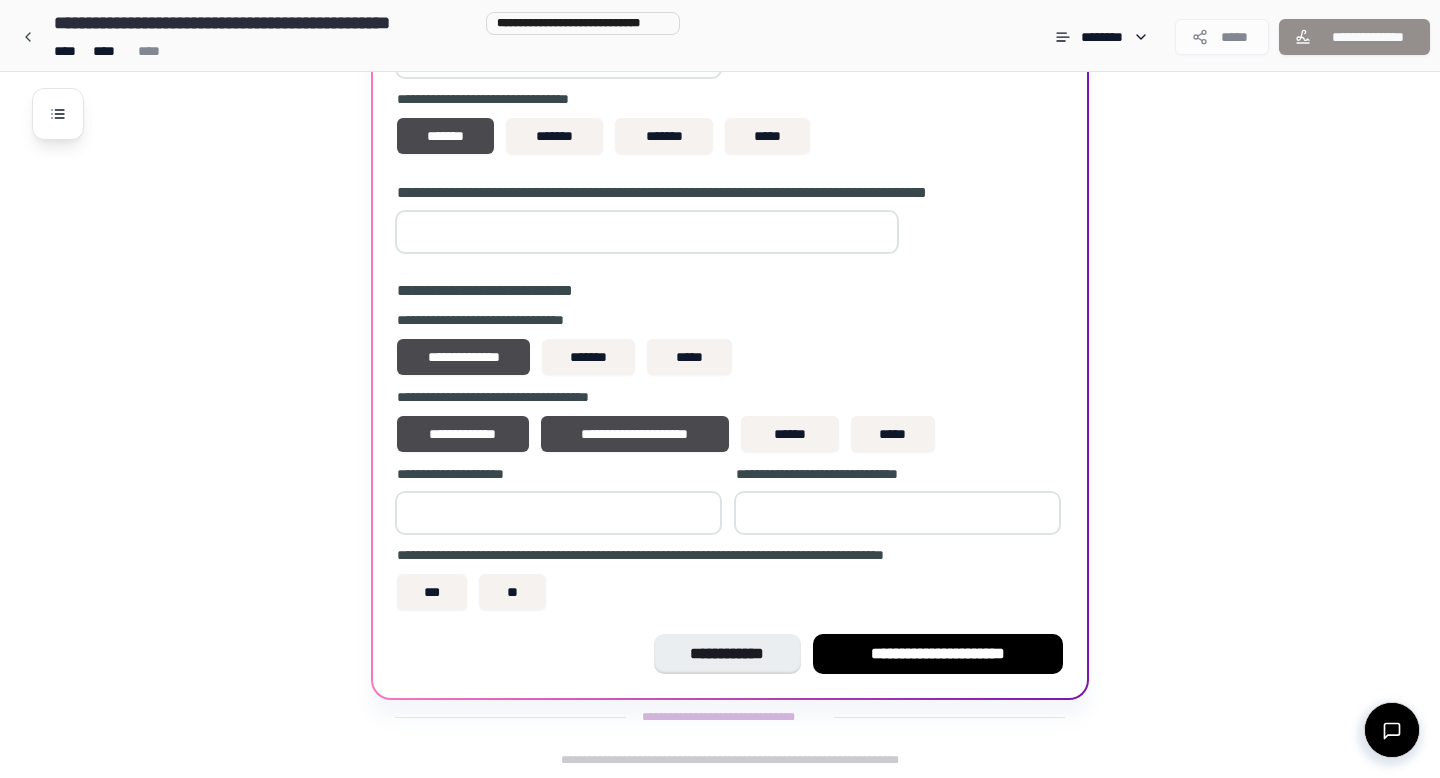 click at bounding box center [558, 513] 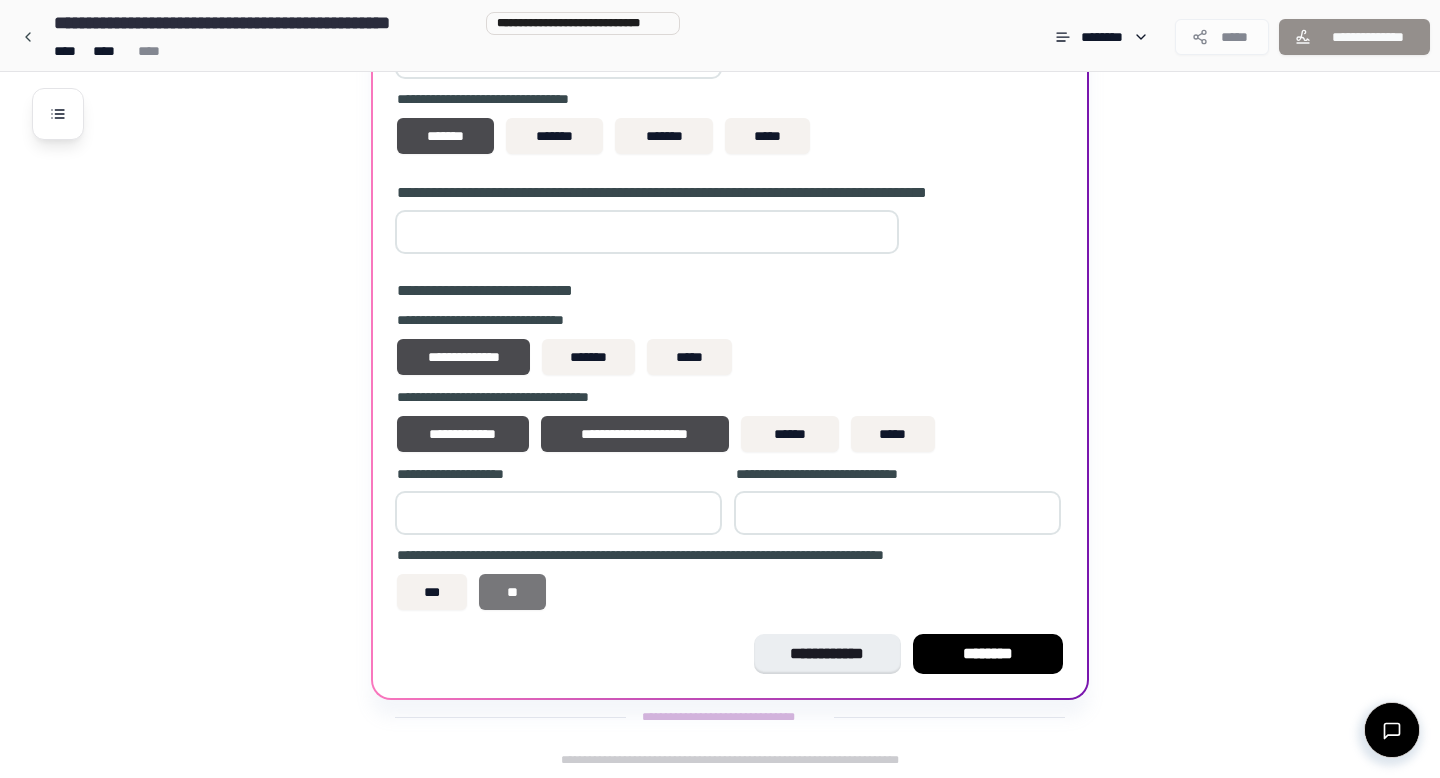 type on "**" 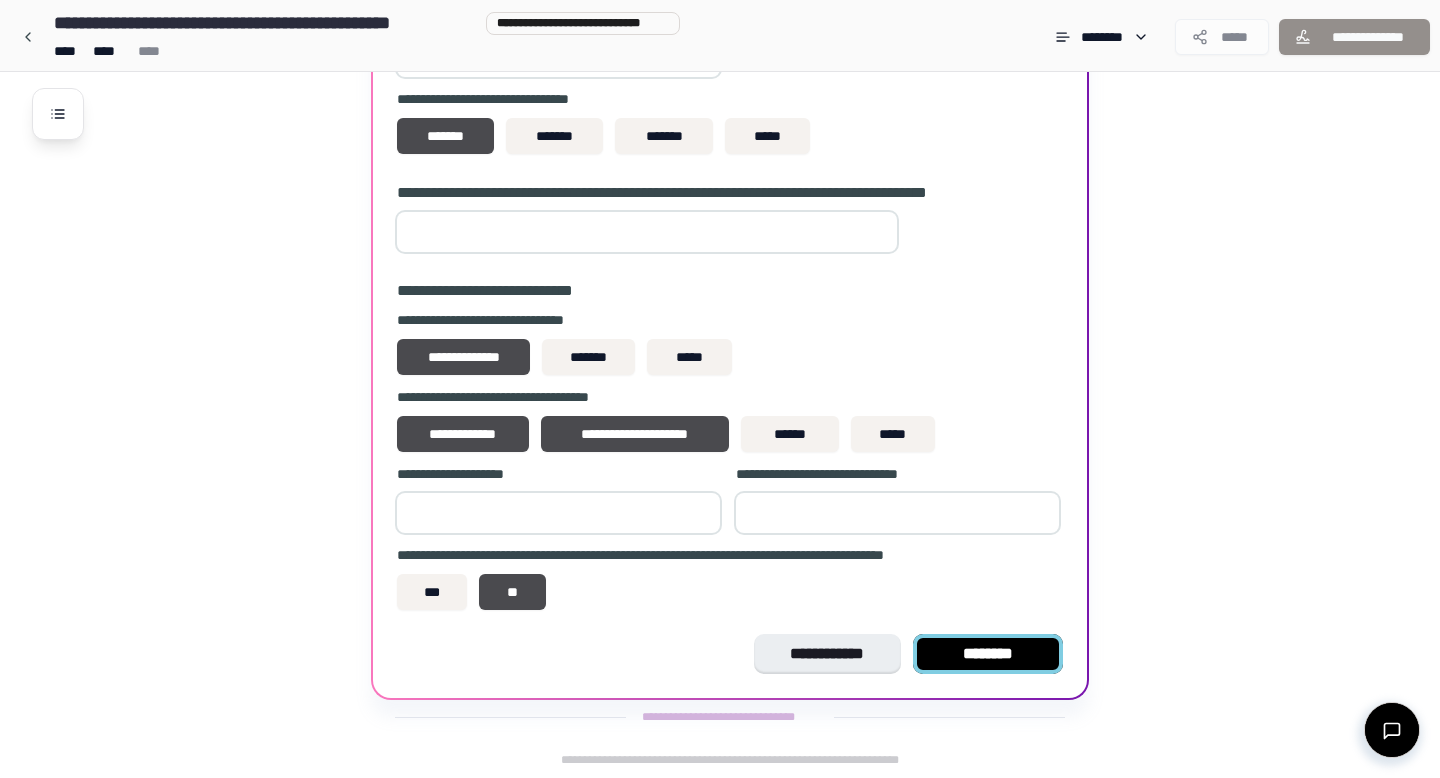click on "********" at bounding box center (988, 654) 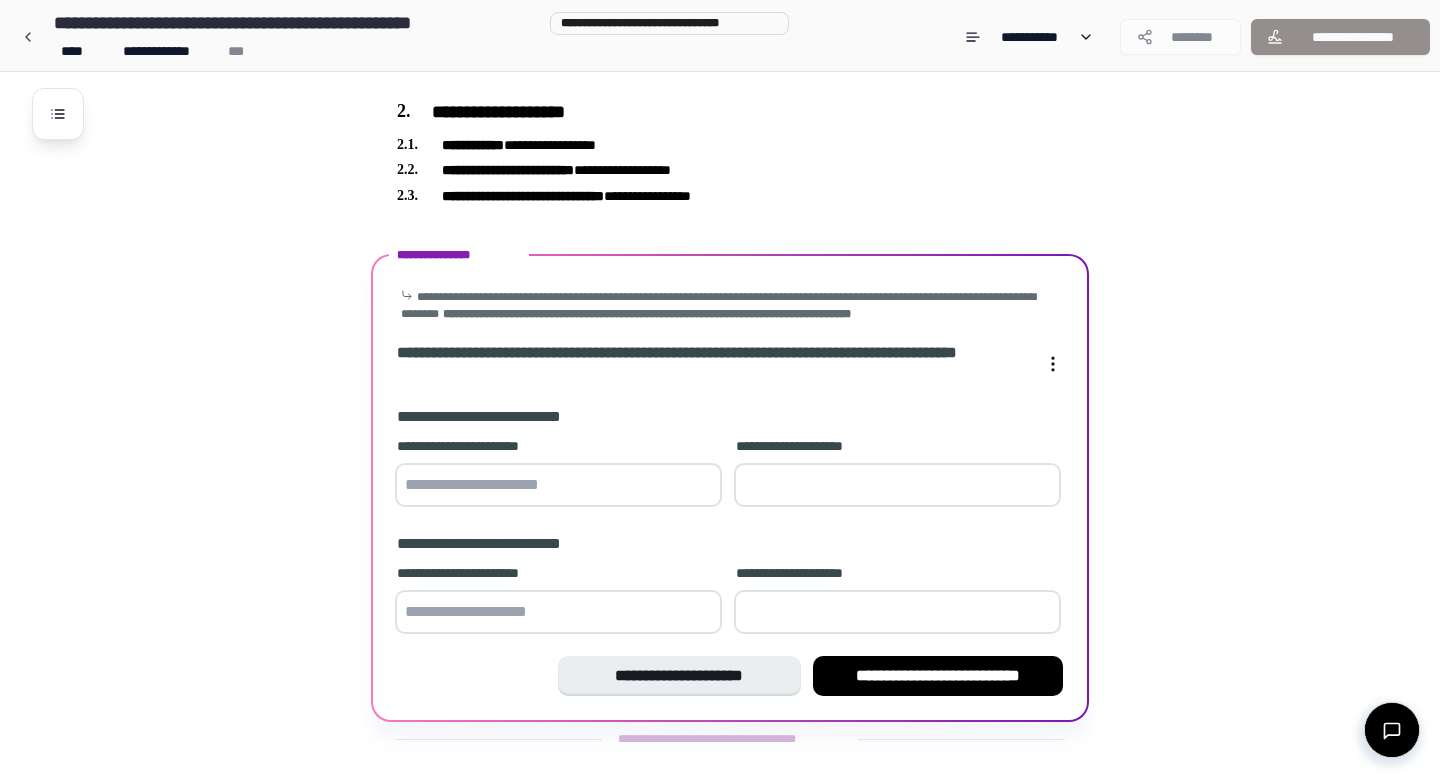 scroll, scrollTop: 454, scrollLeft: 0, axis: vertical 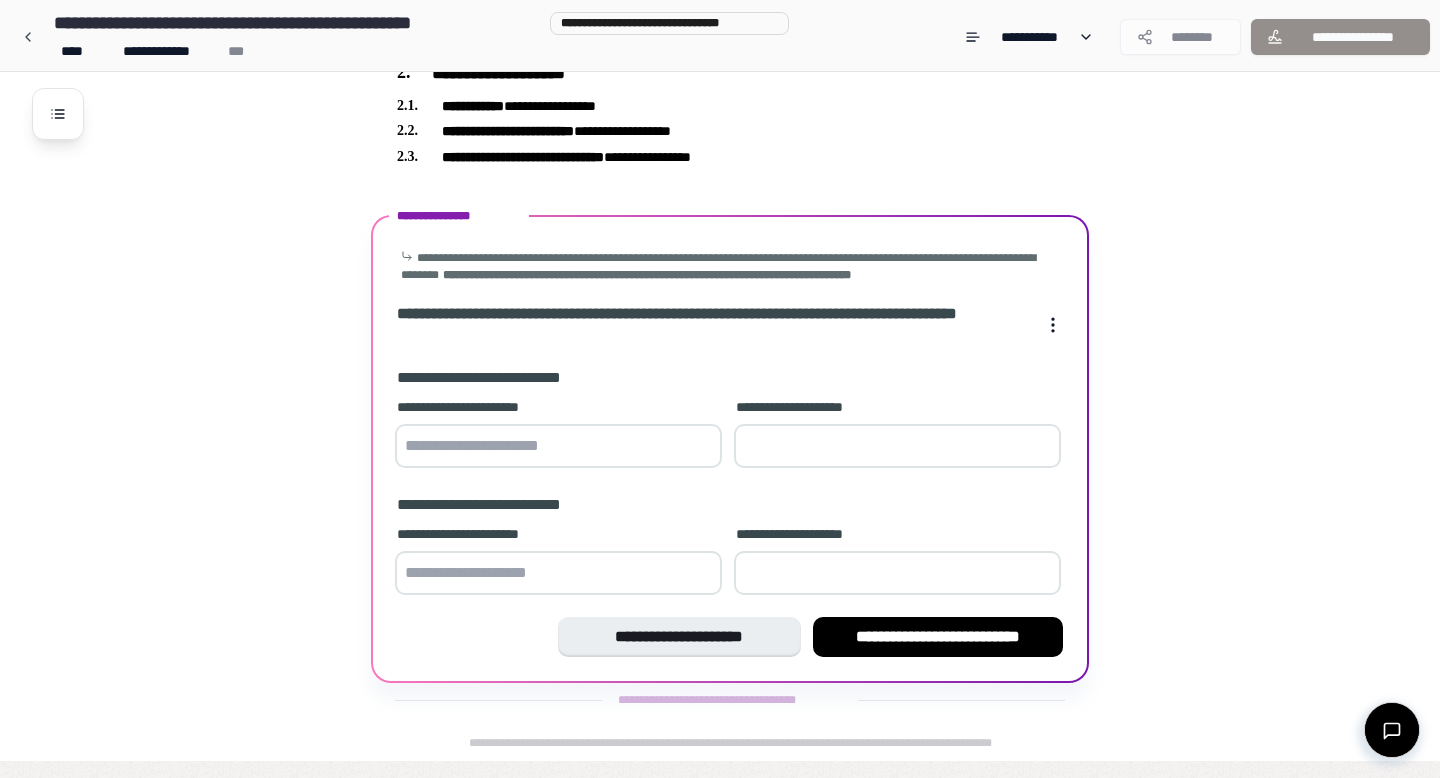 click at bounding box center (558, 446) 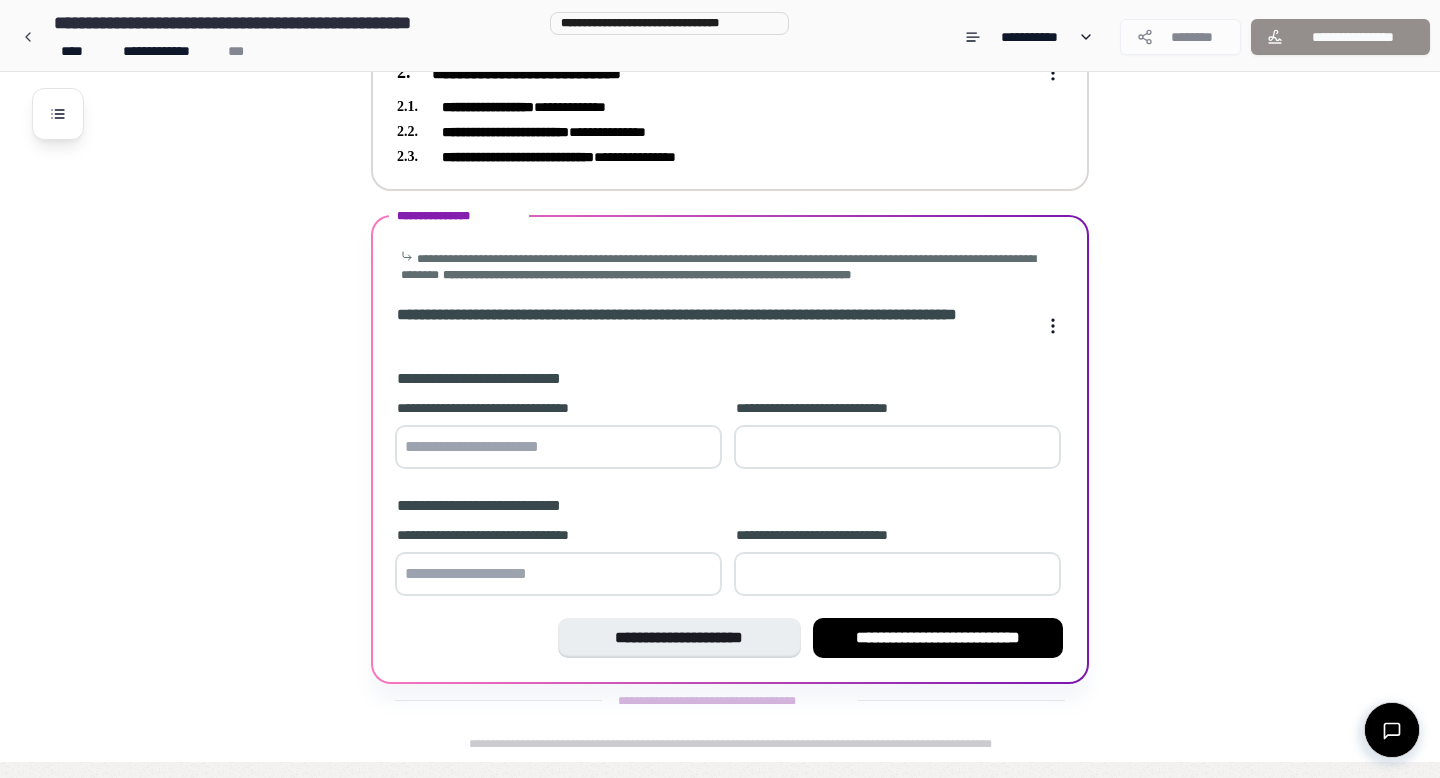 scroll, scrollTop: 454, scrollLeft: 0, axis: vertical 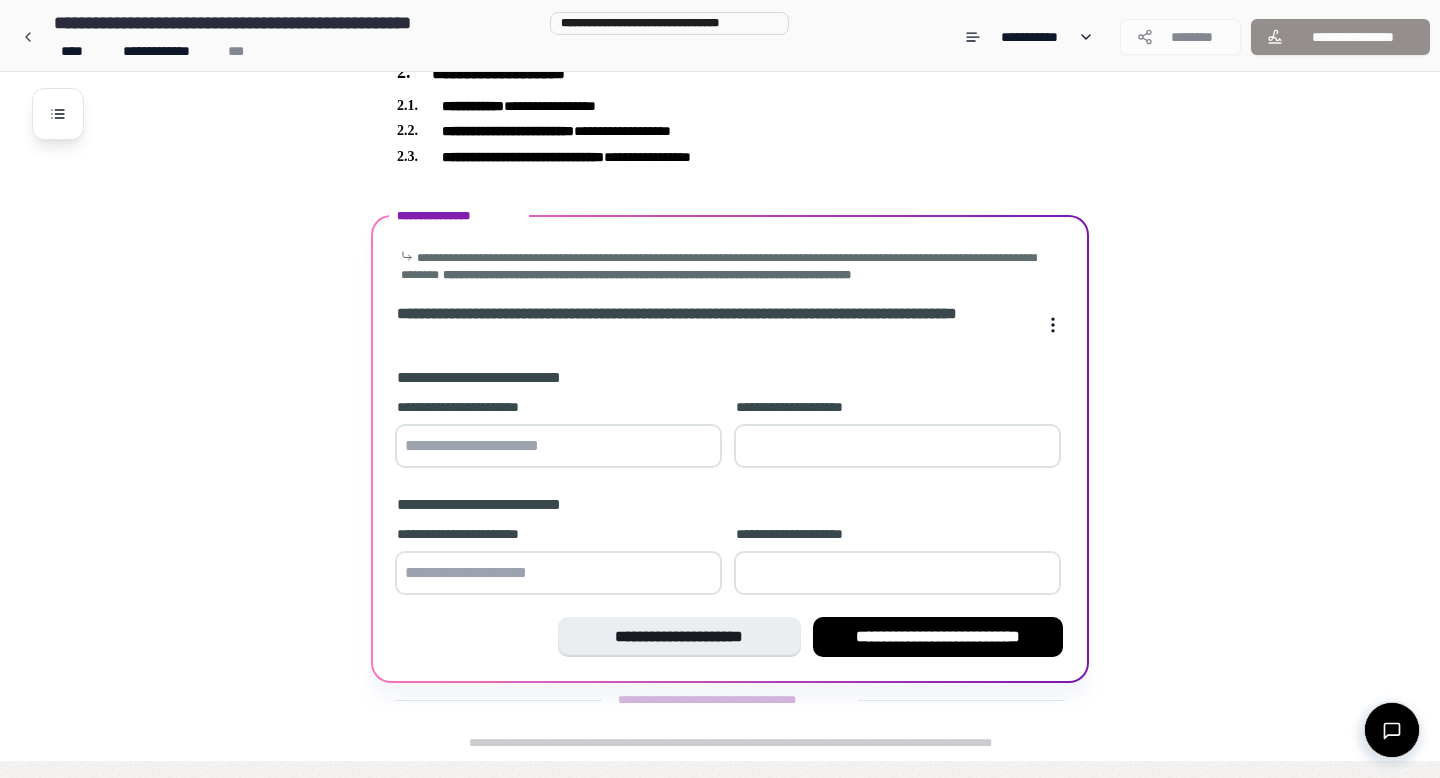 paste on "**********" 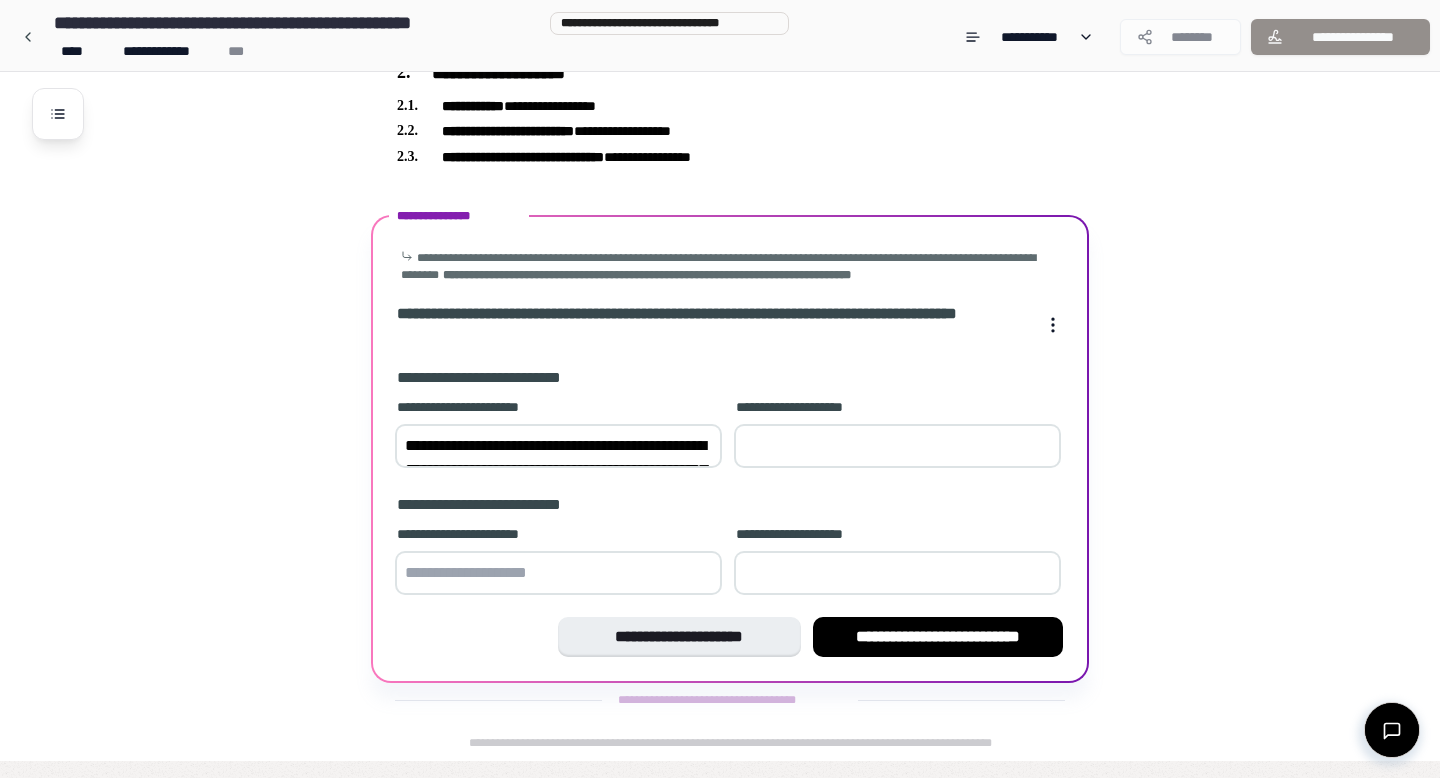 scroll, scrollTop: 502, scrollLeft: 0, axis: vertical 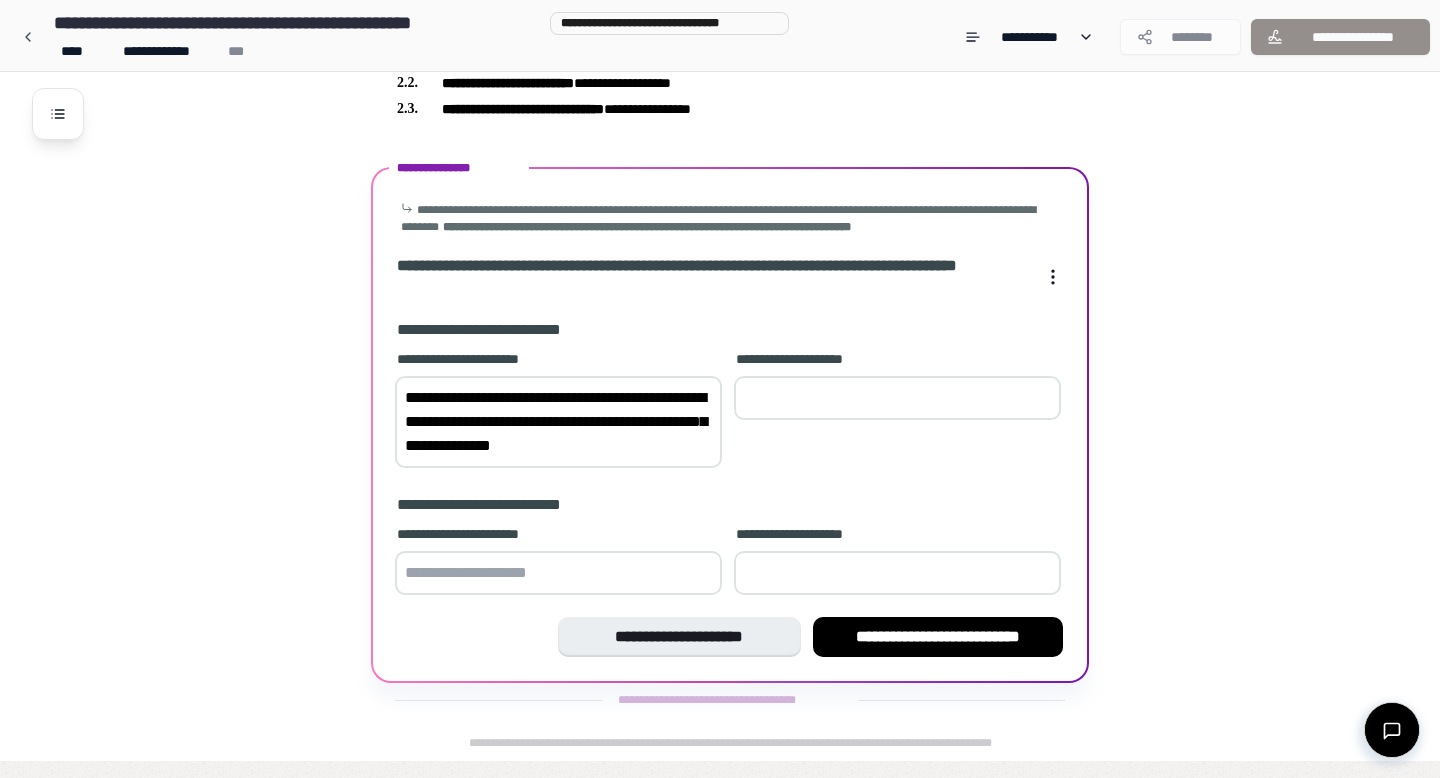 type on "**********" 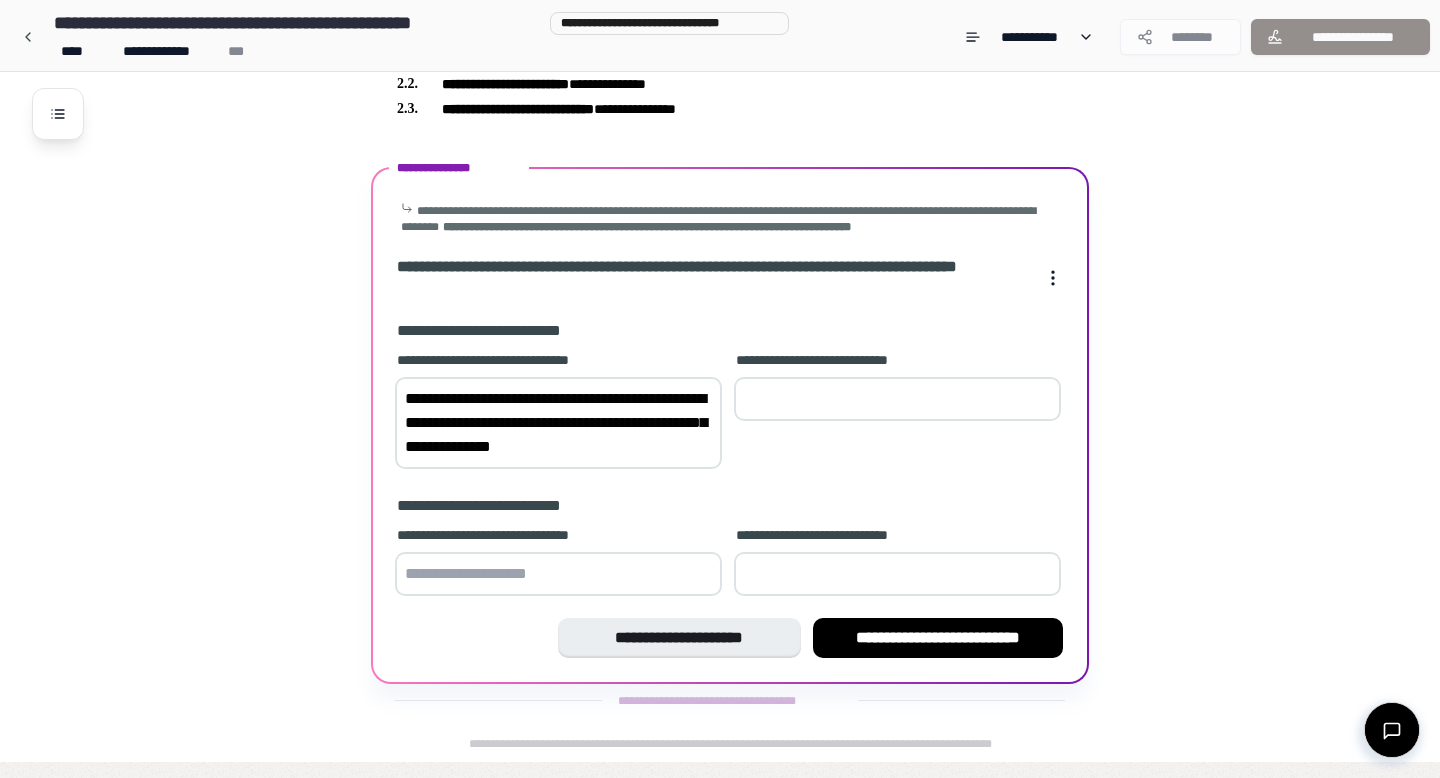 scroll, scrollTop: 502, scrollLeft: 0, axis: vertical 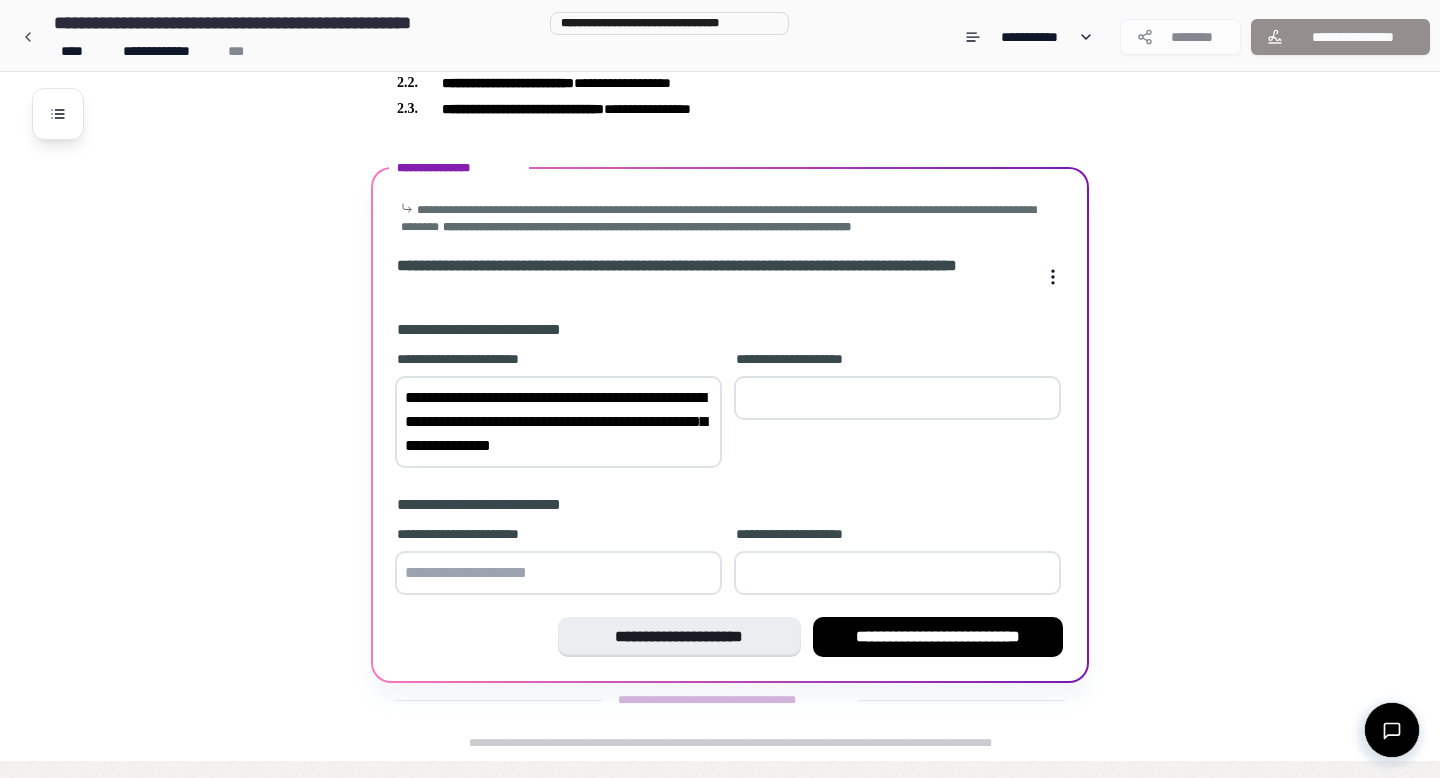 click at bounding box center (558, 573) 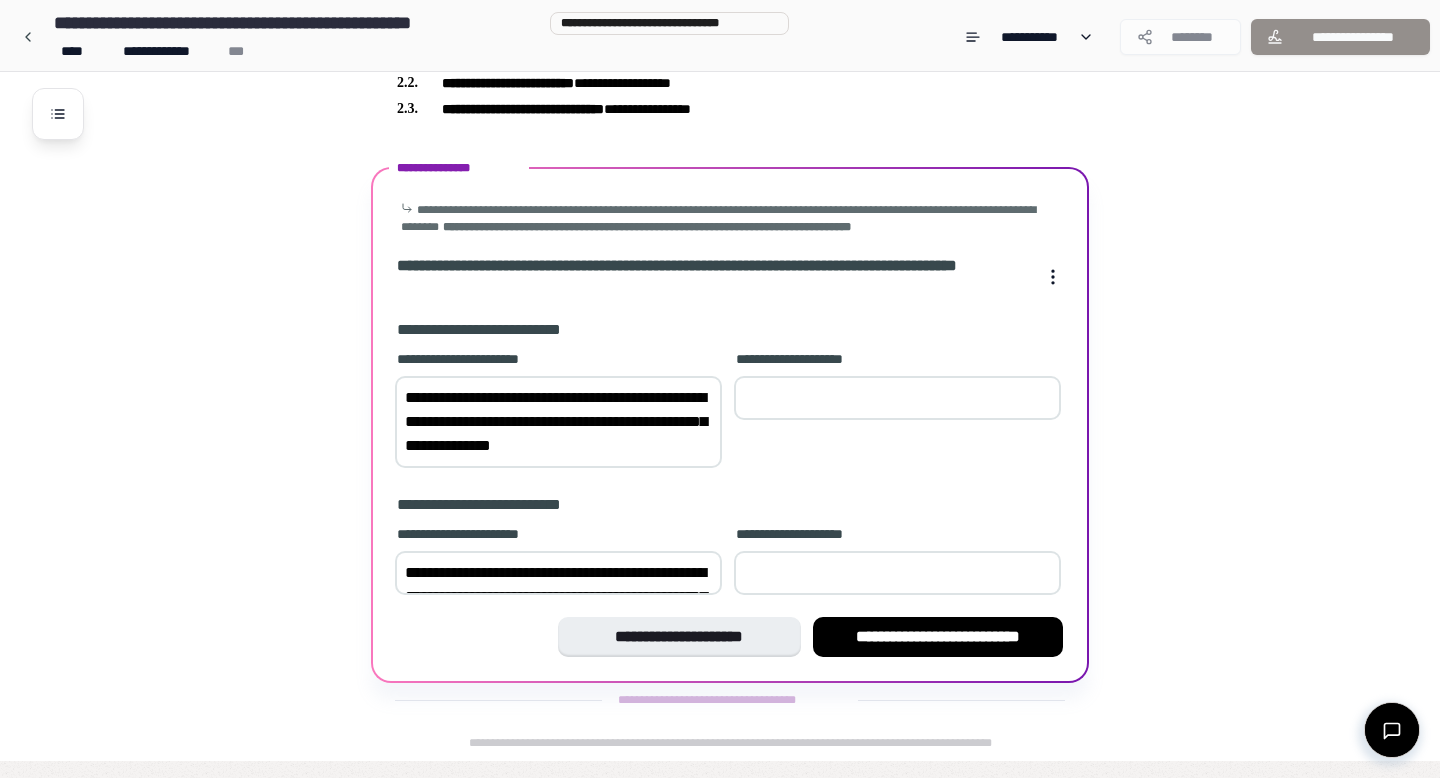 scroll, scrollTop: 574, scrollLeft: 0, axis: vertical 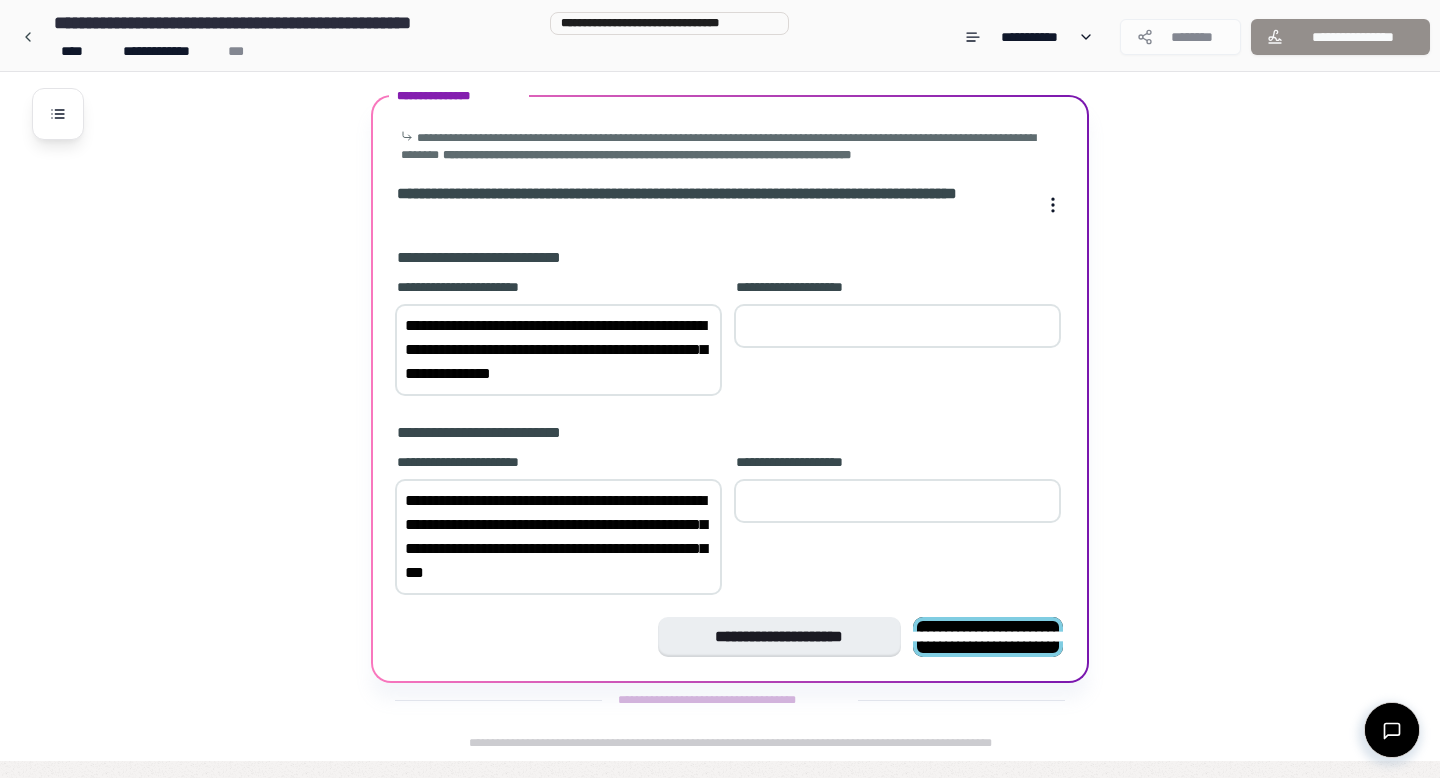click on "**********" at bounding box center [988, 636] 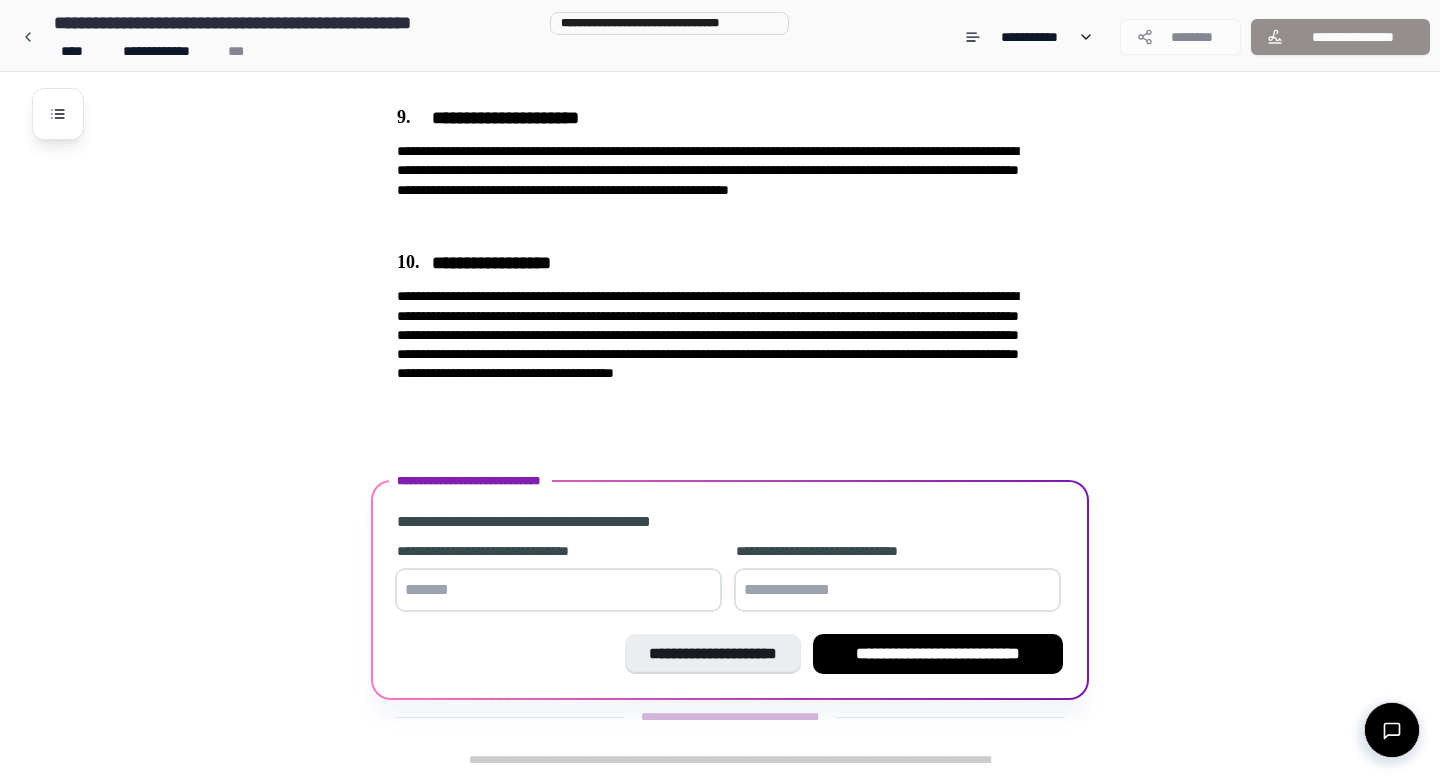 scroll, scrollTop: 2900, scrollLeft: 0, axis: vertical 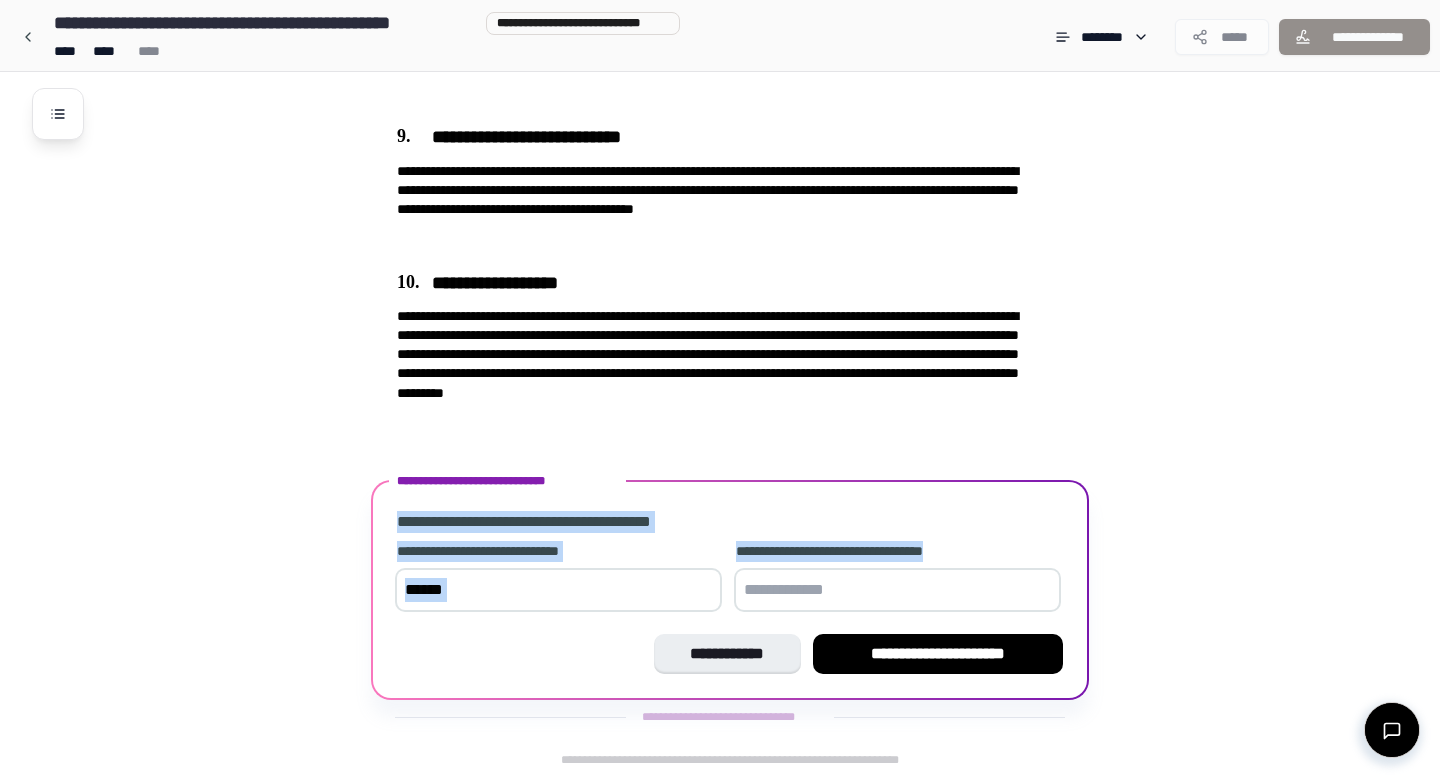 drag, startPoint x: 397, startPoint y: 520, endPoint x: 976, endPoint y: 545, distance: 579.5395 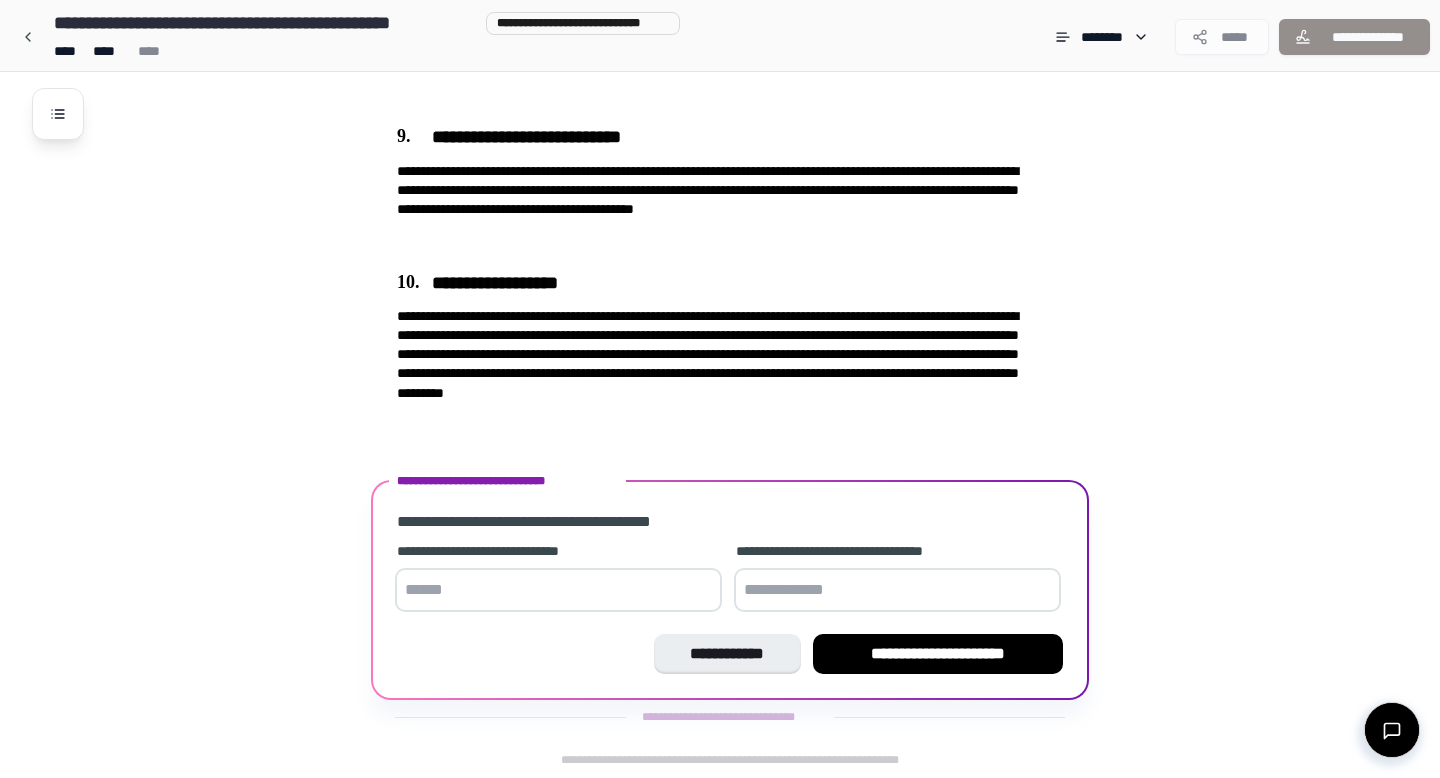 click at bounding box center [558, 590] 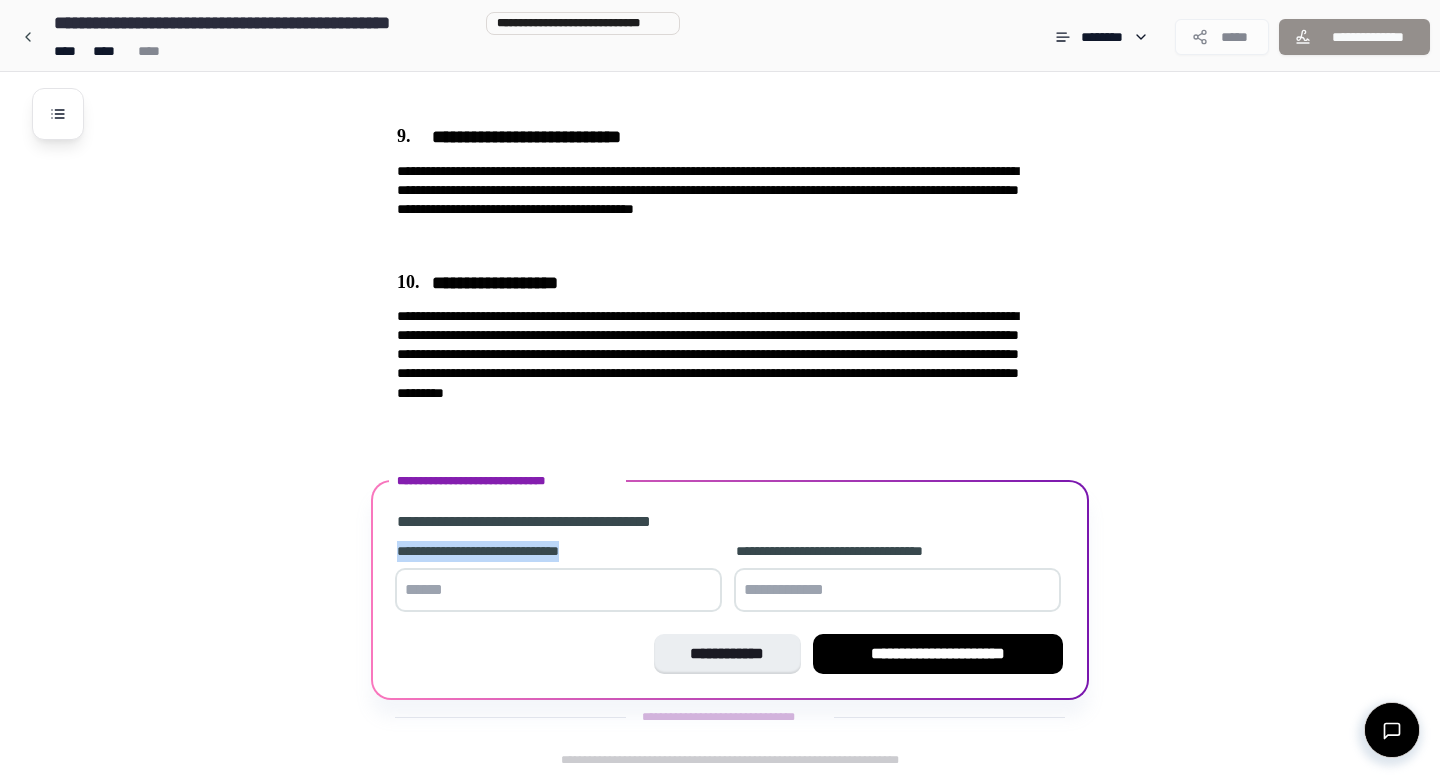 drag, startPoint x: 395, startPoint y: 553, endPoint x: 643, endPoint y: 546, distance: 248.09877 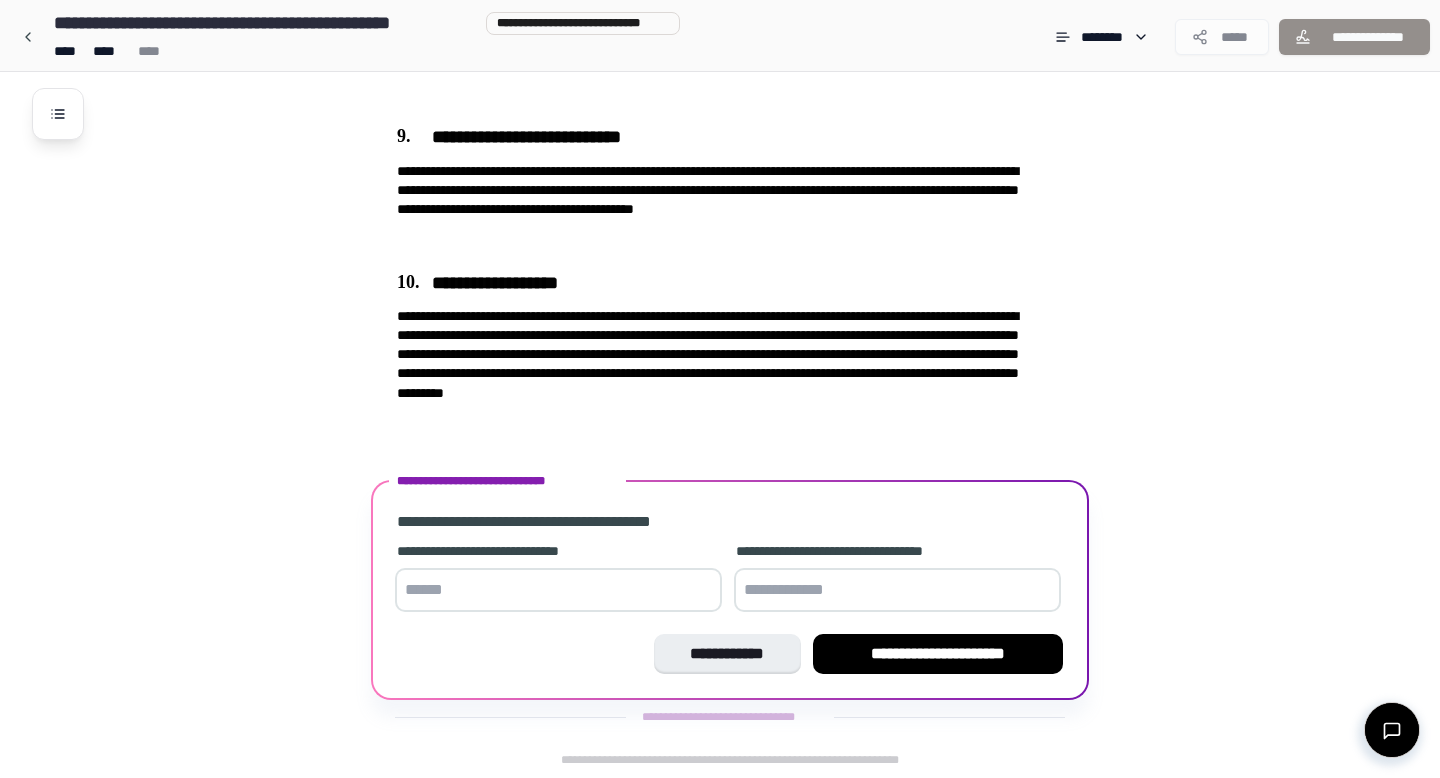 click at bounding box center [558, 590] 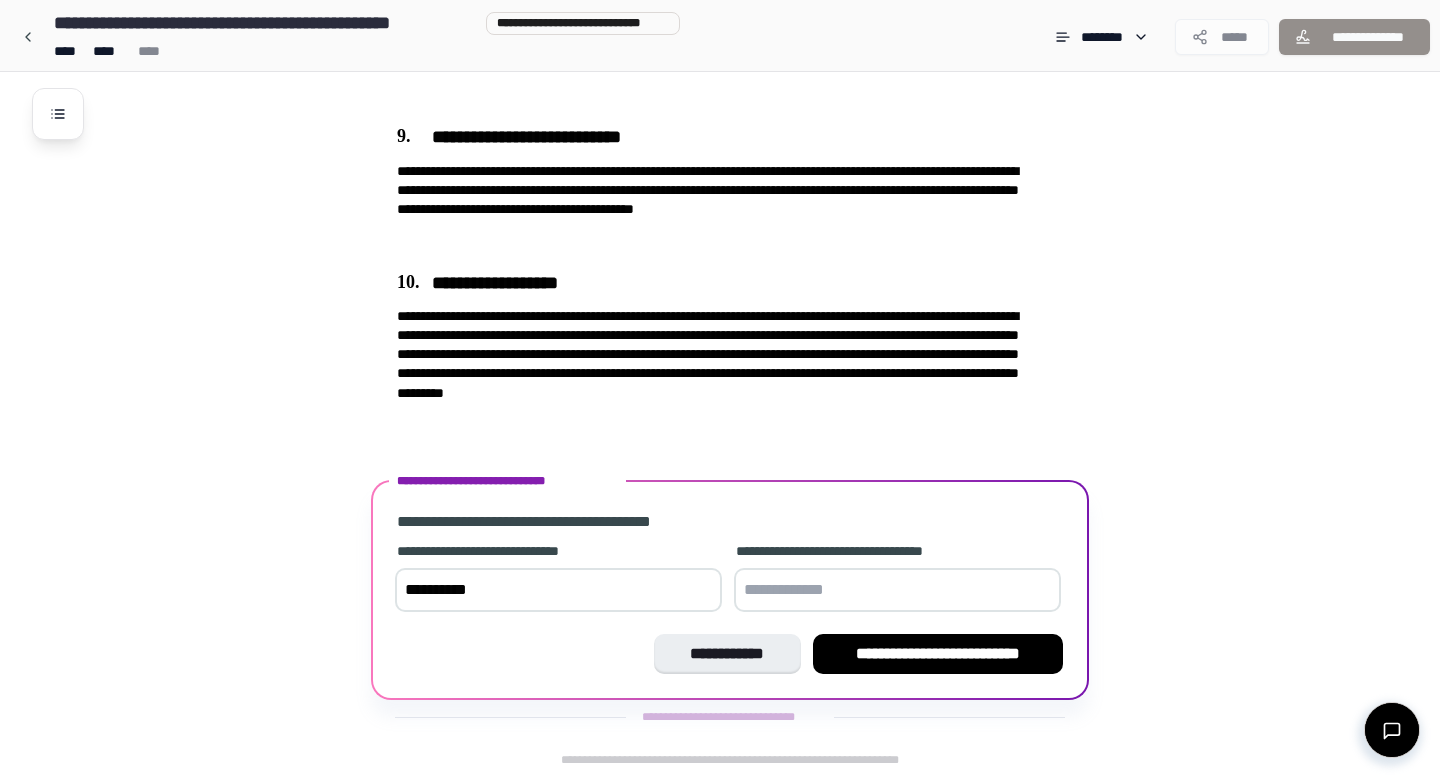 type on "**********" 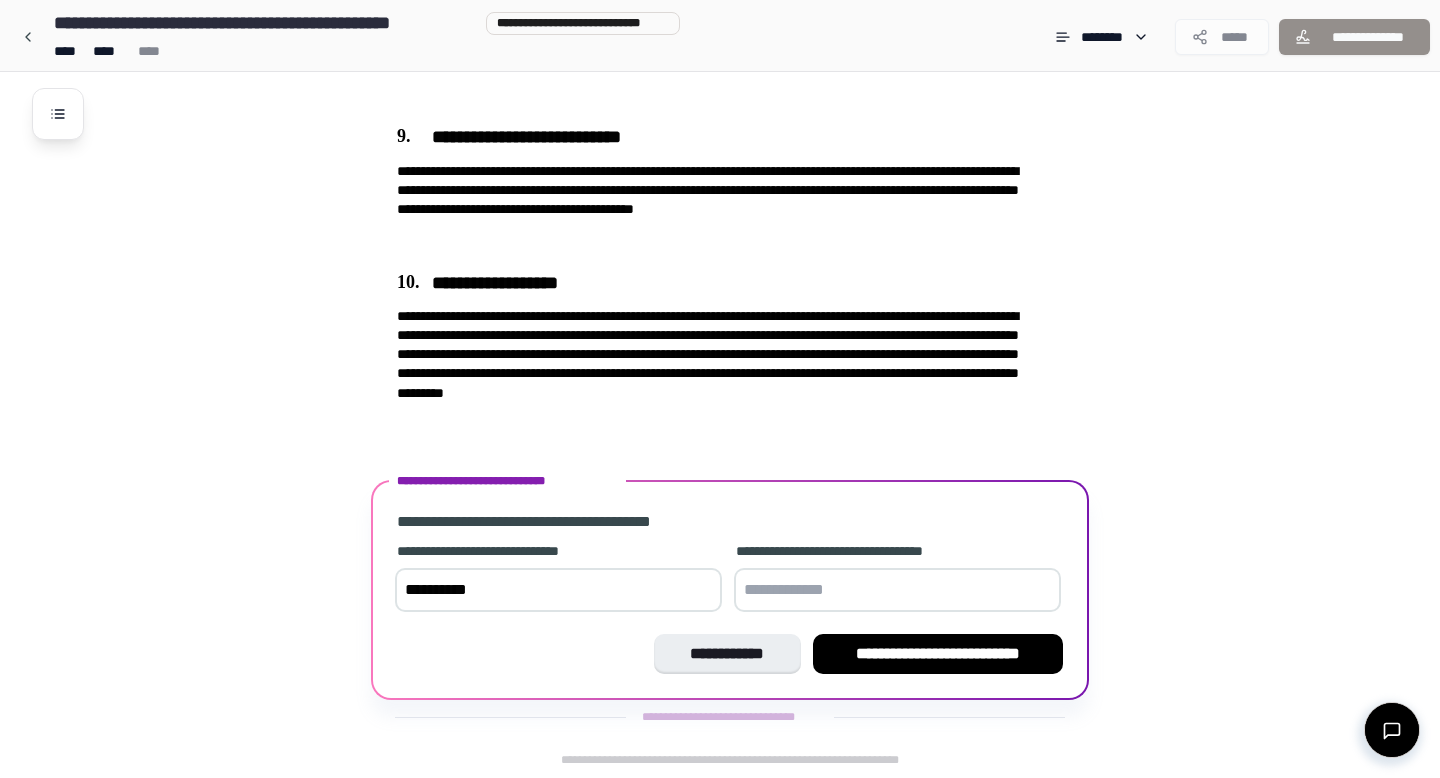 click at bounding box center [897, 590] 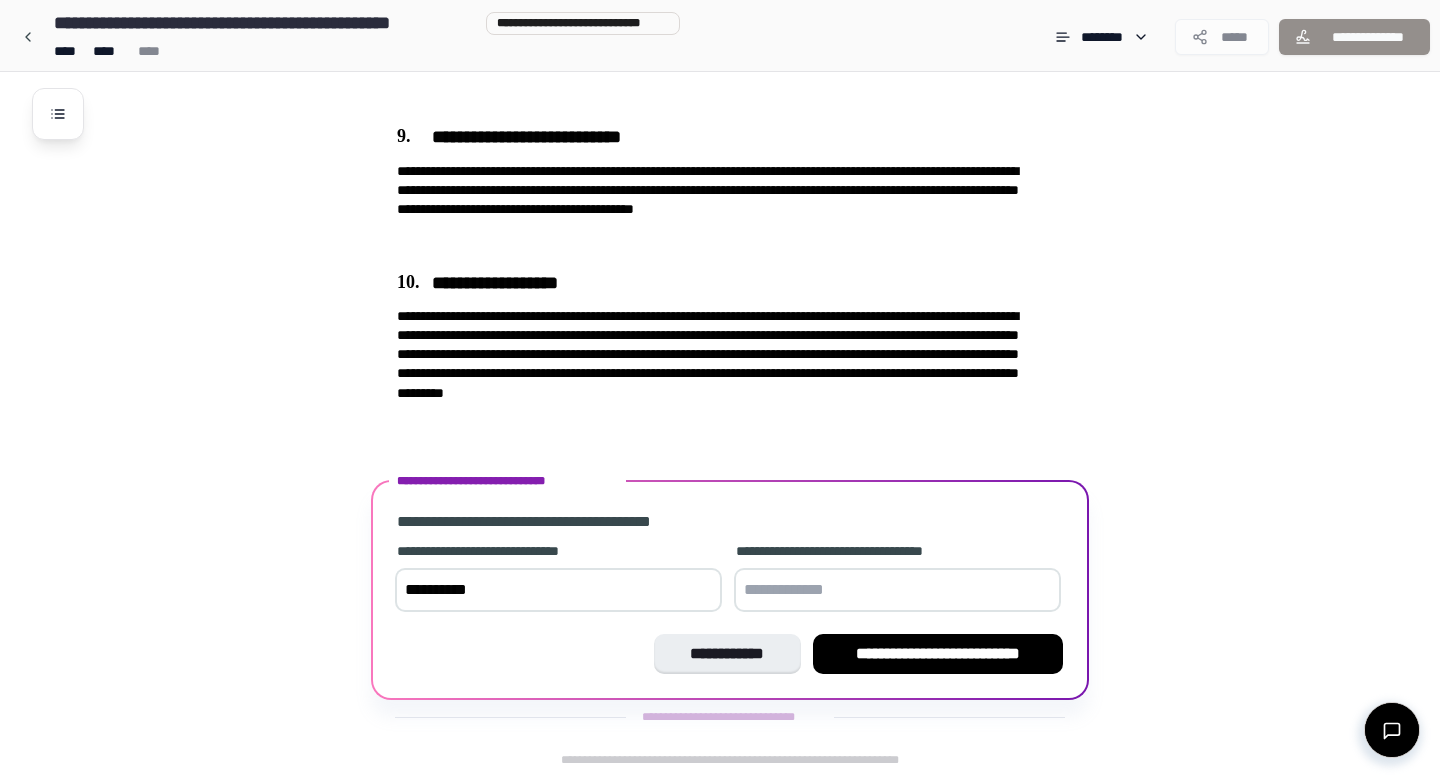 paste on "**********" 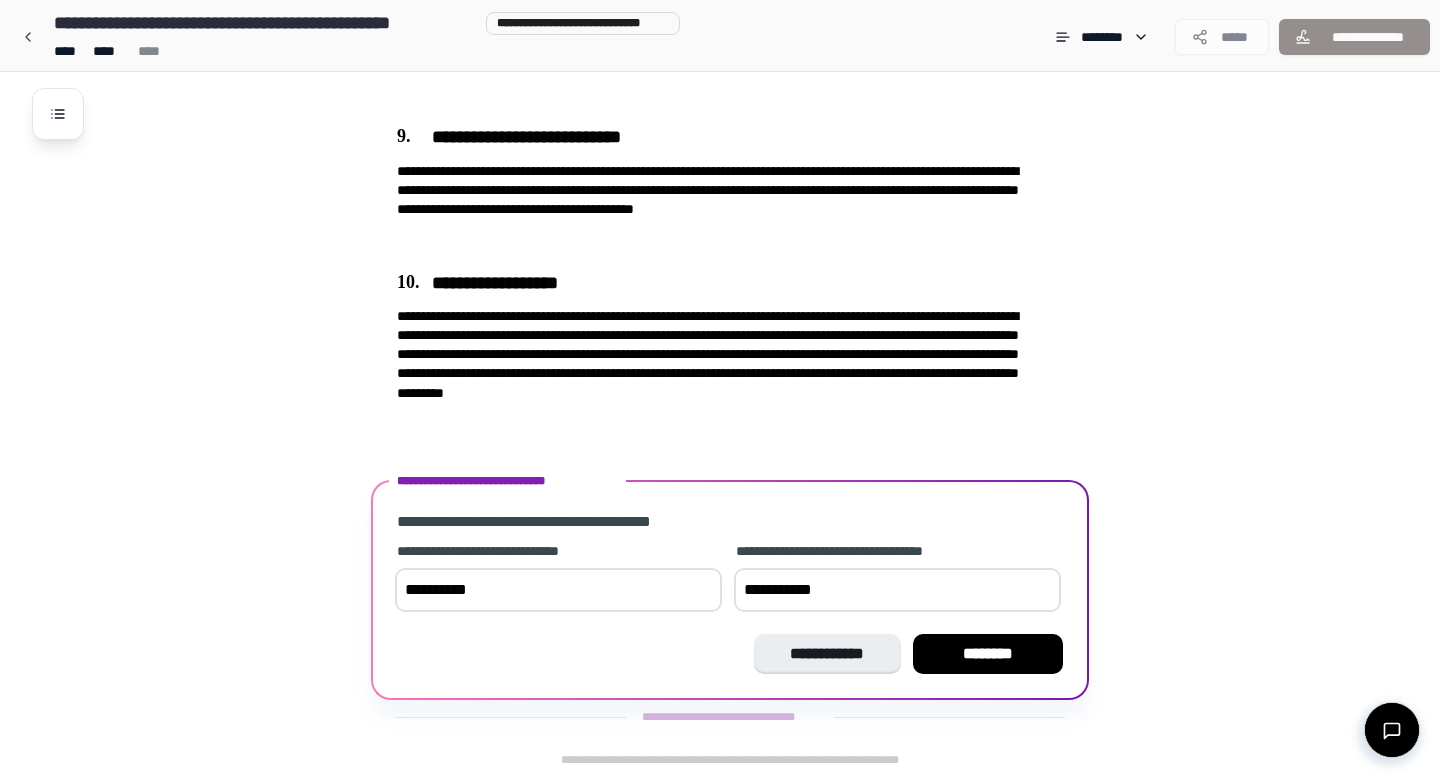 paste on "*********" 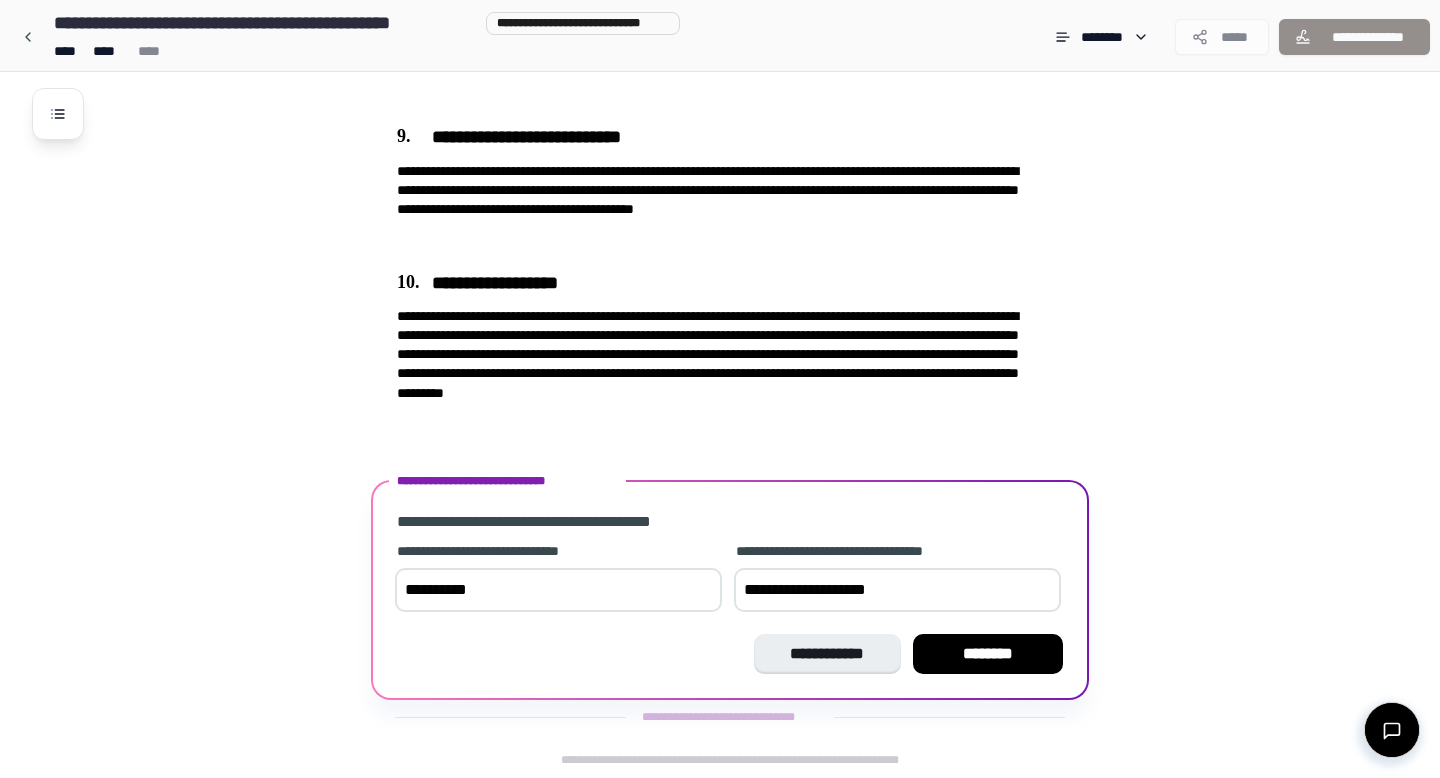 click on "**********" at bounding box center [897, 590] 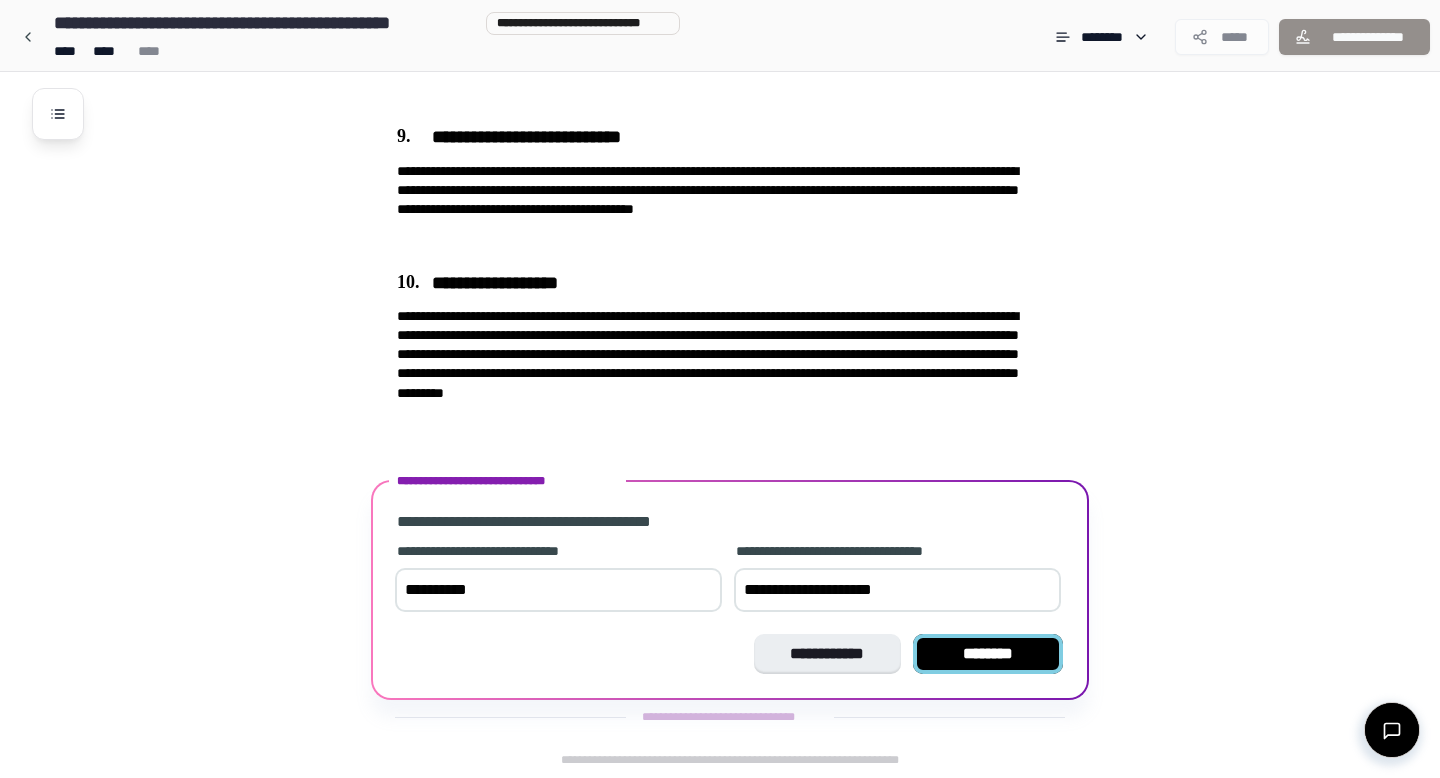 type on "**********" 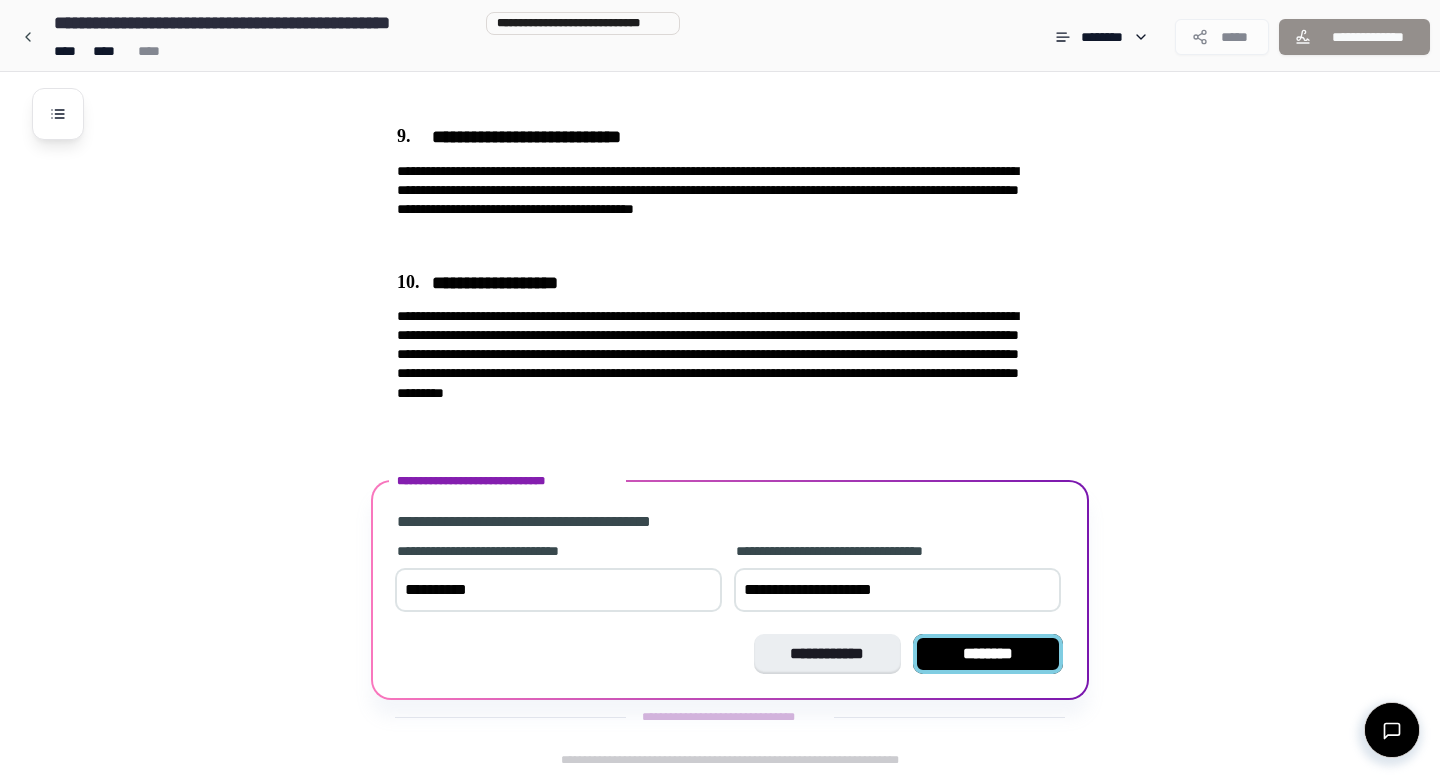 click on "********" at bounding box center [988, 654] 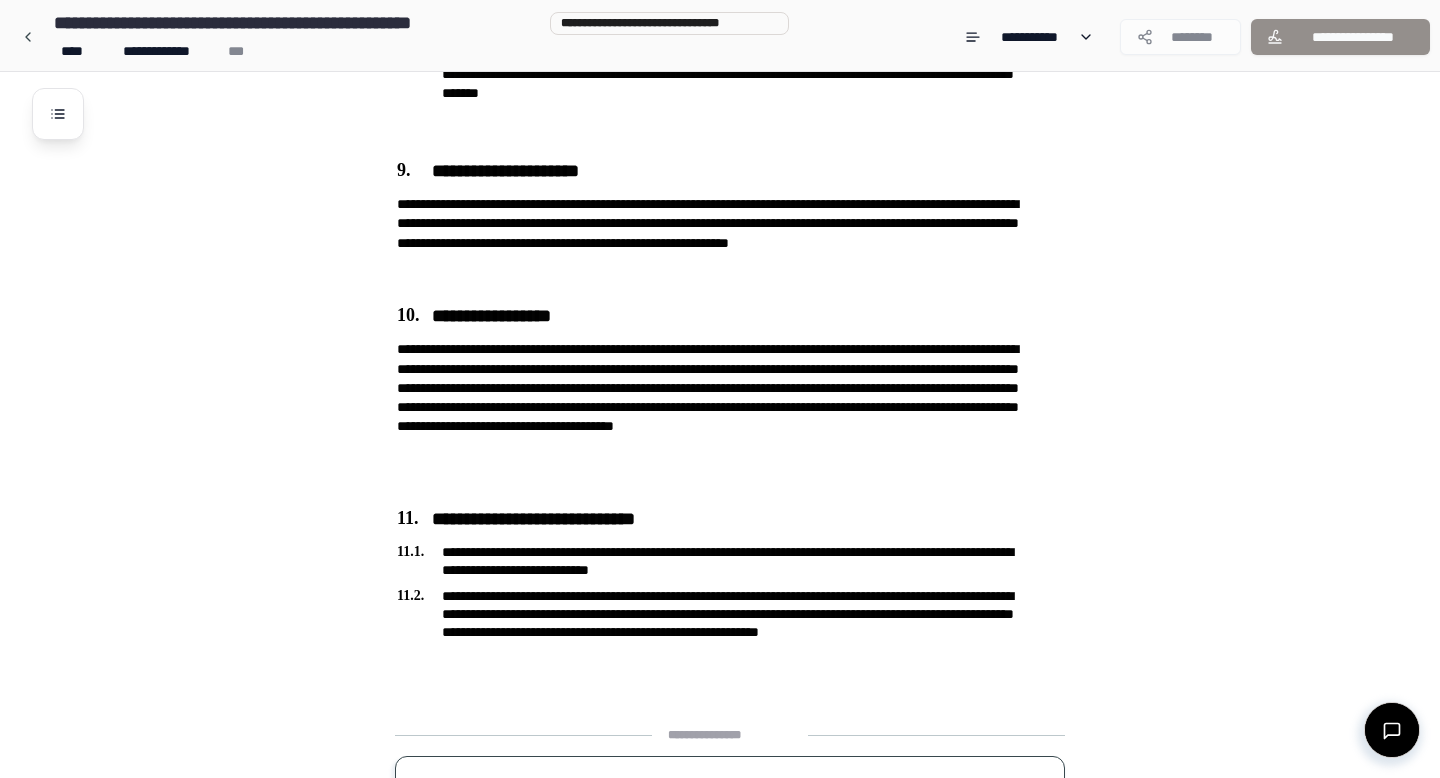 scroll, scrollTop: 3599, scrollLeft: 0, axis: vertical 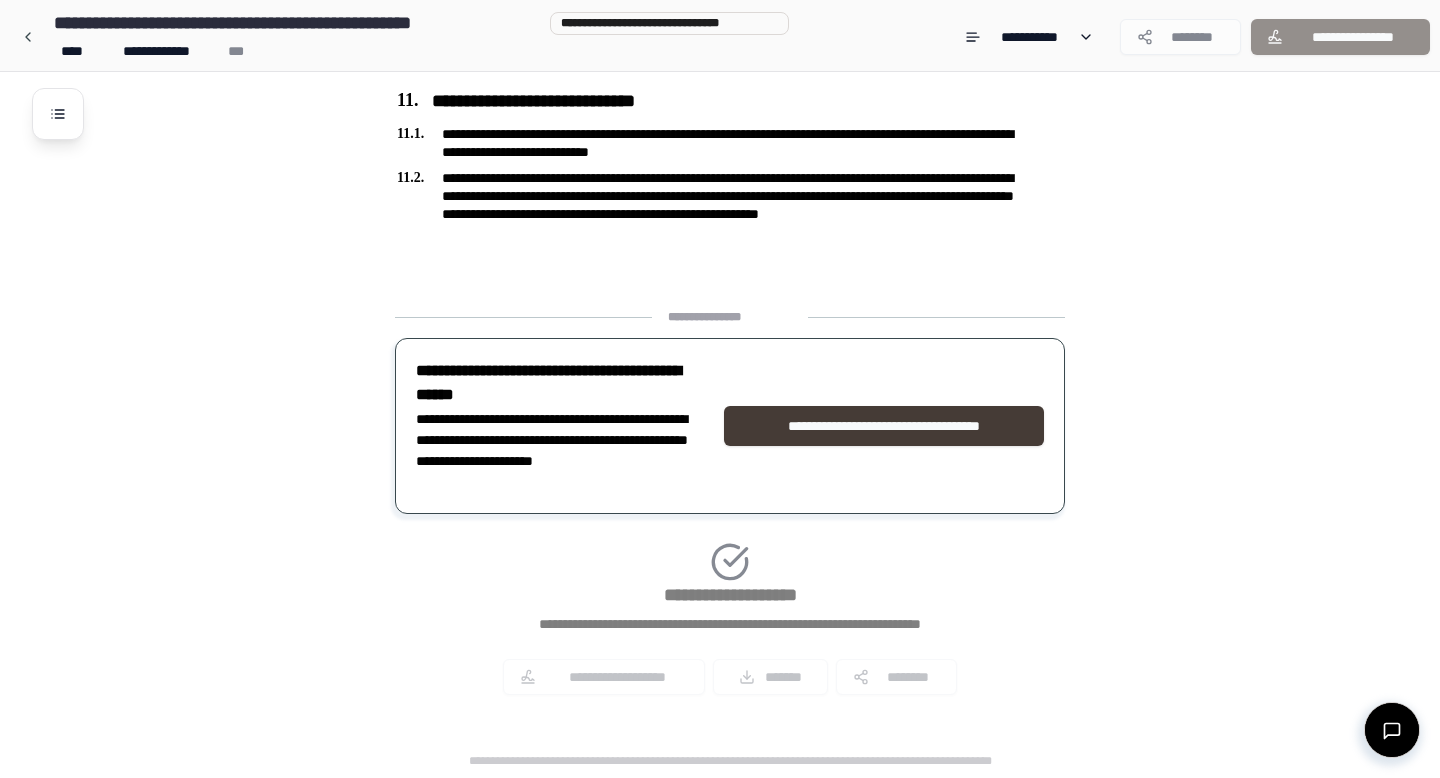 click on "**********" at bounding box center (884, 426) 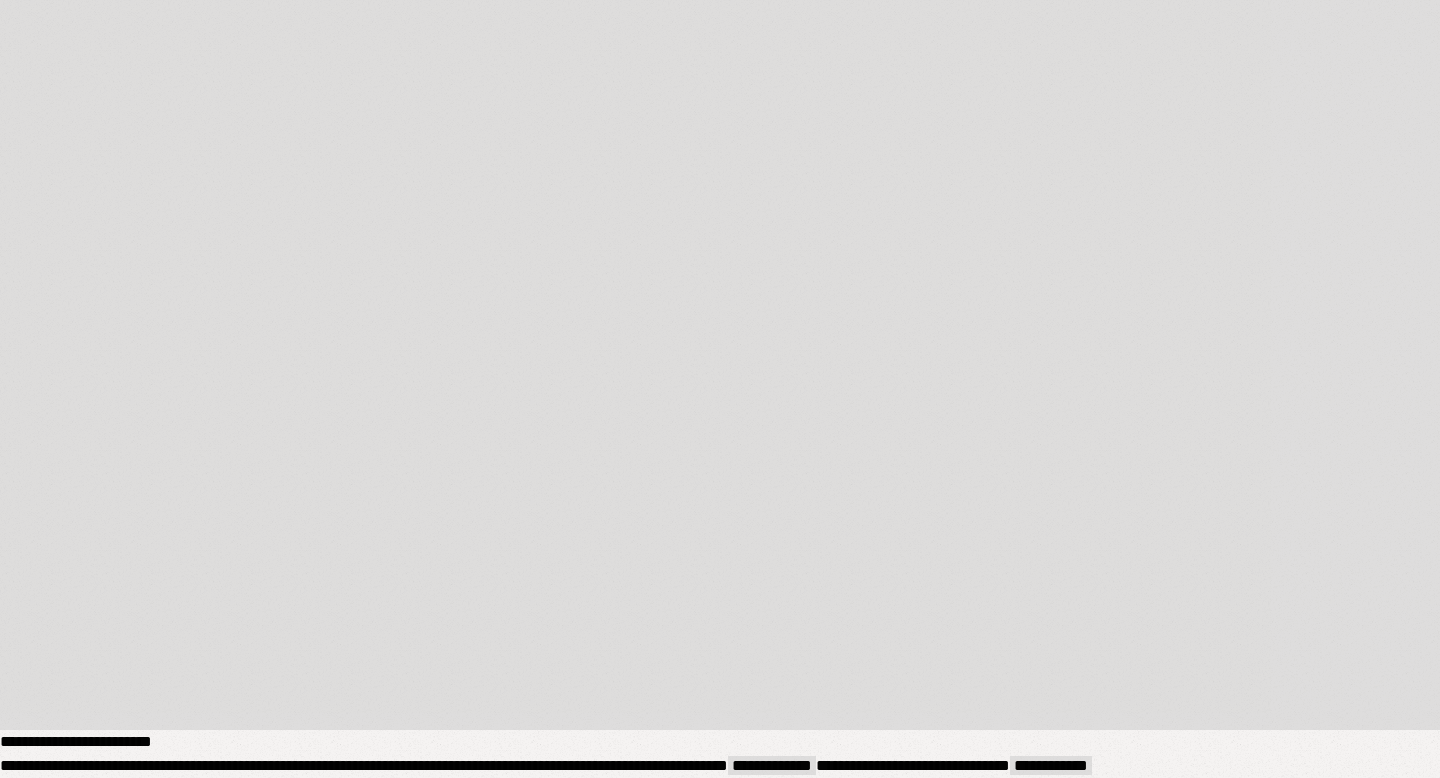 scroll, scrollTop: 582, scrollLeft: 0, axis: vertical 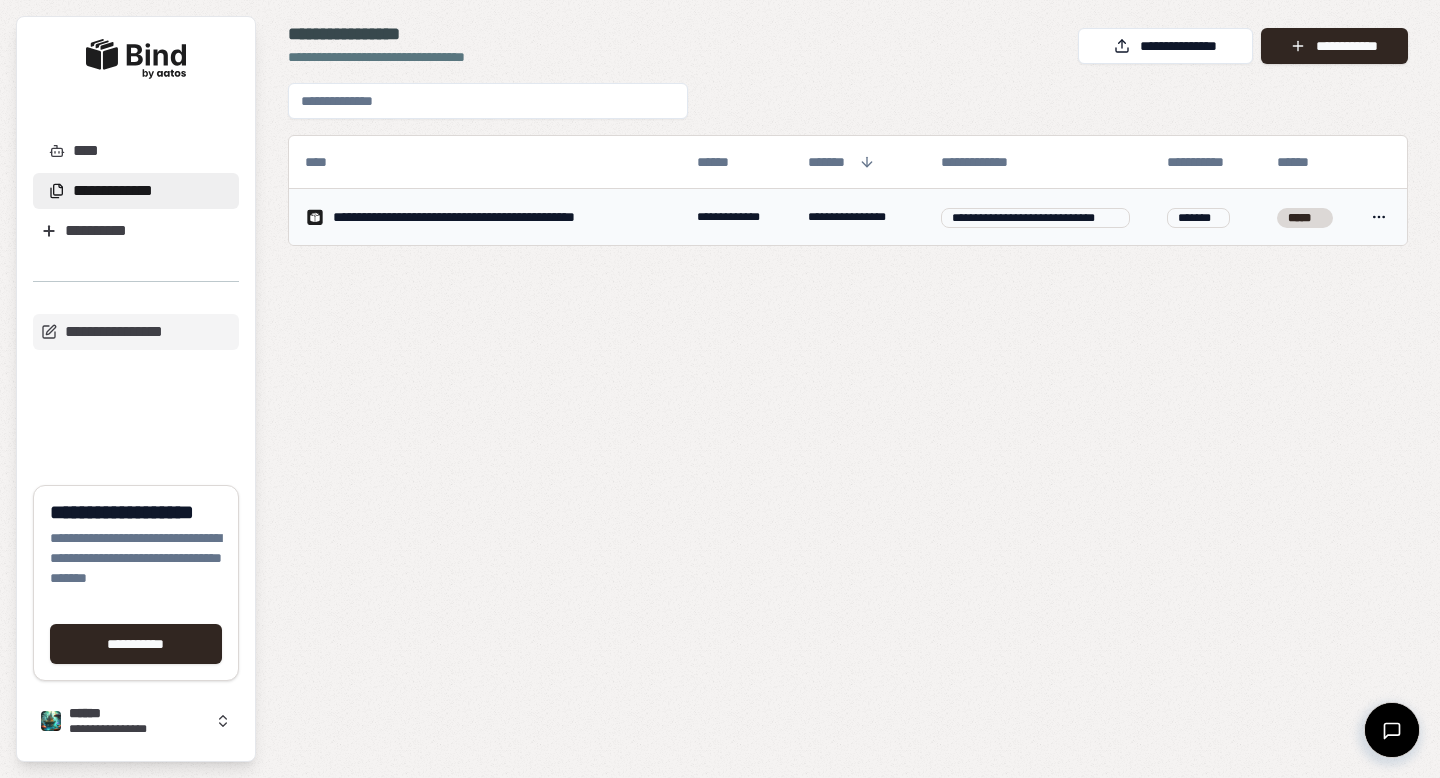 click on "**********" at bounding box center (494, 217) 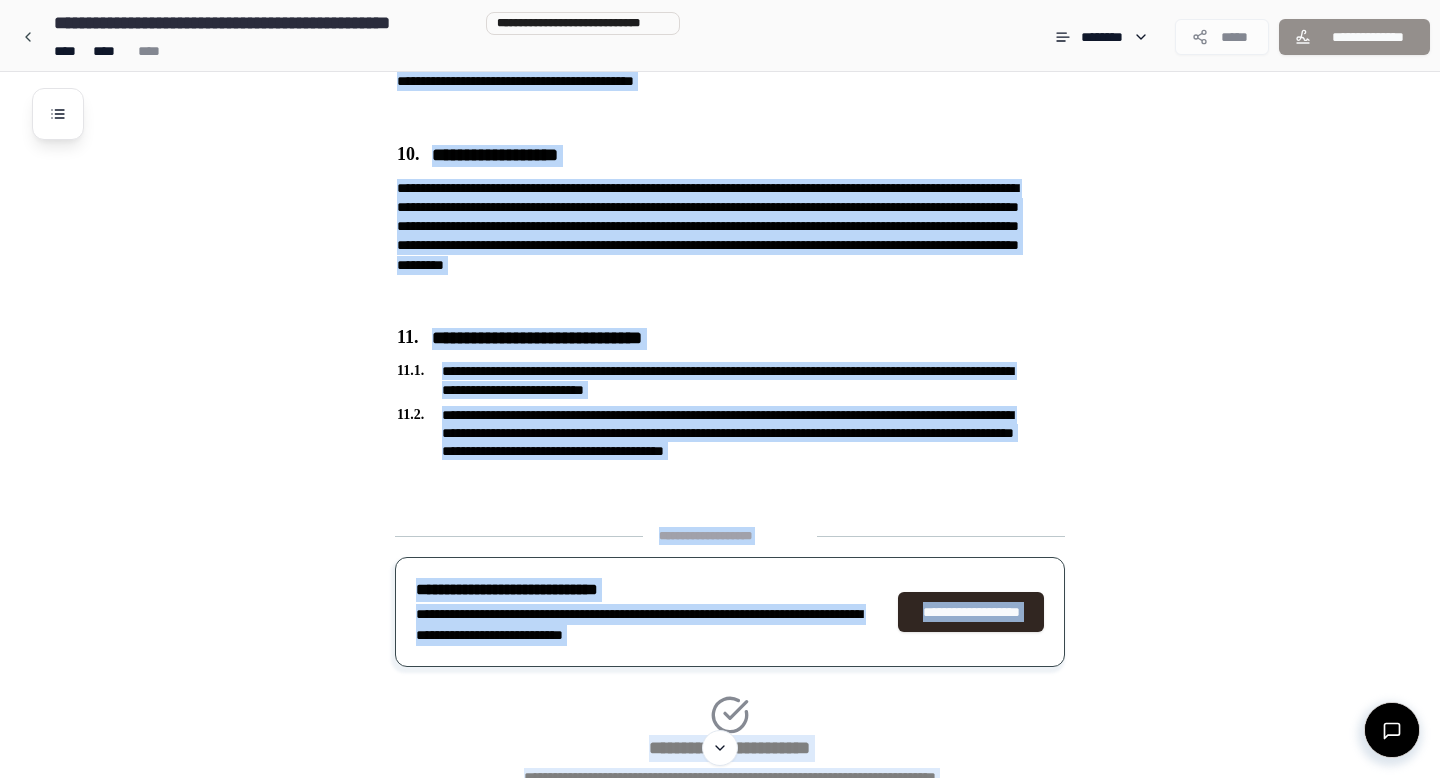 scroll, scrollTop: 3087, scrollLeft: 0, axis: vertical 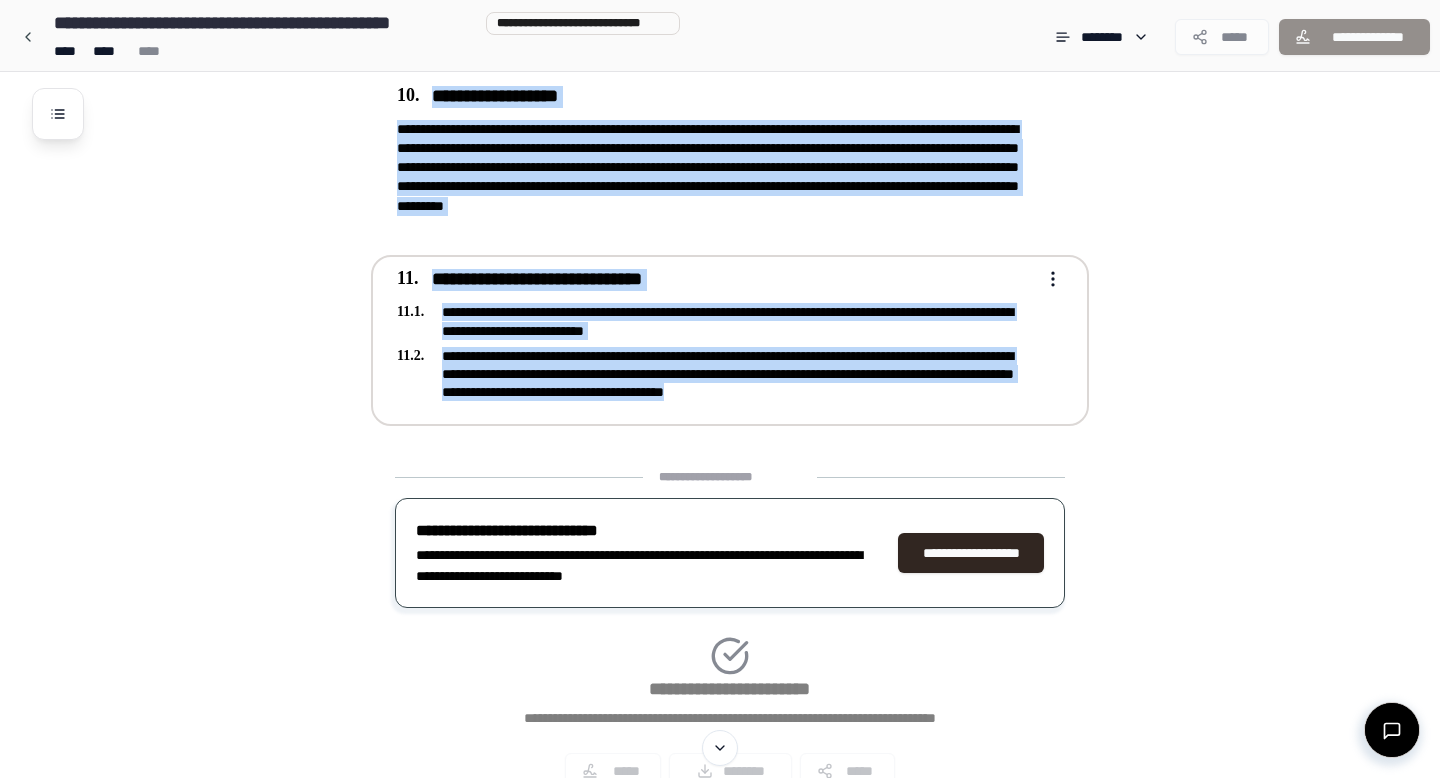 drag, startPoint x: 391, startPoint y: 114, endPoint x: 957, endPoint y: 399, distance: 633.70416 